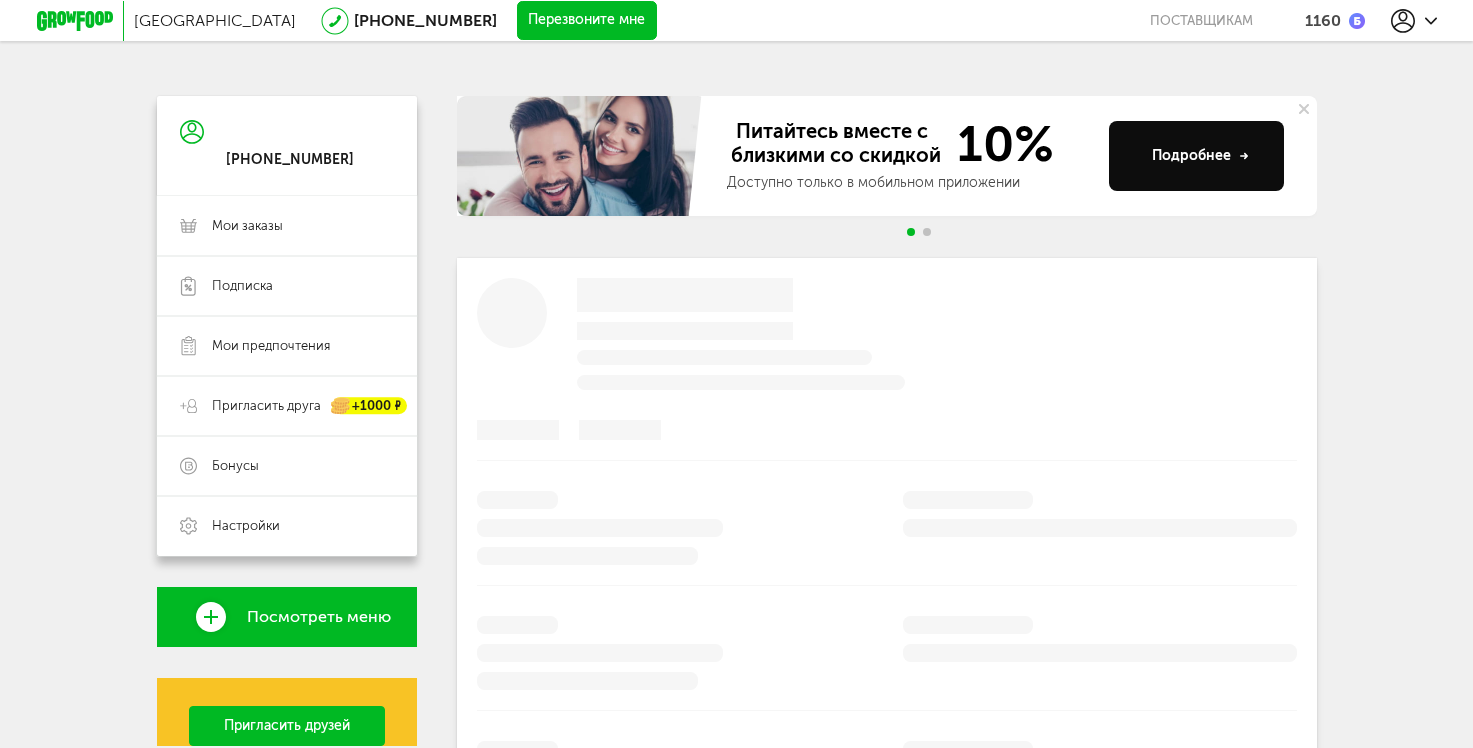 scroll, scrollTop: 0, scrollLeft: 0, axis: both 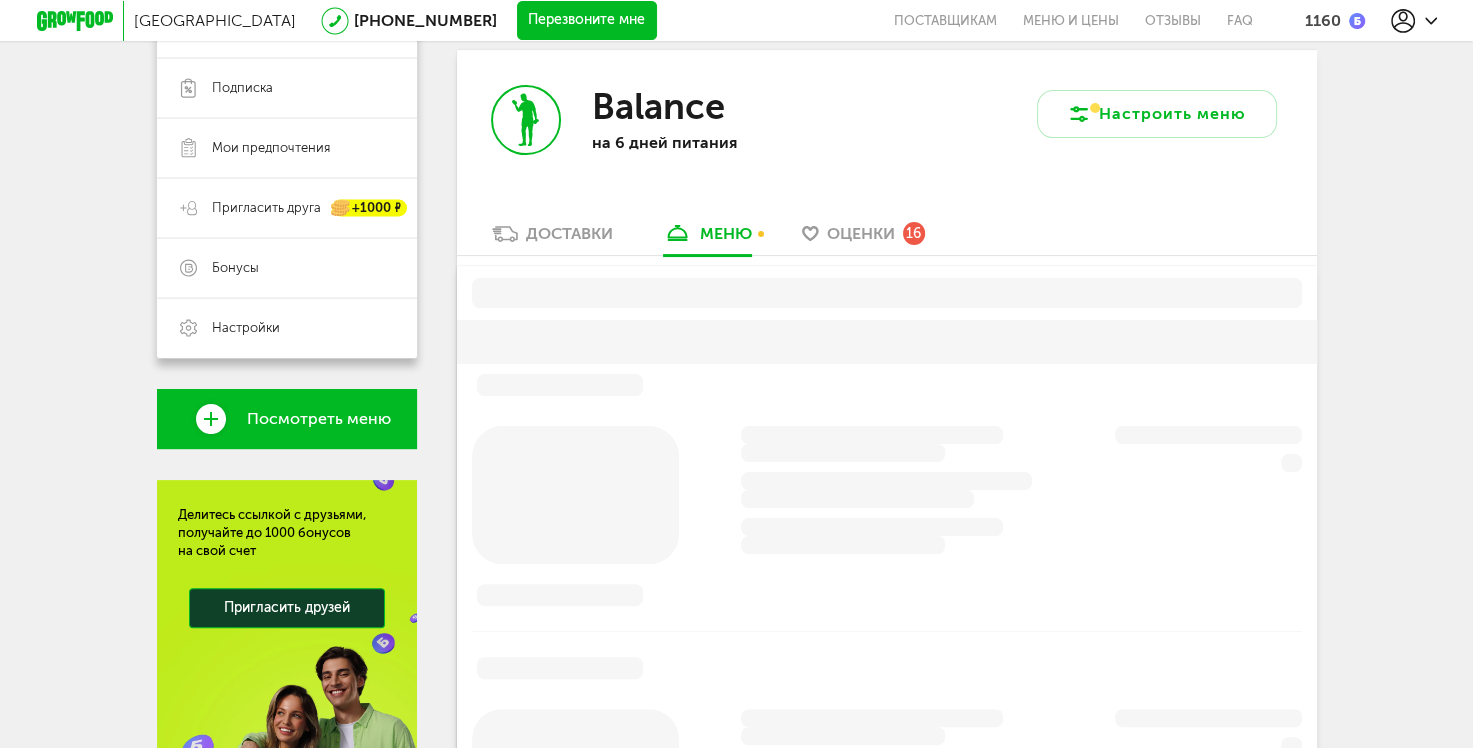 click on "Доставки" at bounding box center (552, 239) 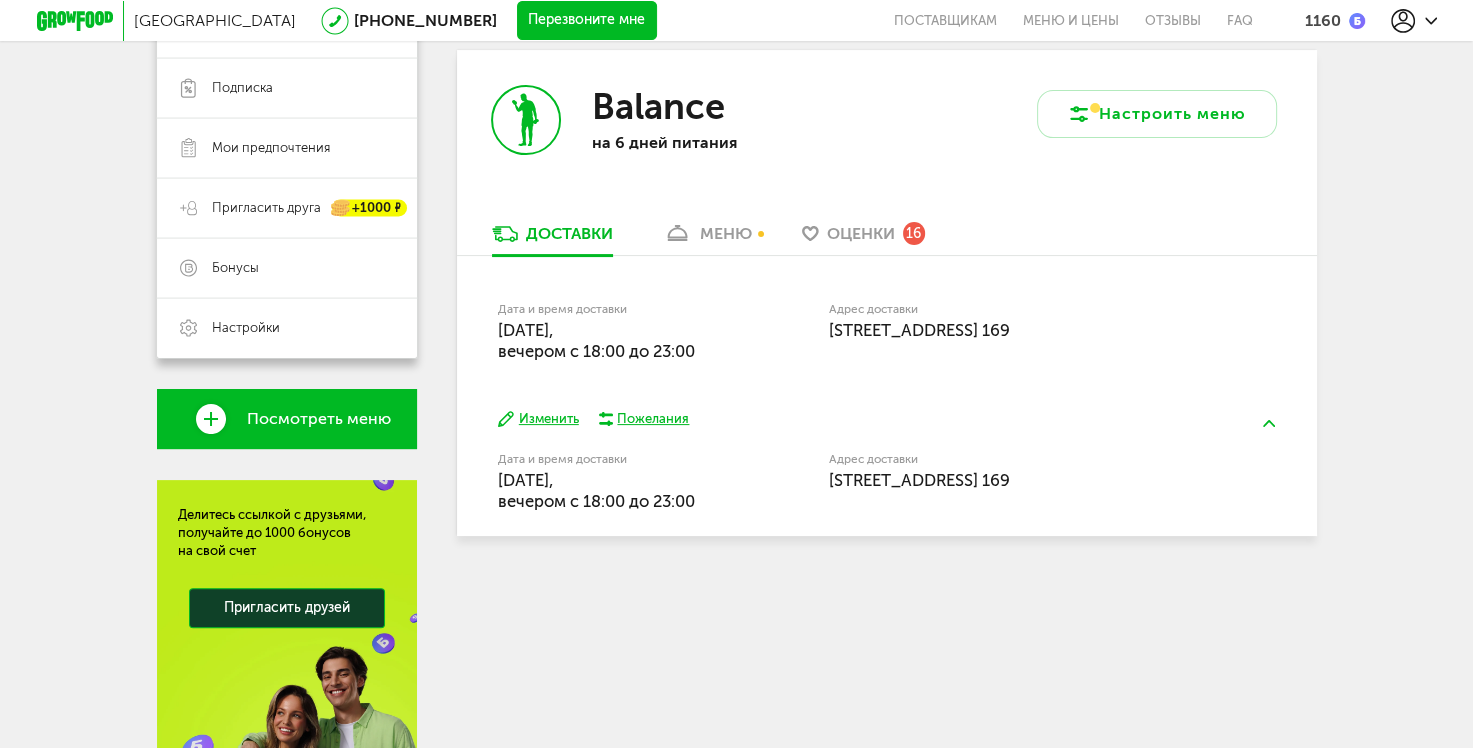 click on "меню" at bounding box center [726, 233] 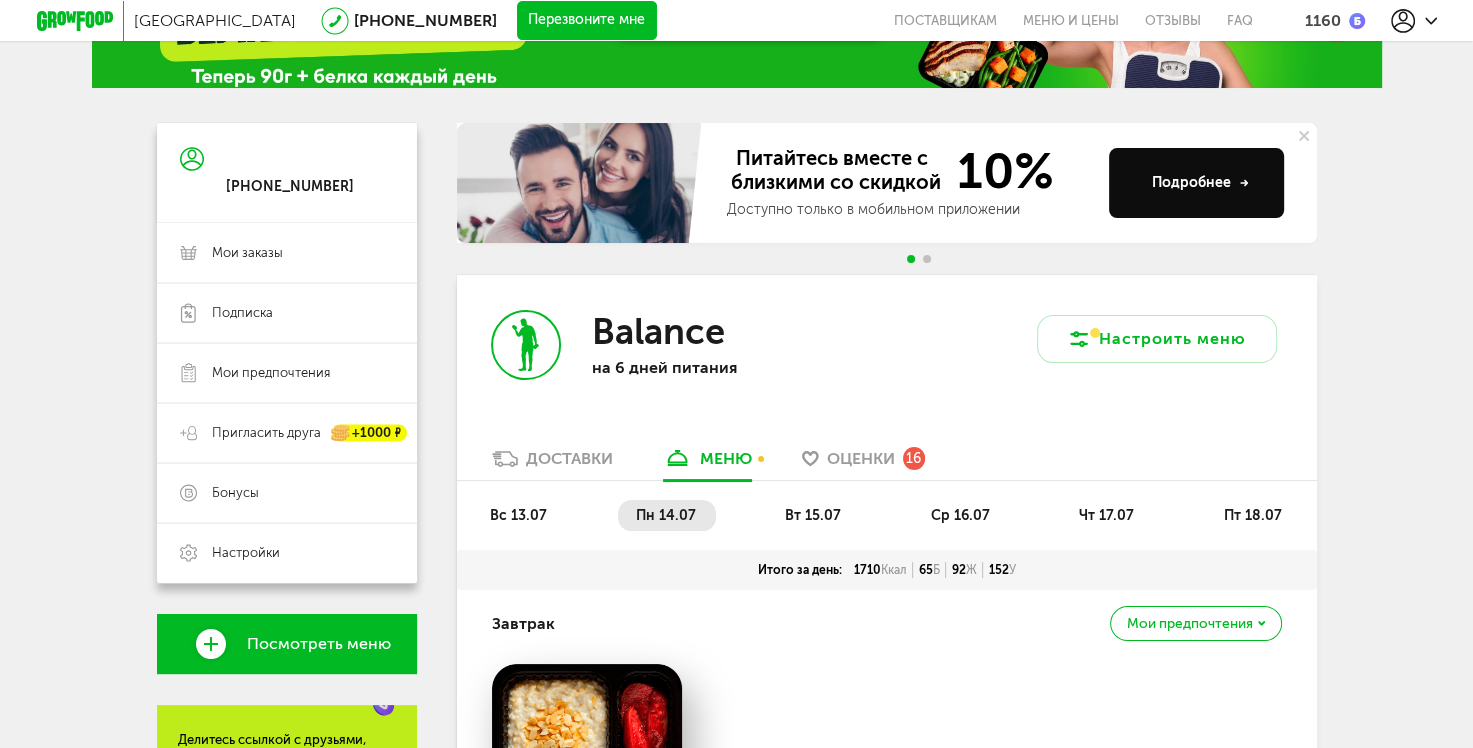 scroll, scrollTop: 400, scrollLeft: 0, axis: vertical 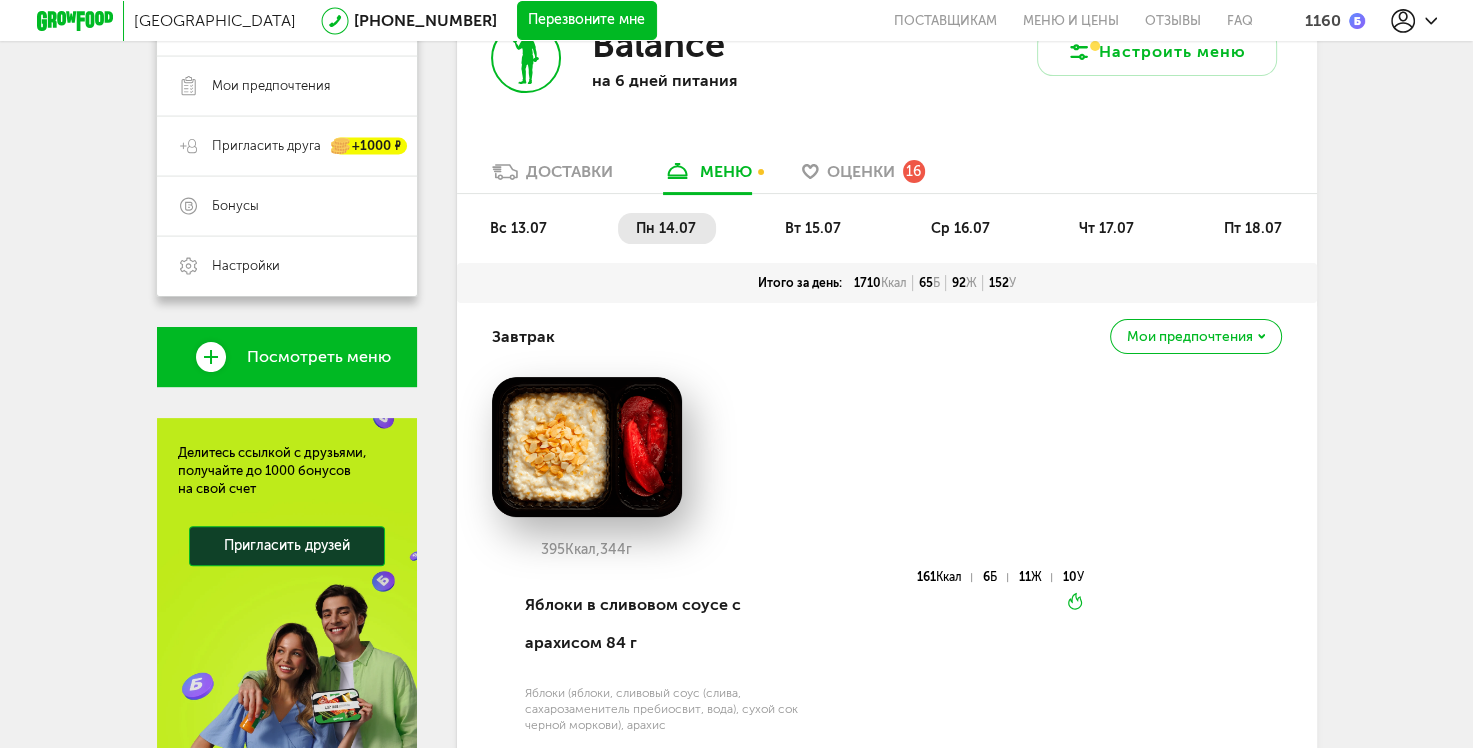 click on "пт 18.07" at bounding box center (1252, 228) 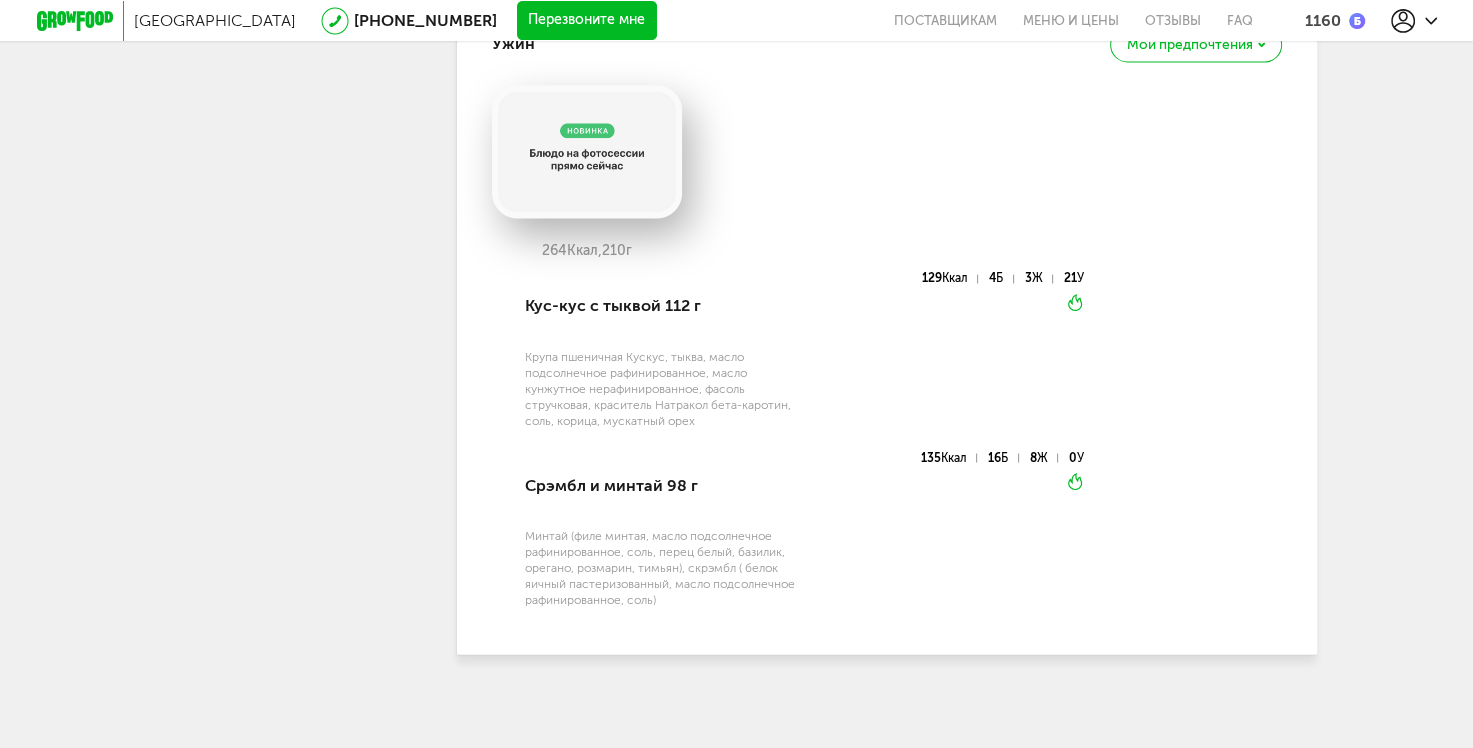 scroll, scrollTop: 3335, scrollLeft: 0, axis: vertical 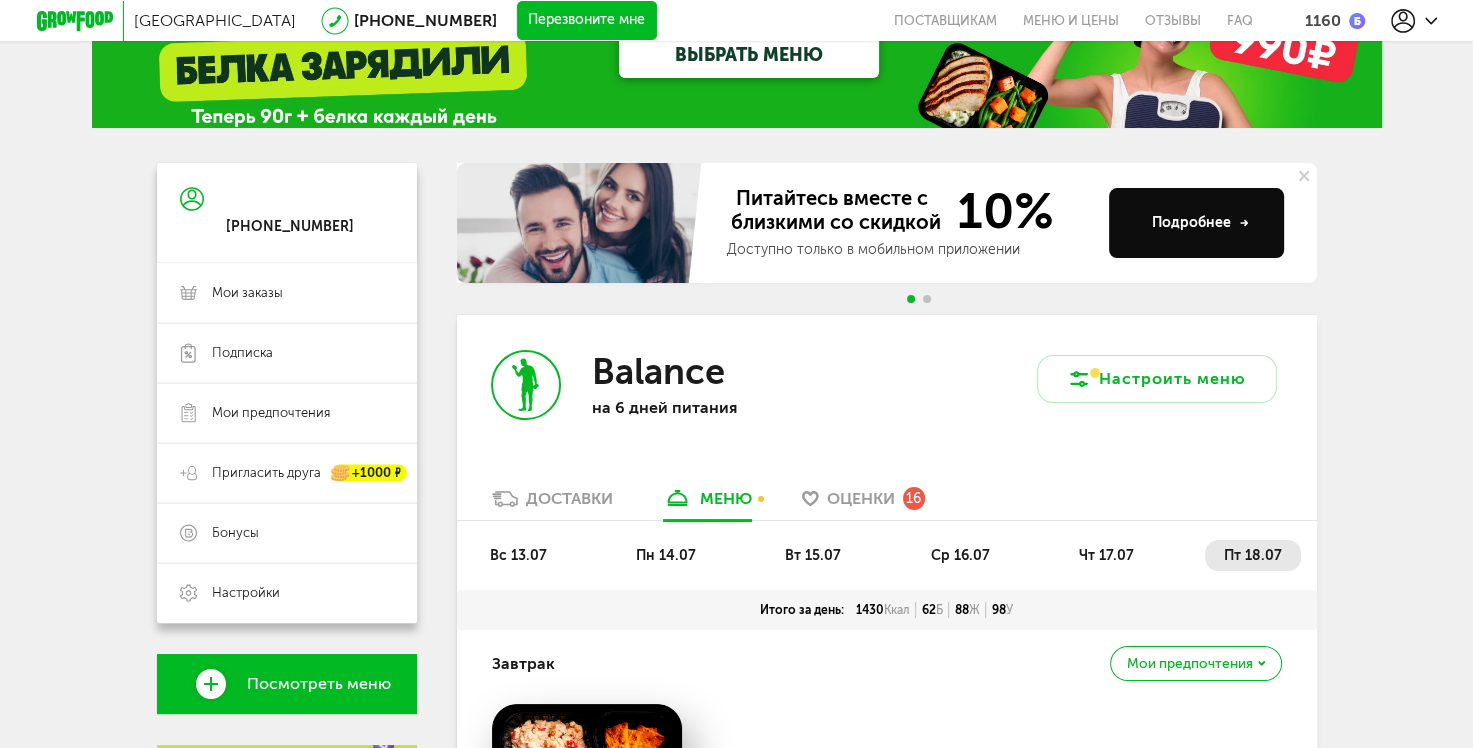 click on "1160" at bounding box center [1323, 20] 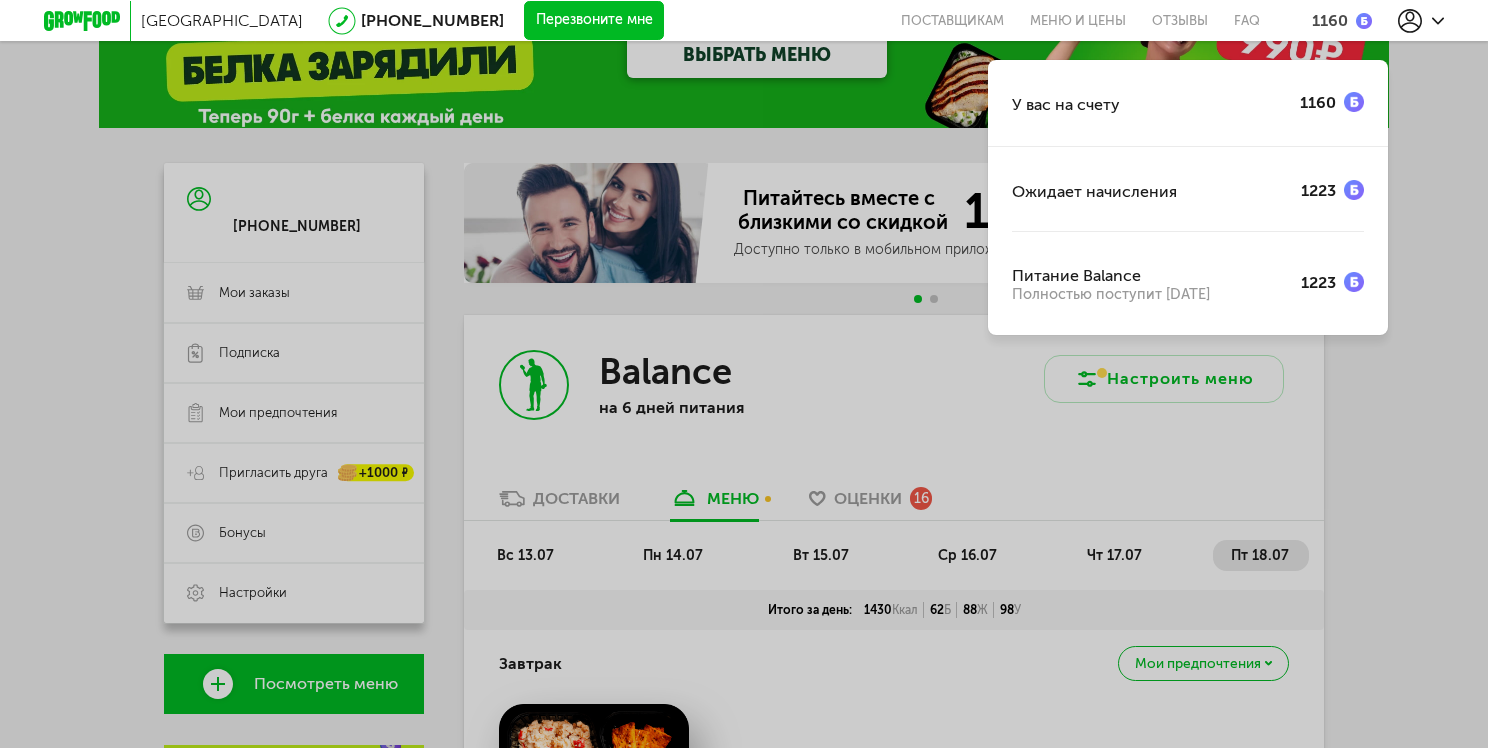 click on "У вас на счету
1160
Ожидает начисления
1223
Питание Balance
Полностью поступит [DATE]" at bounding box center (744, 374) 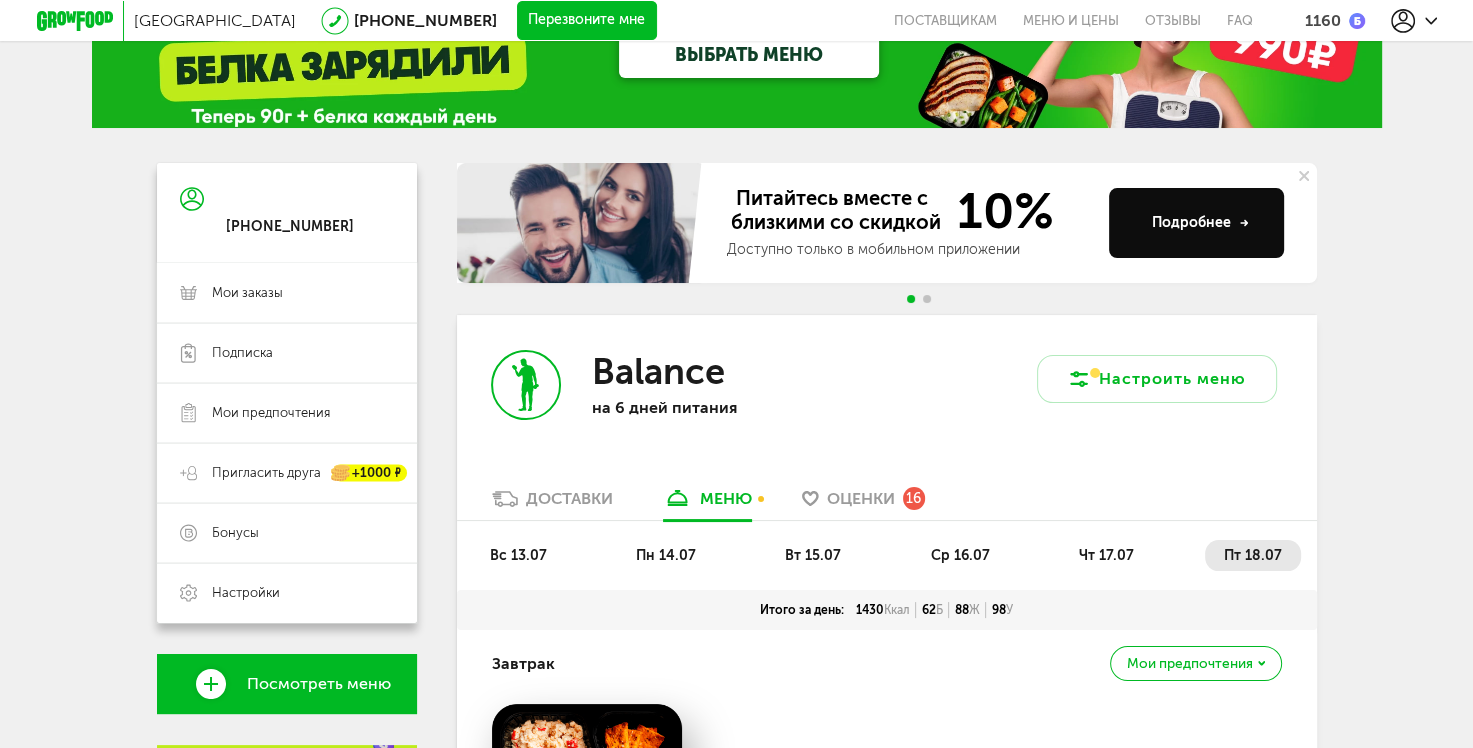 click on "Оценки" at bounding box center (861, 498) 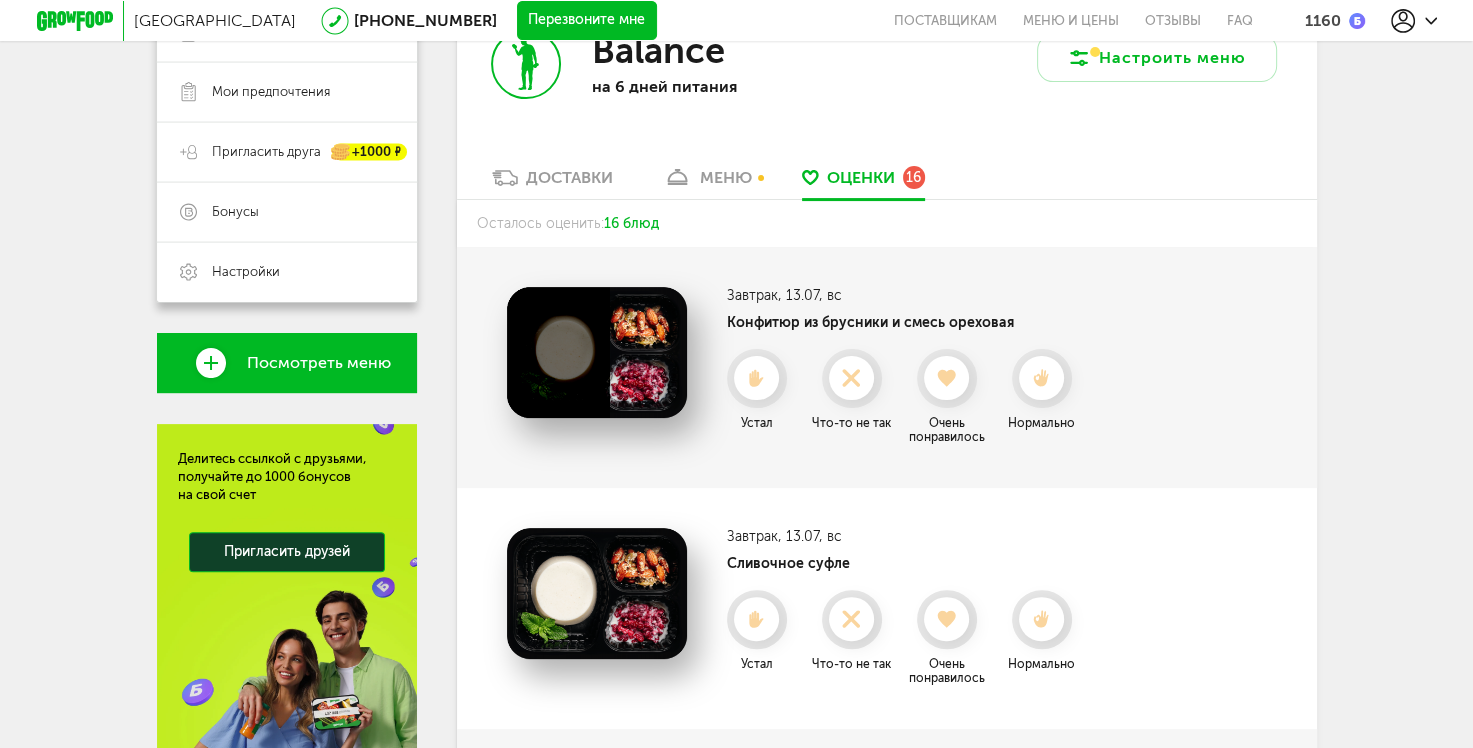 scroll, scrollTop: 552, scrollLeft: 0, axis: vertical 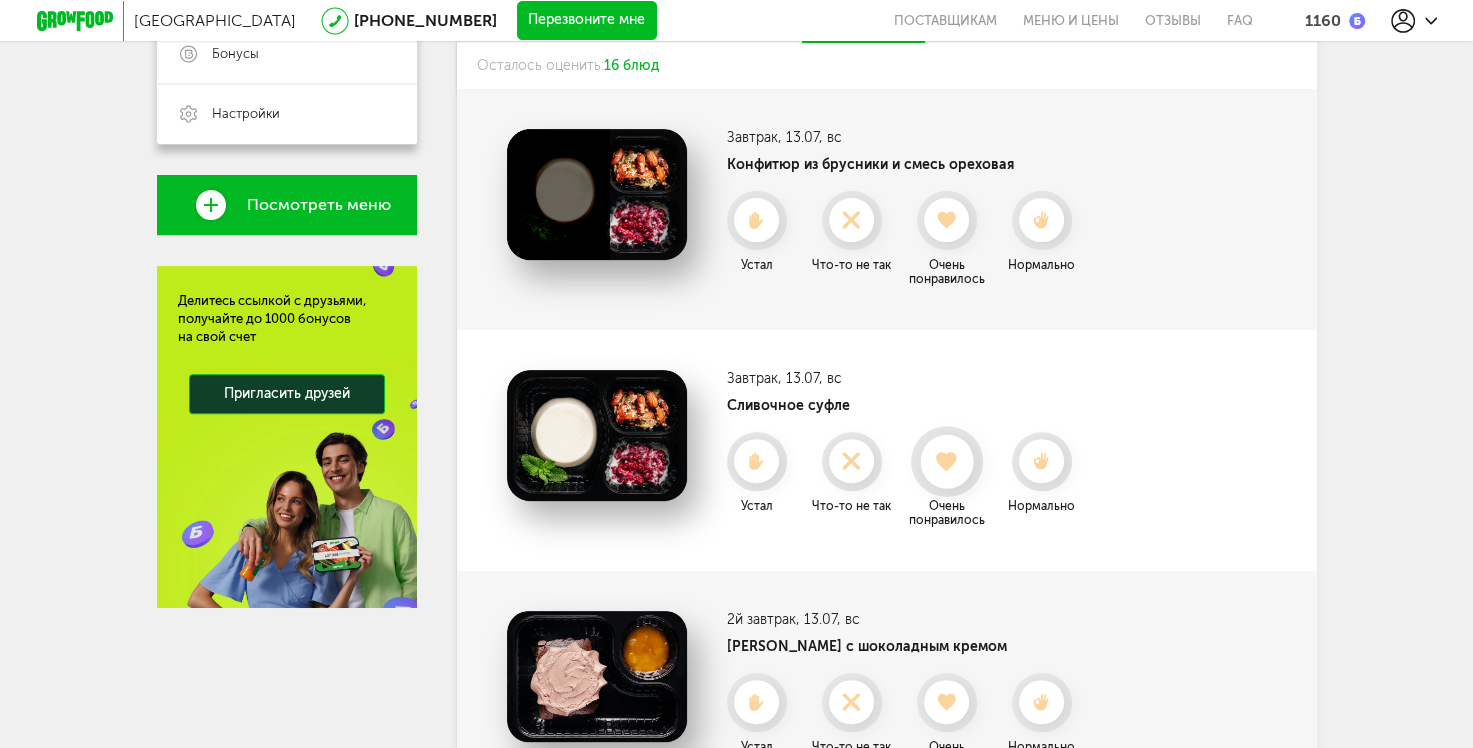 click at bounding box center (946, 461) 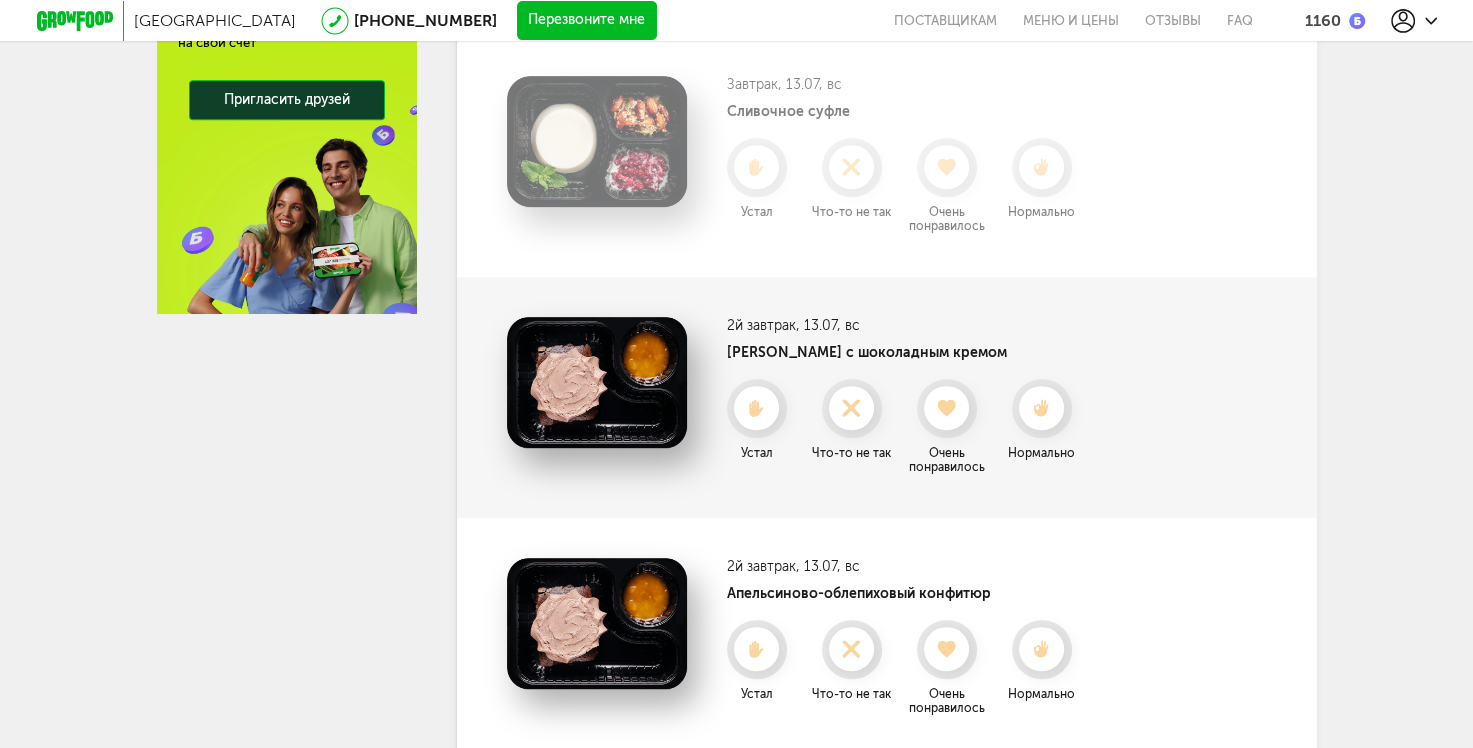 scroll, scrollTop: 852, scrollLeft: 0, axis: vertical 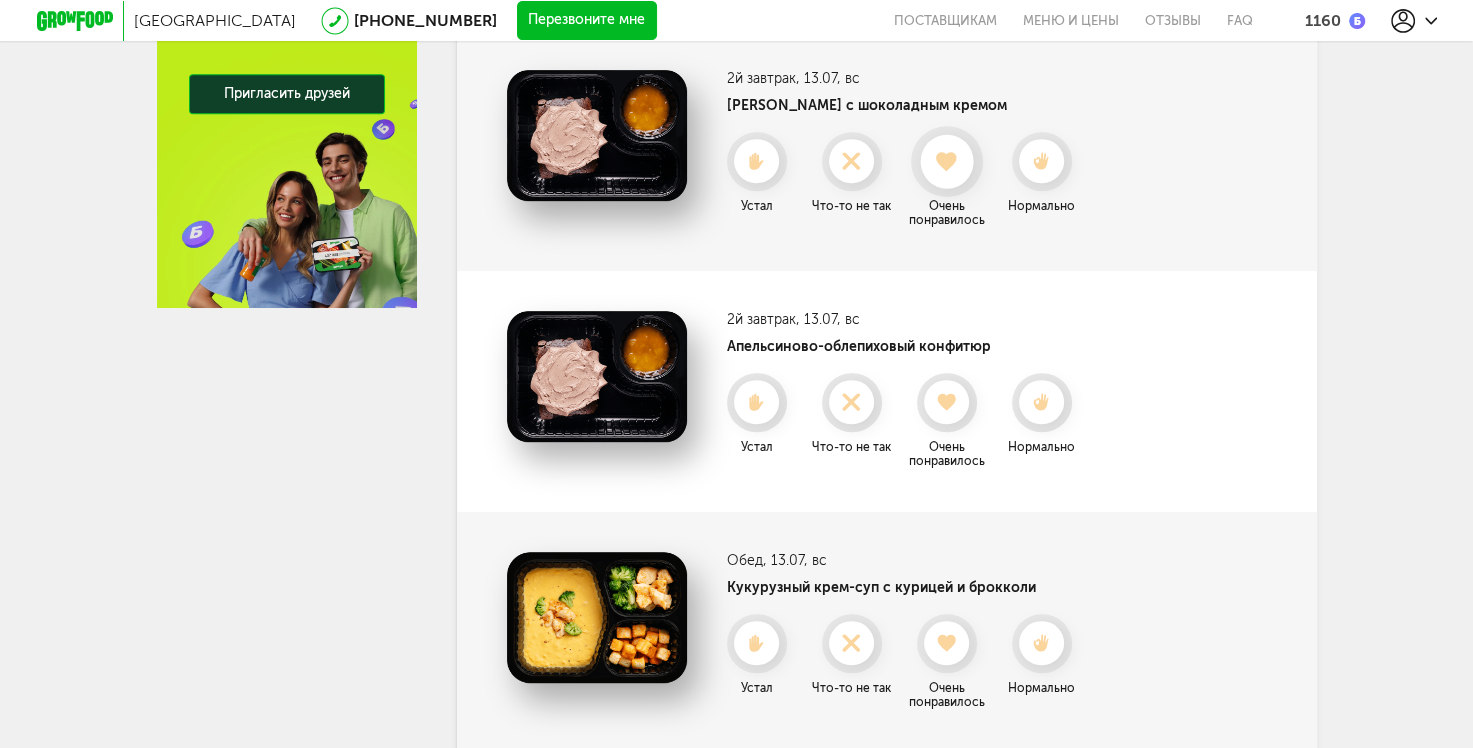 click 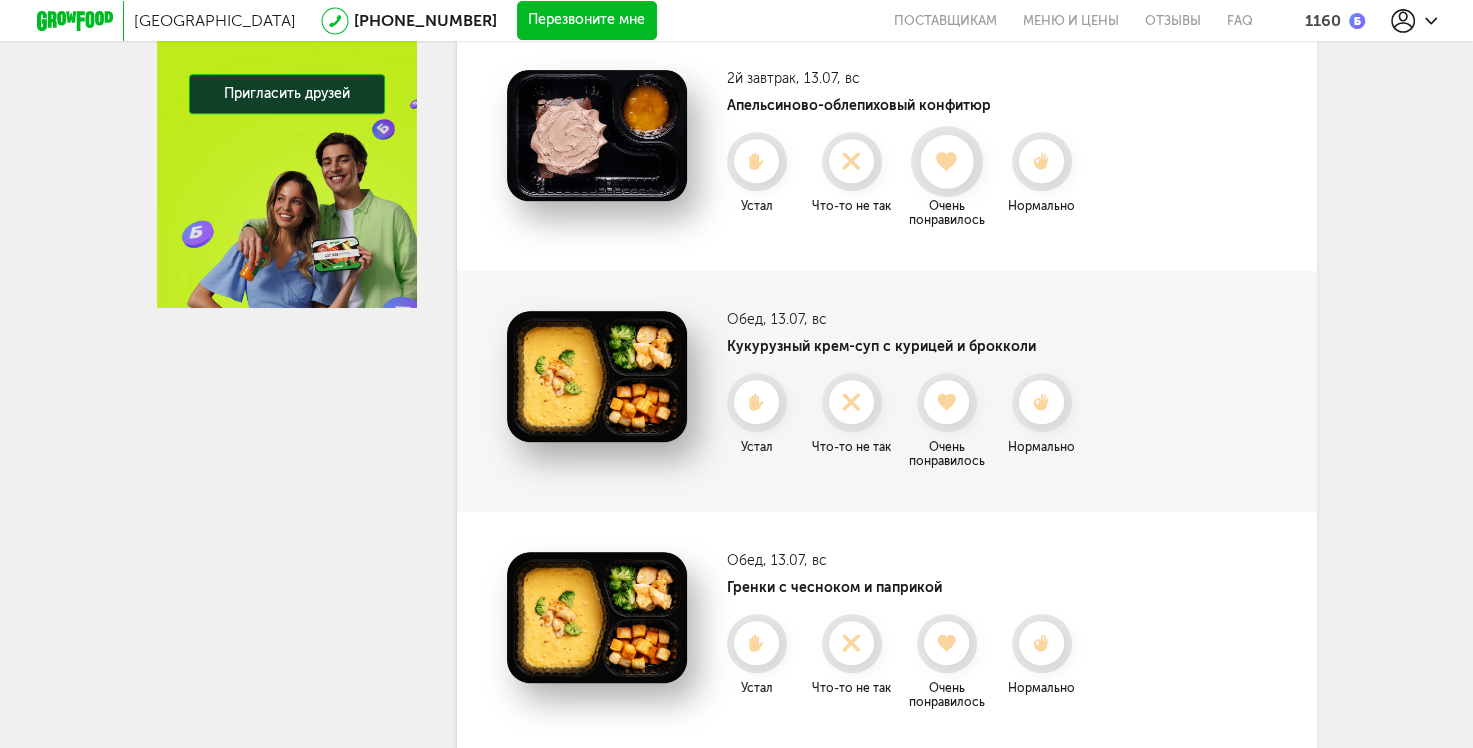 click at bounding box center (946, 161) 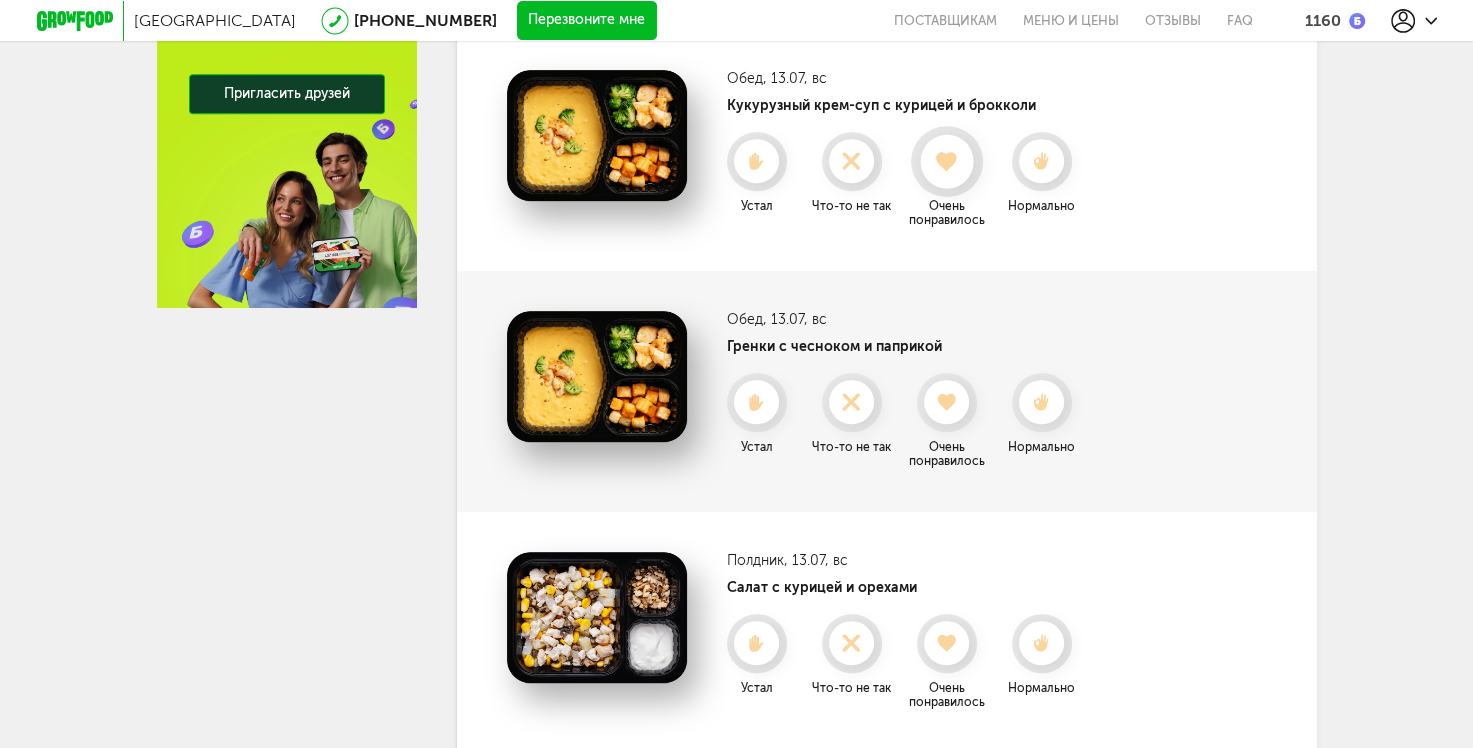 click 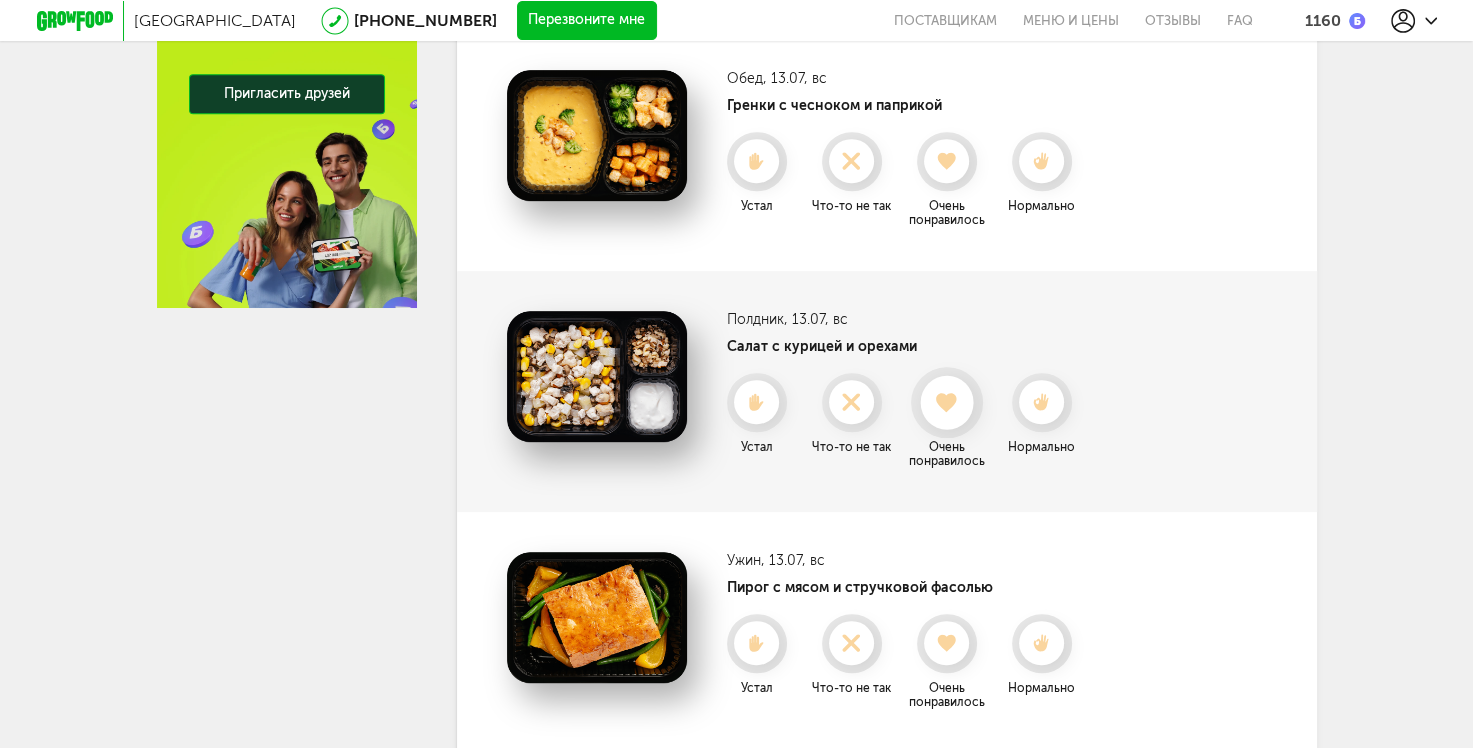 click 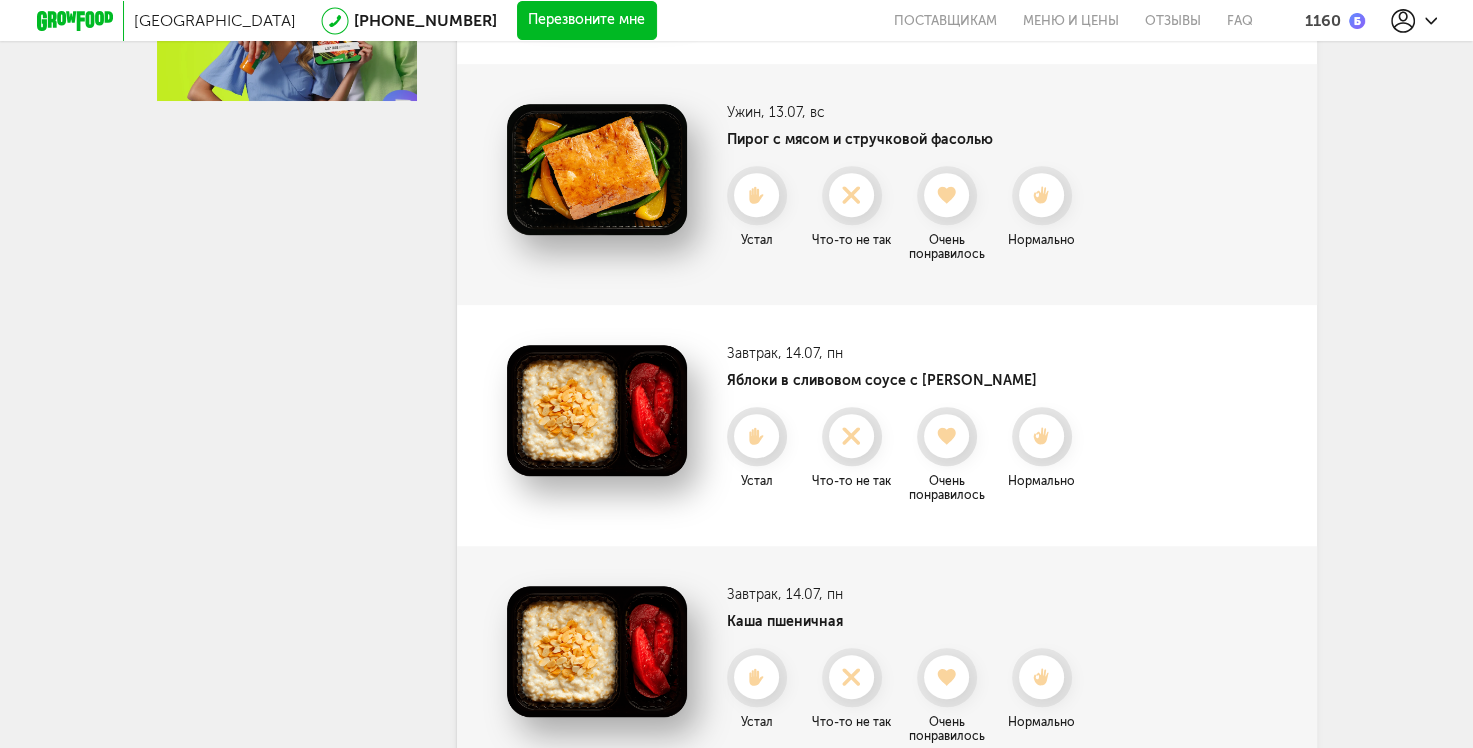 scroll, scrollTop: 1052, scrollLeft: 0, axis: vertical 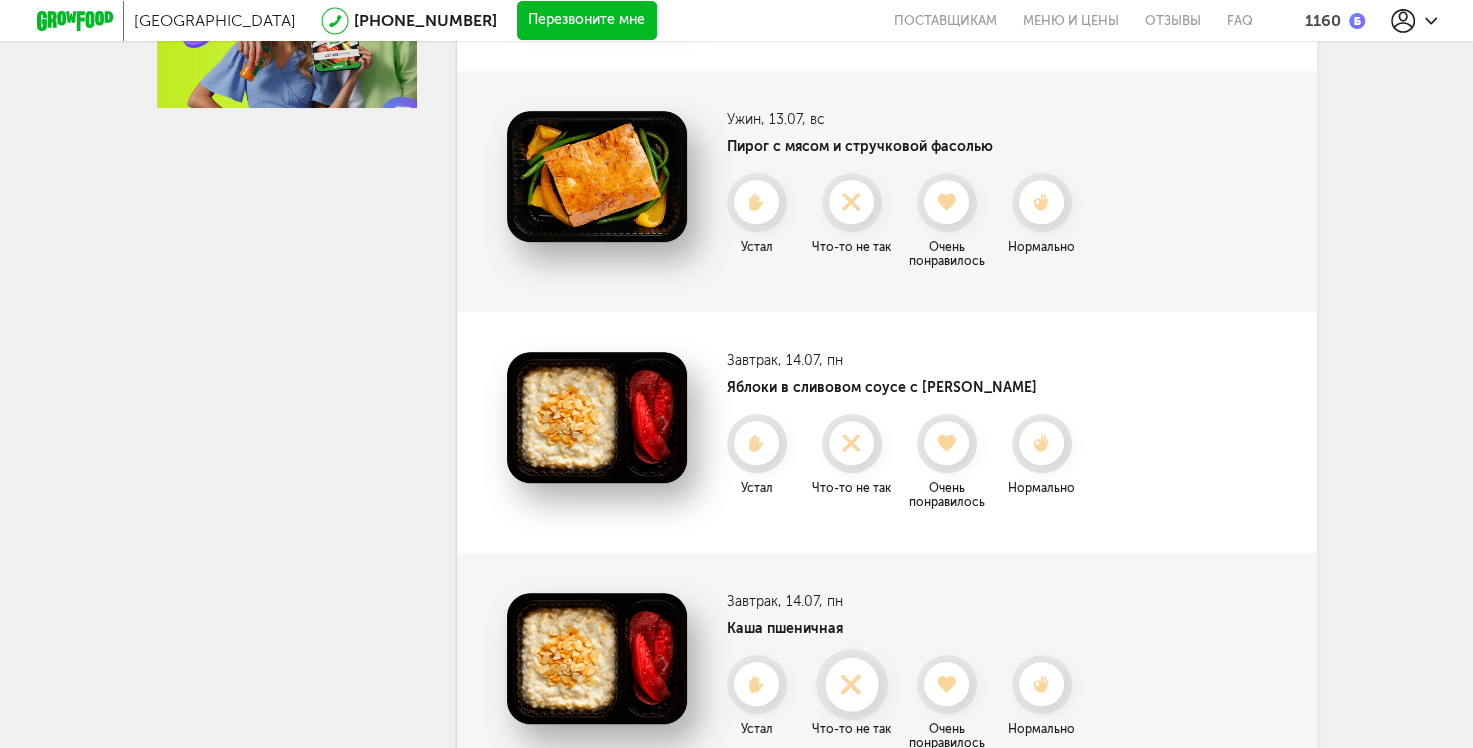 click 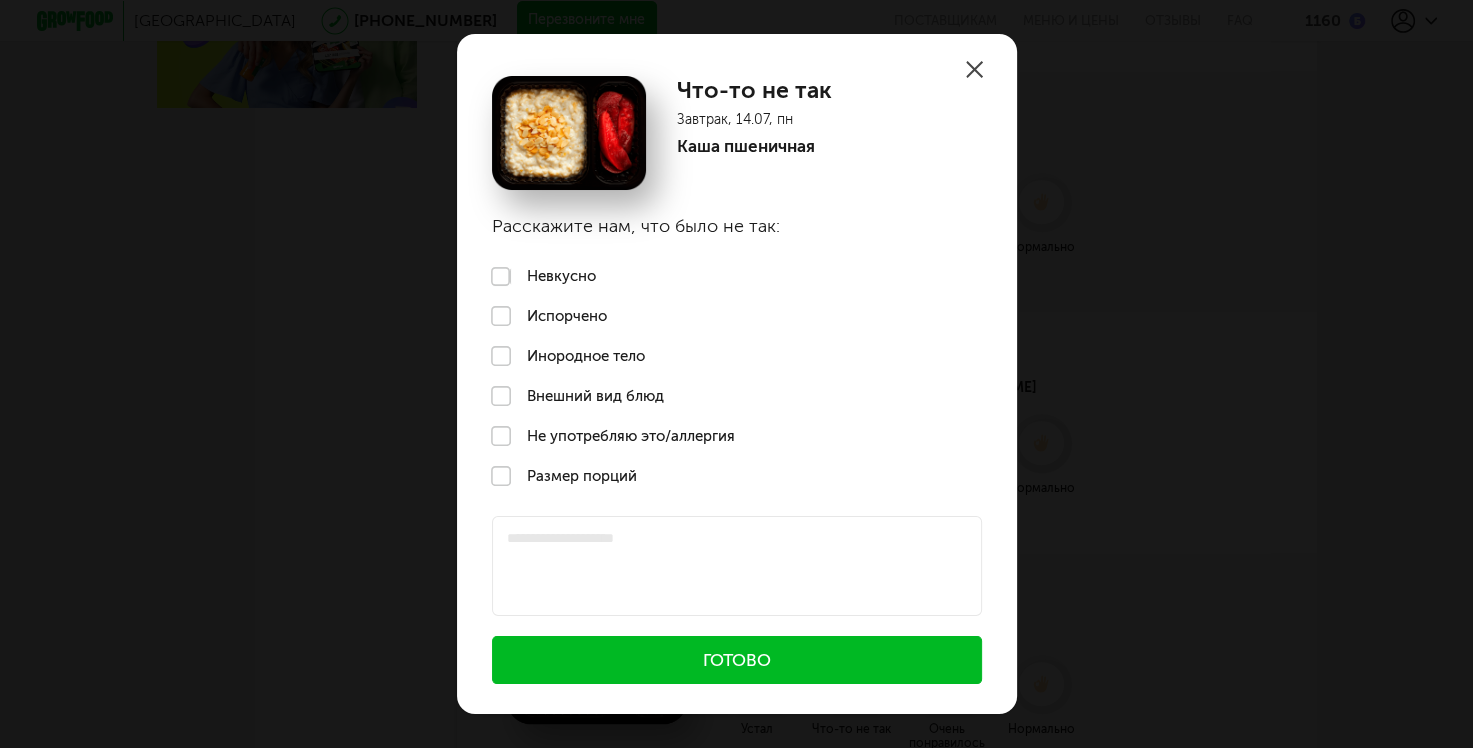 click on "Невкусно" at bounding box center (737, 277) 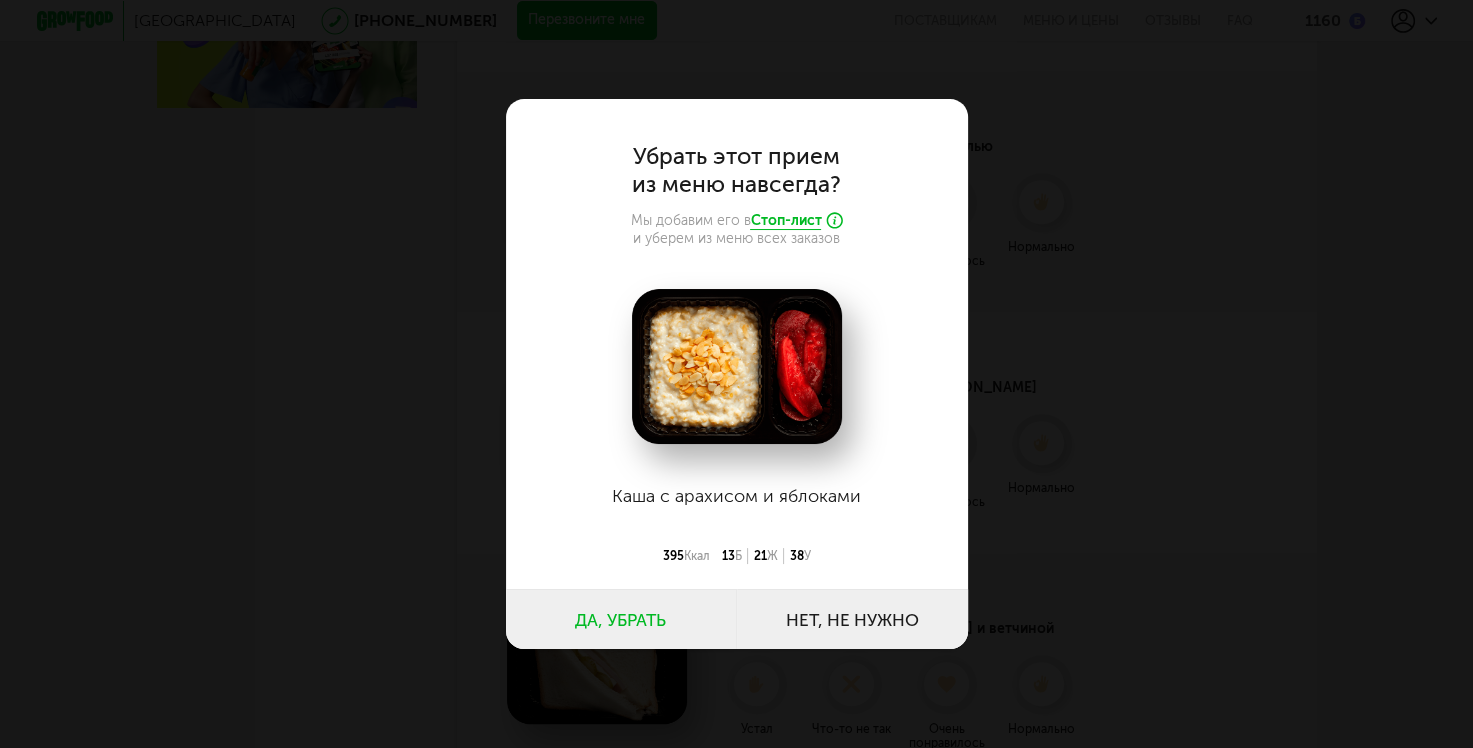 click on "Да, убрать" at bounding box center [621, 619] 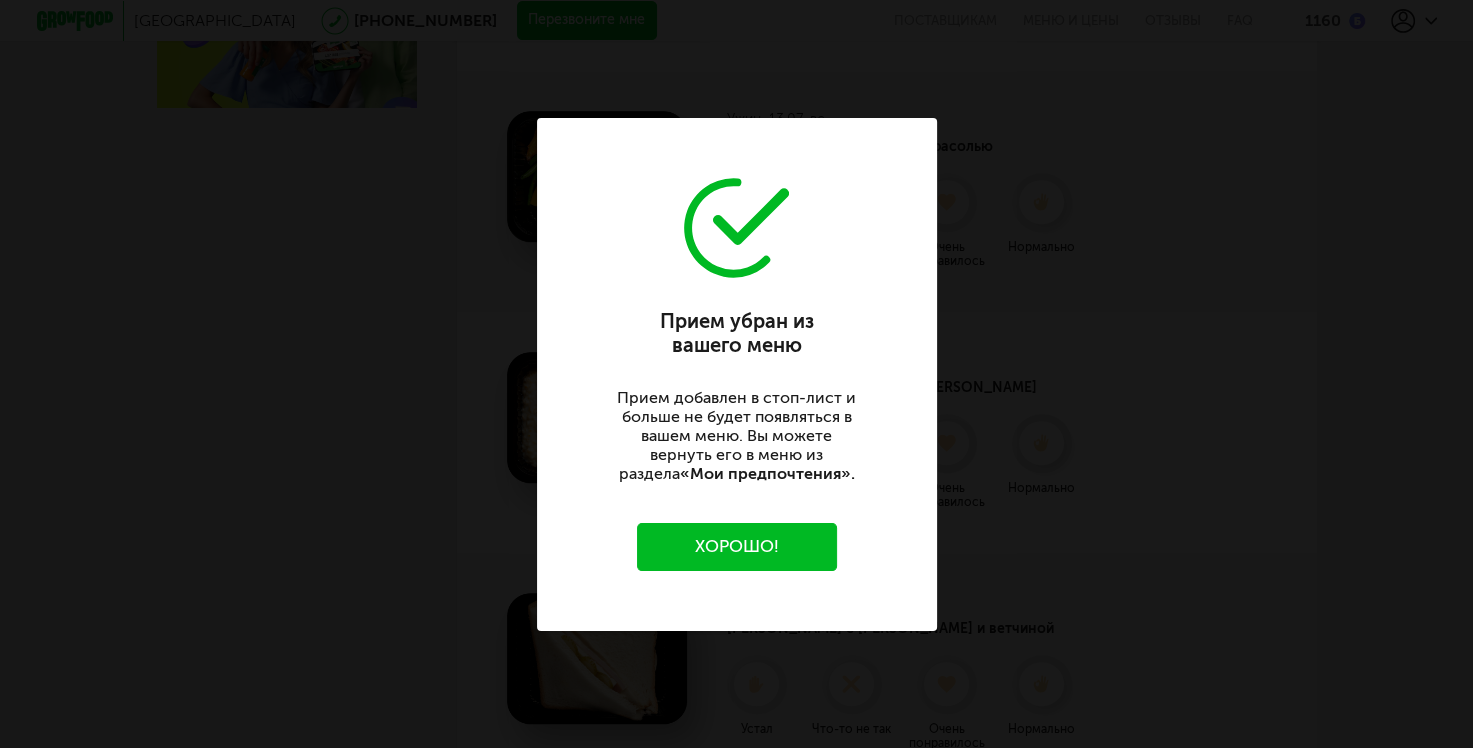 click on "Хорошо!" at bounding box center [737, 547] 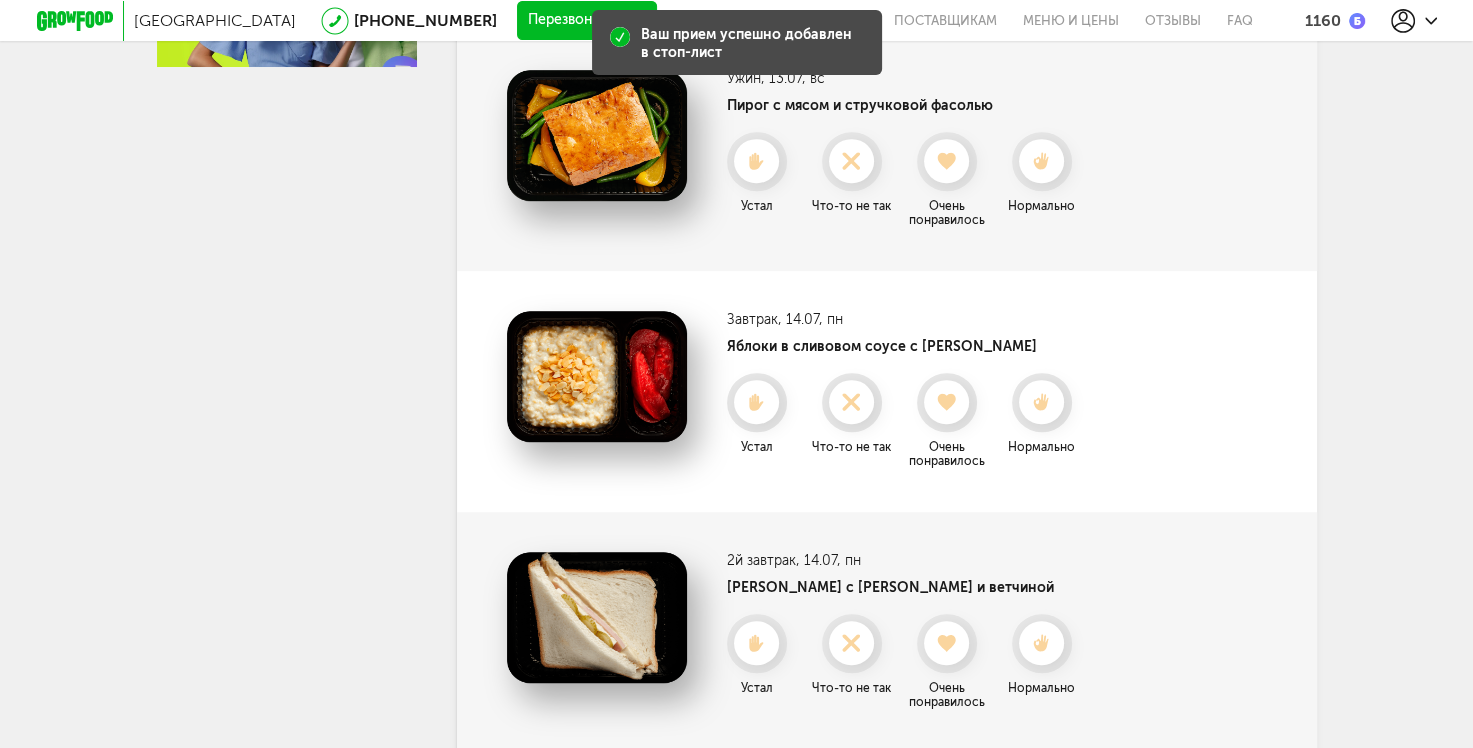 scroll, scrollTop: 1152, scrollLeft: 0, axis: vertical 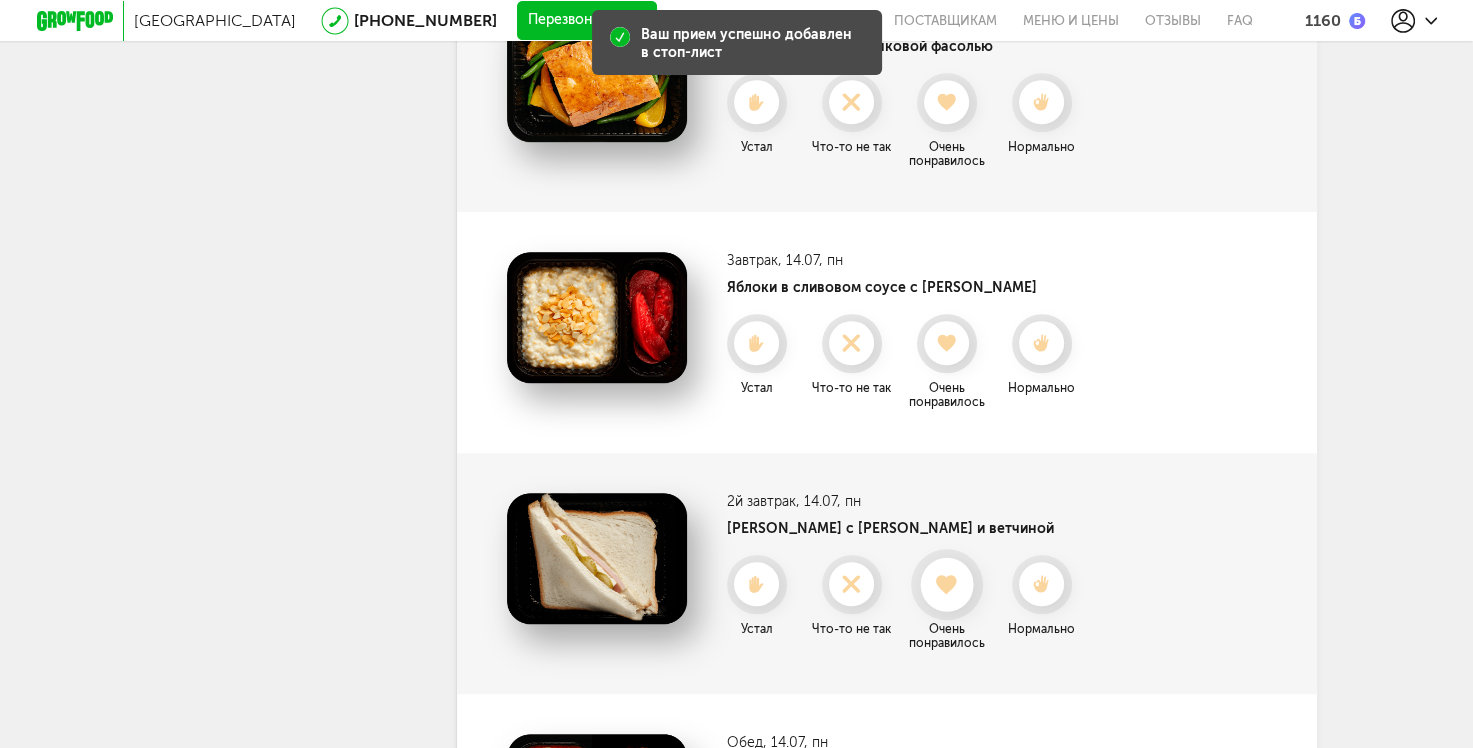 click at bounding box center [946, 584] 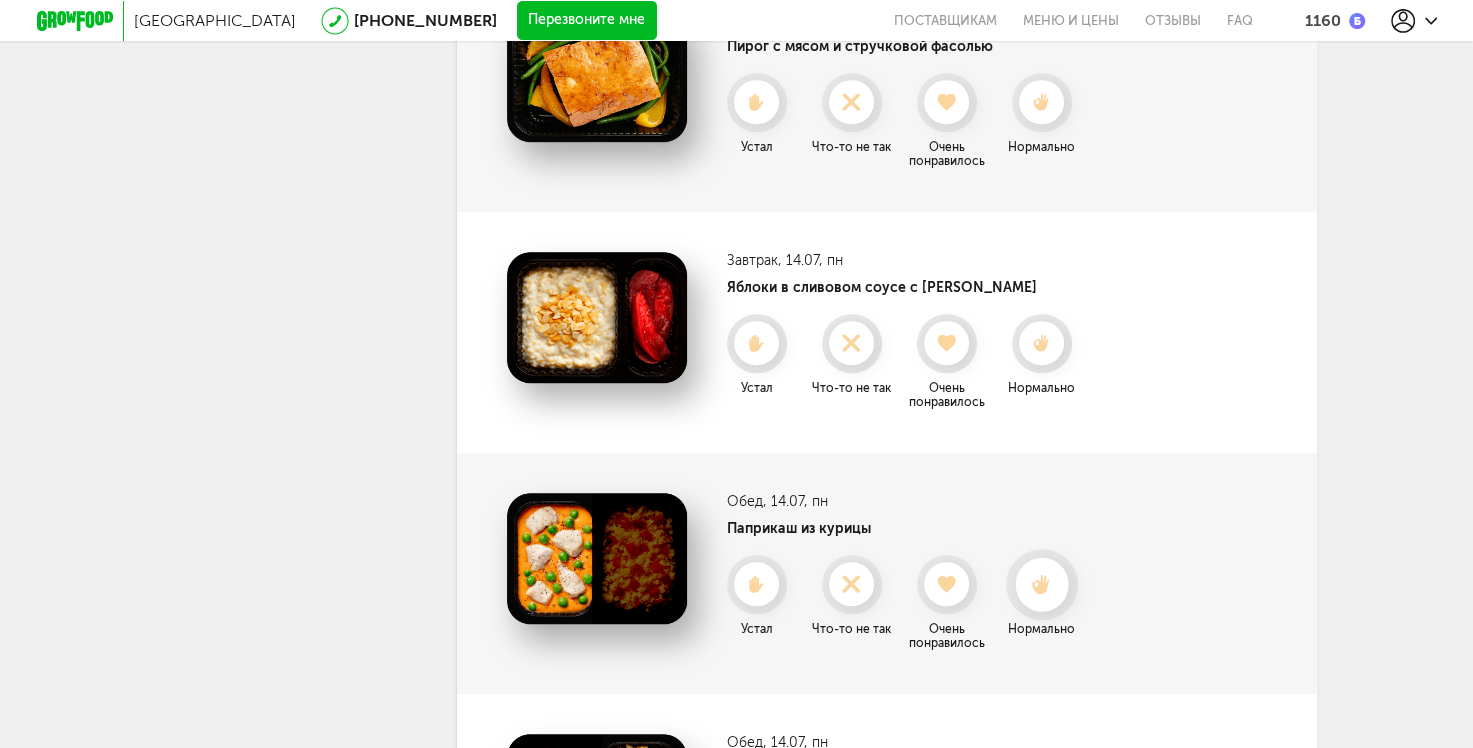 click 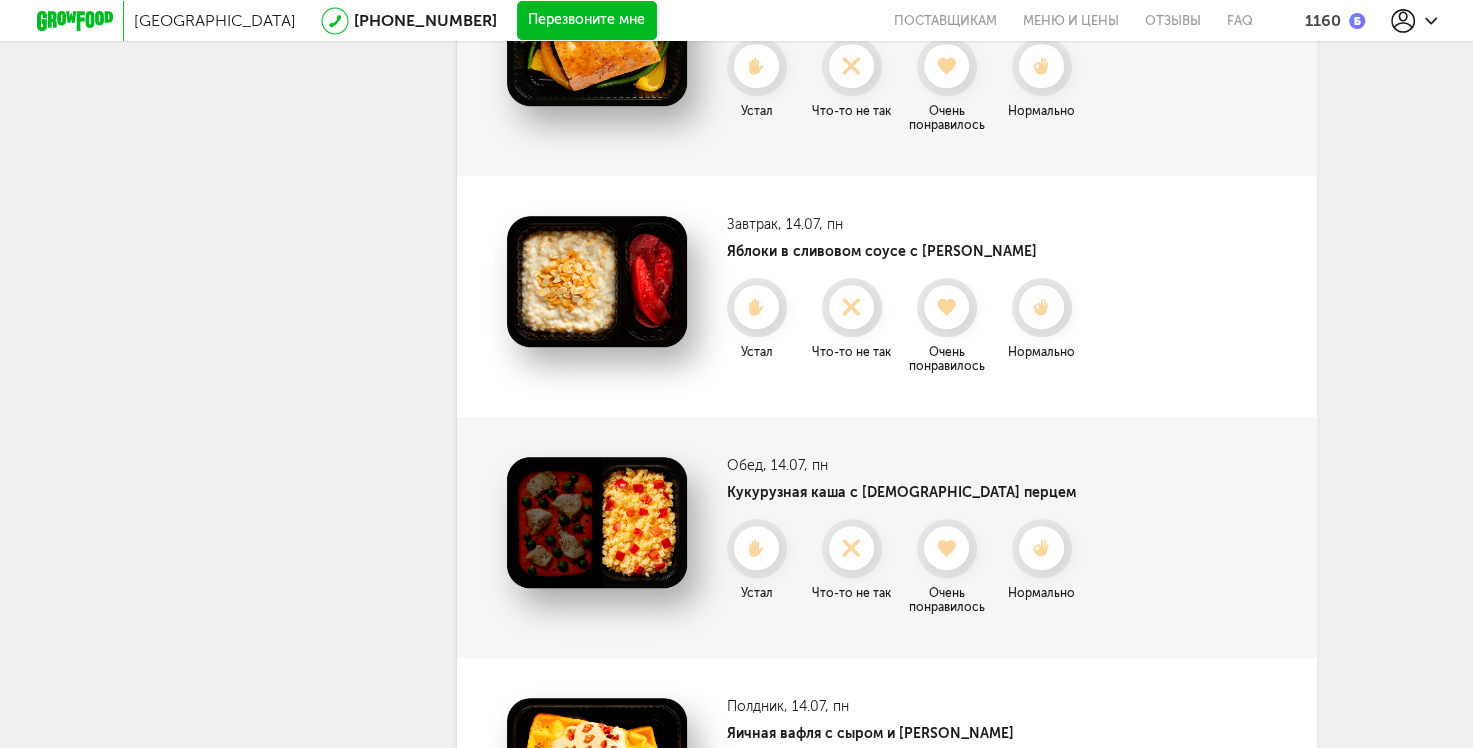 scroll, scrollTop: 1252, scrollLeft: 0, axis: vertical 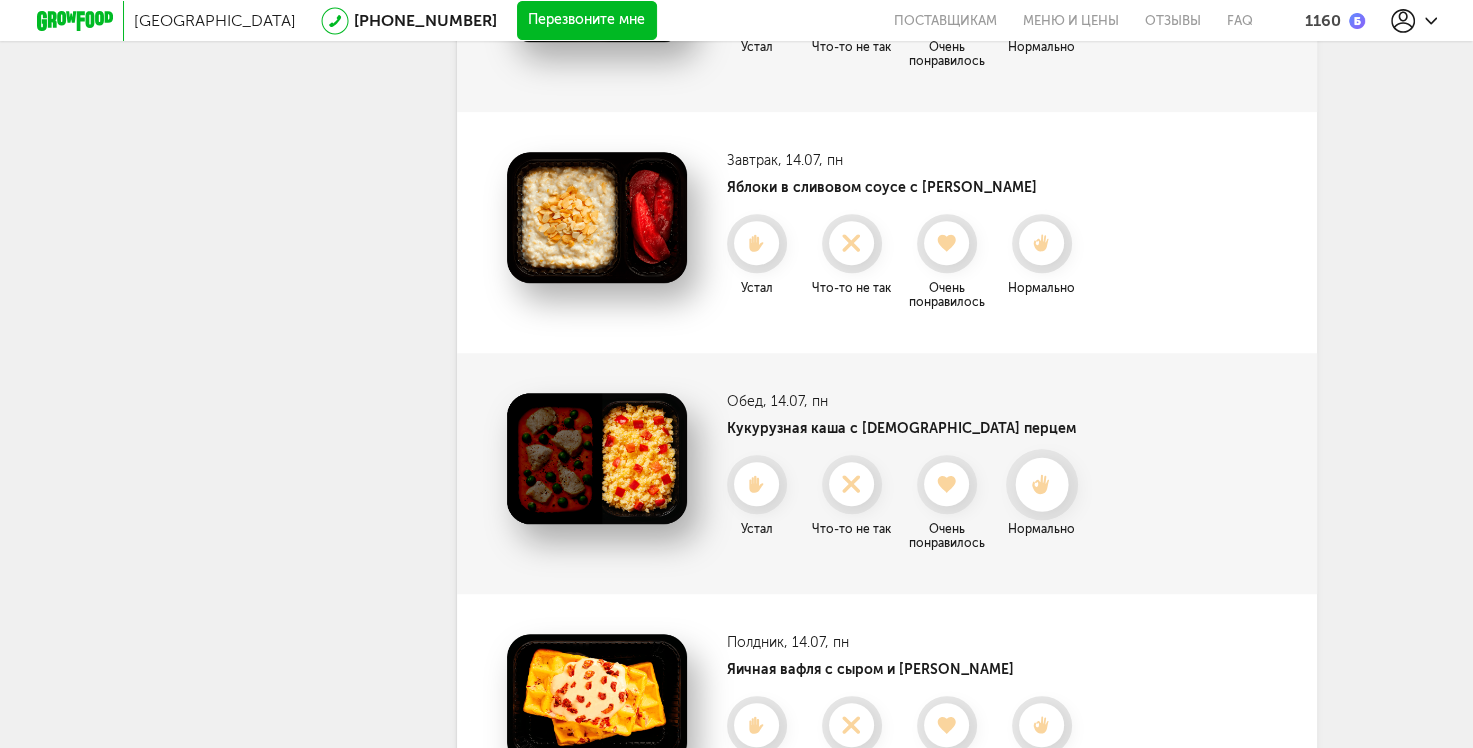 click at bounding box center (1041, 484) 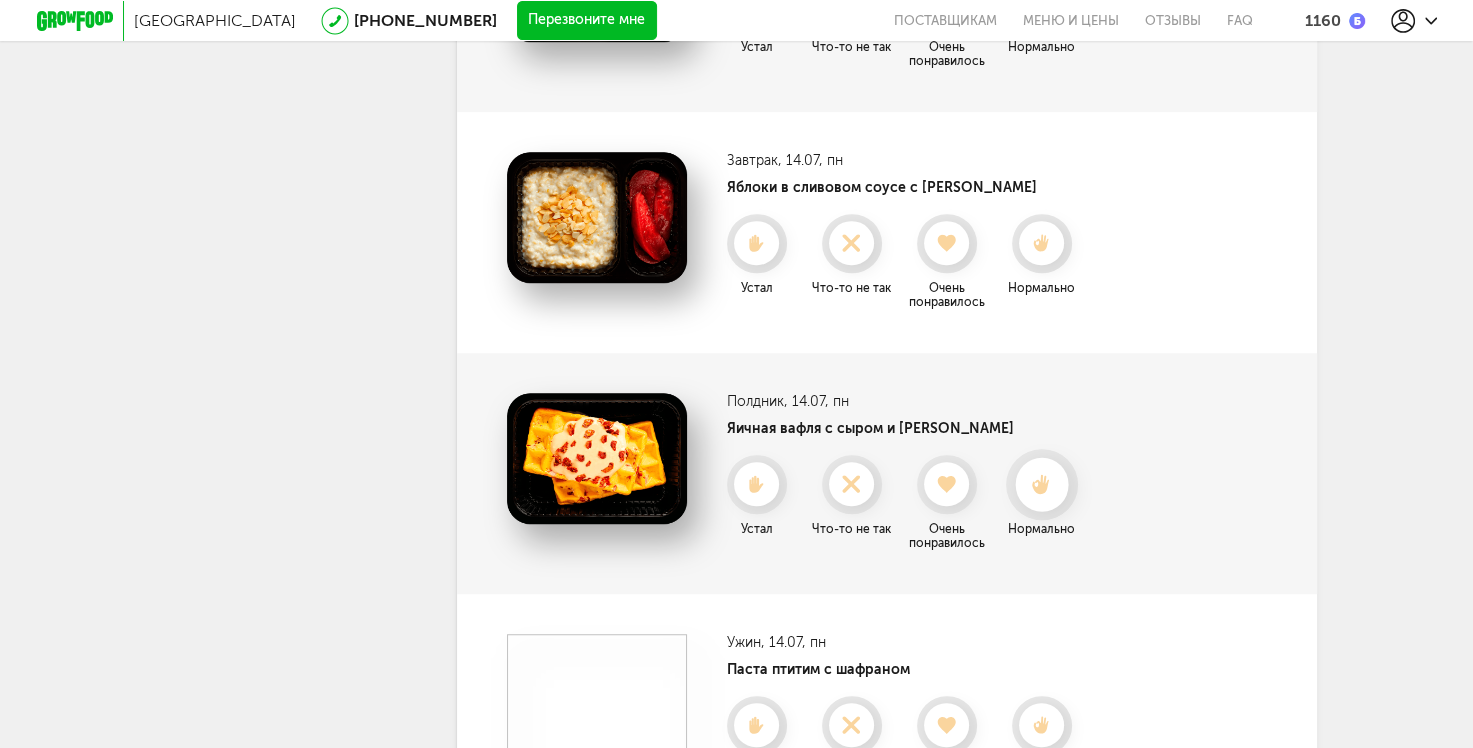 click 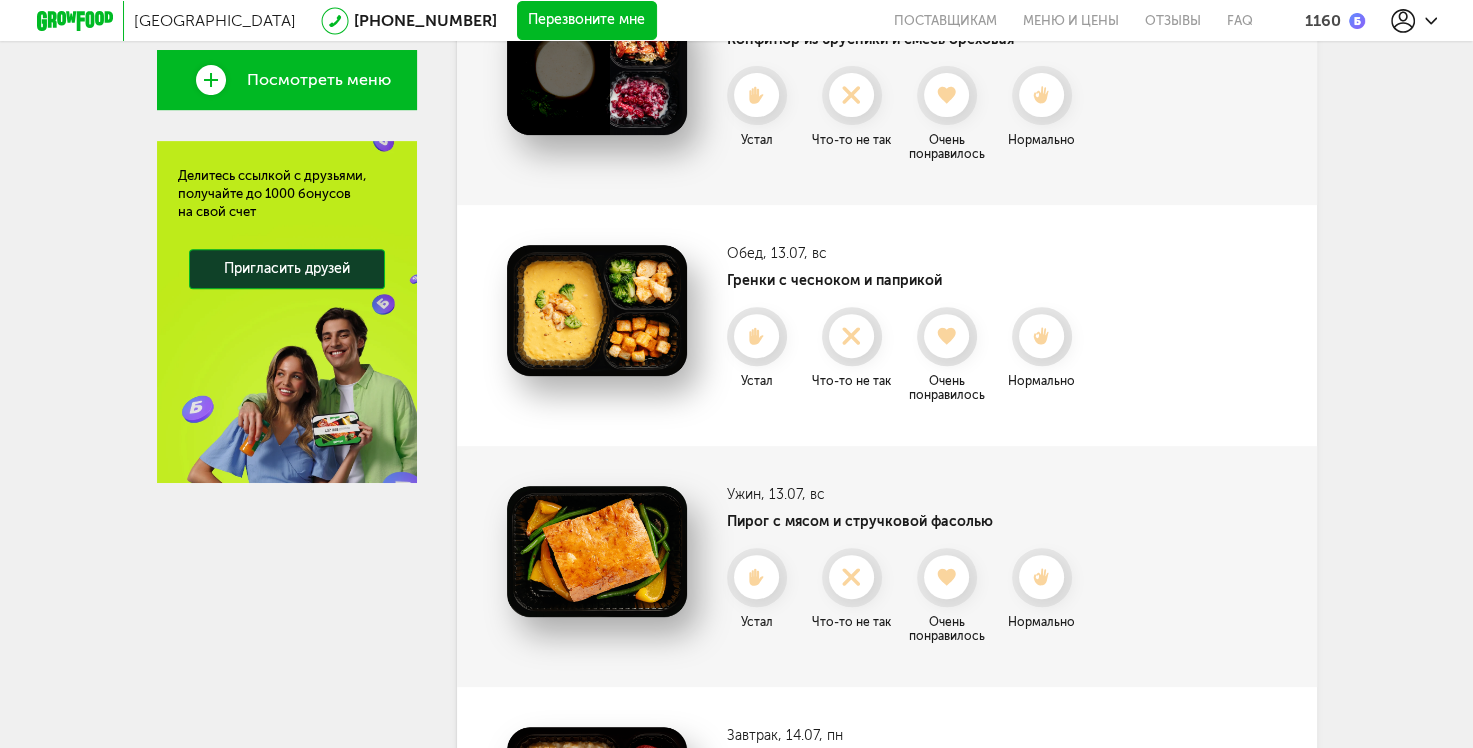 scroll, scrollTop: 640, scrollLeft: 0, axis: vertical 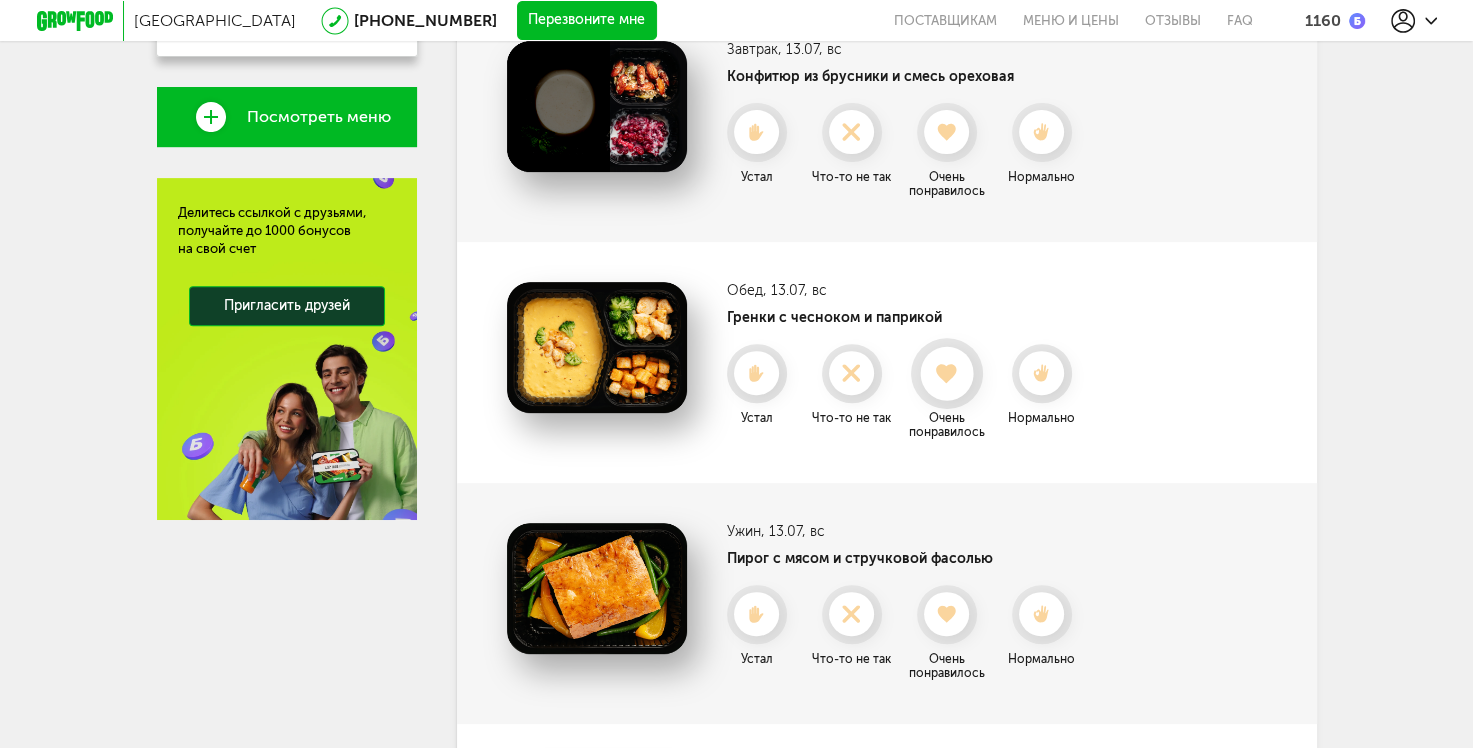 click 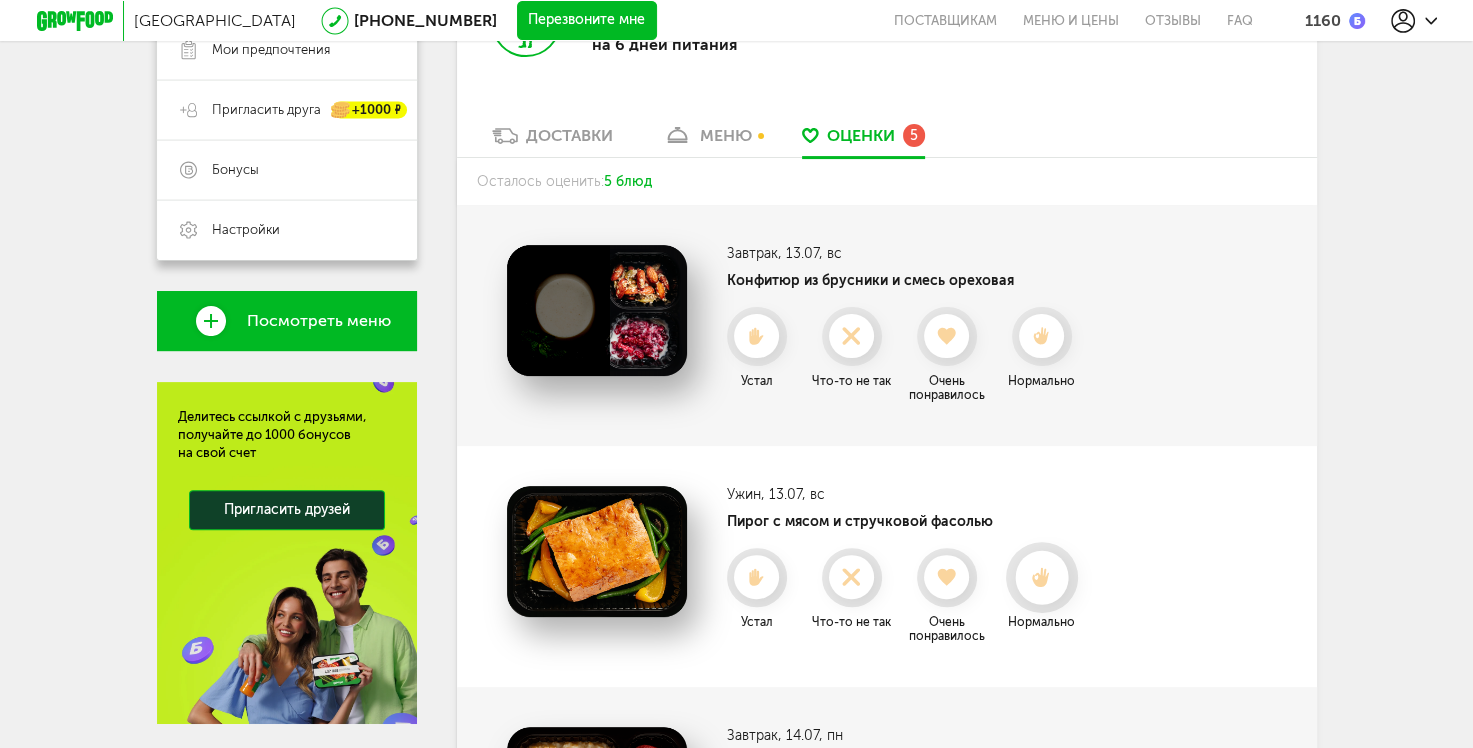 scroll, scrollTop: 340, scrollLeft: 0, axis: vertical 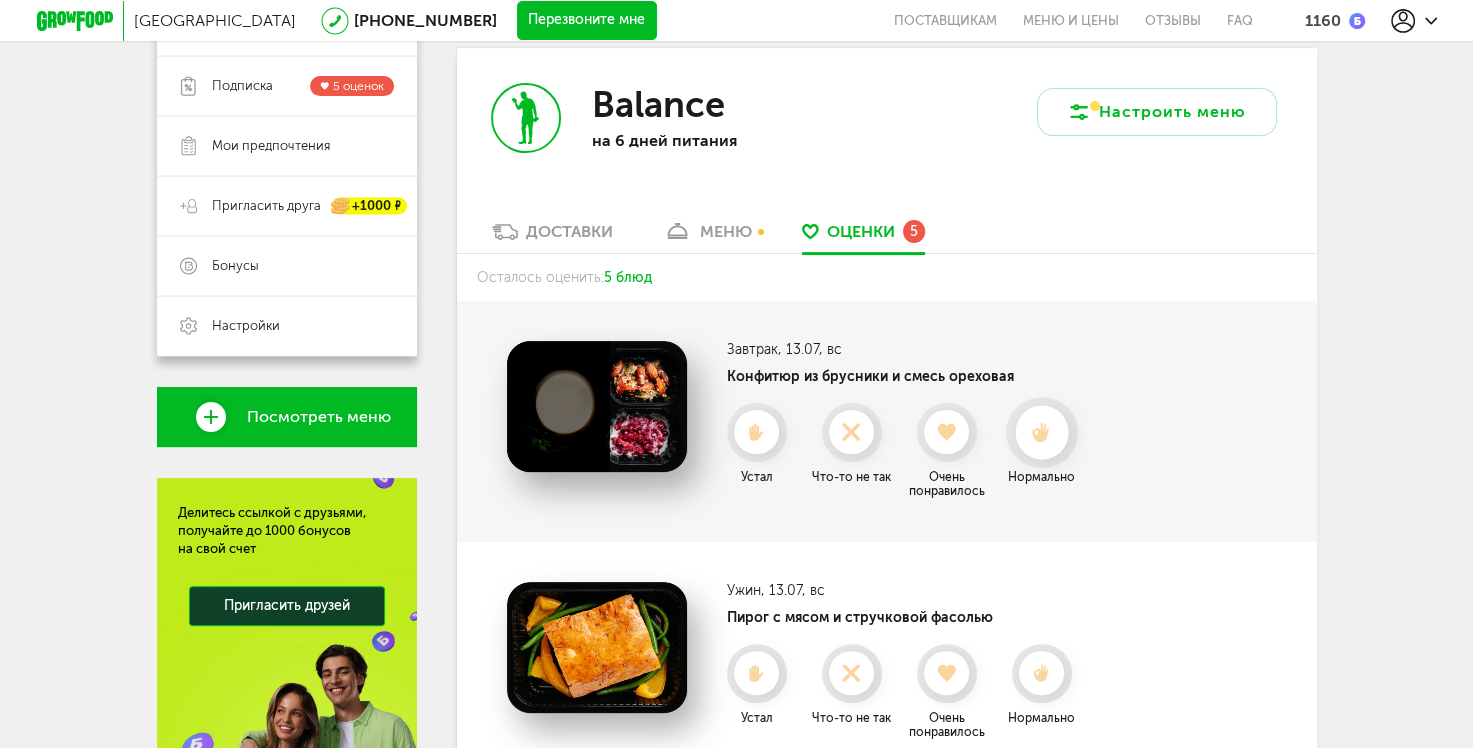 click 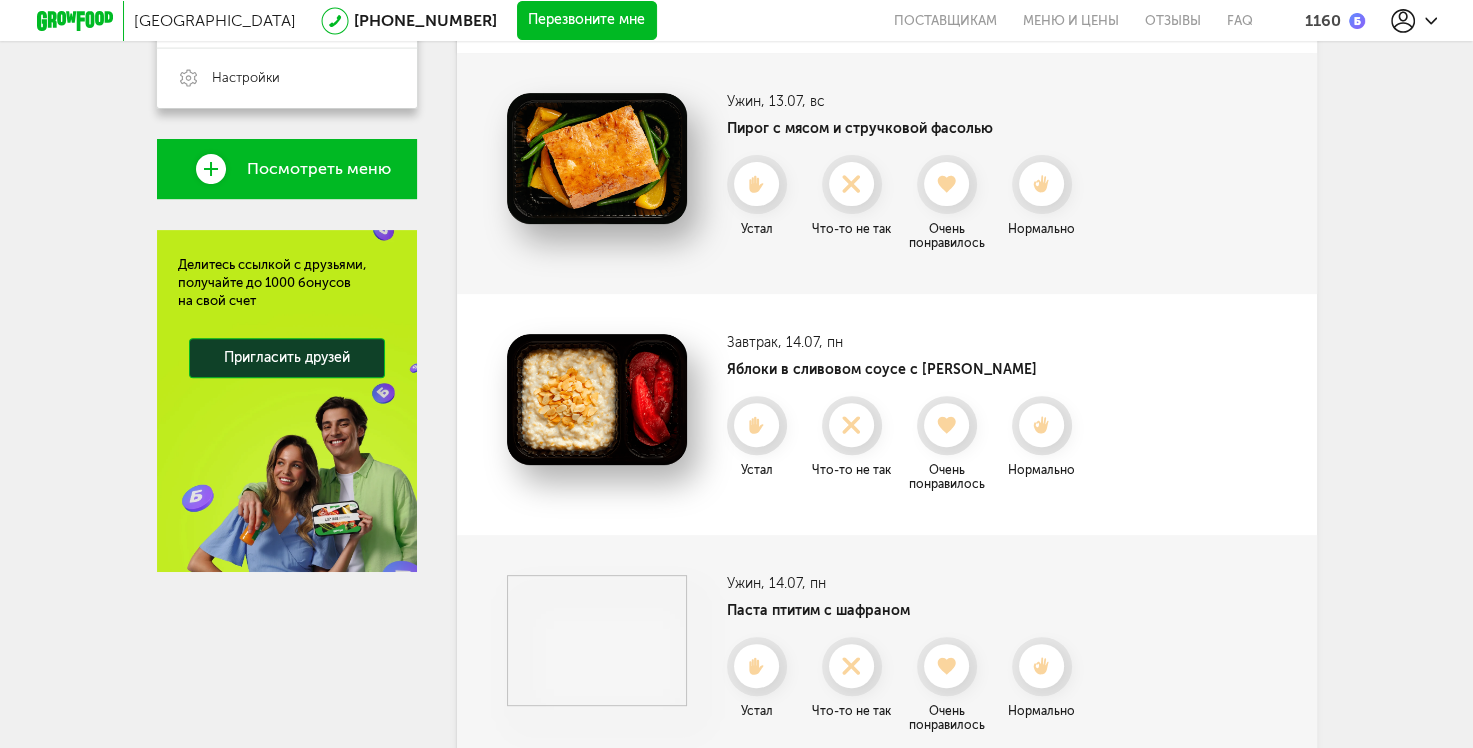 scroll, scrollTop: 640, scrollLeft: 0, axis: vertical 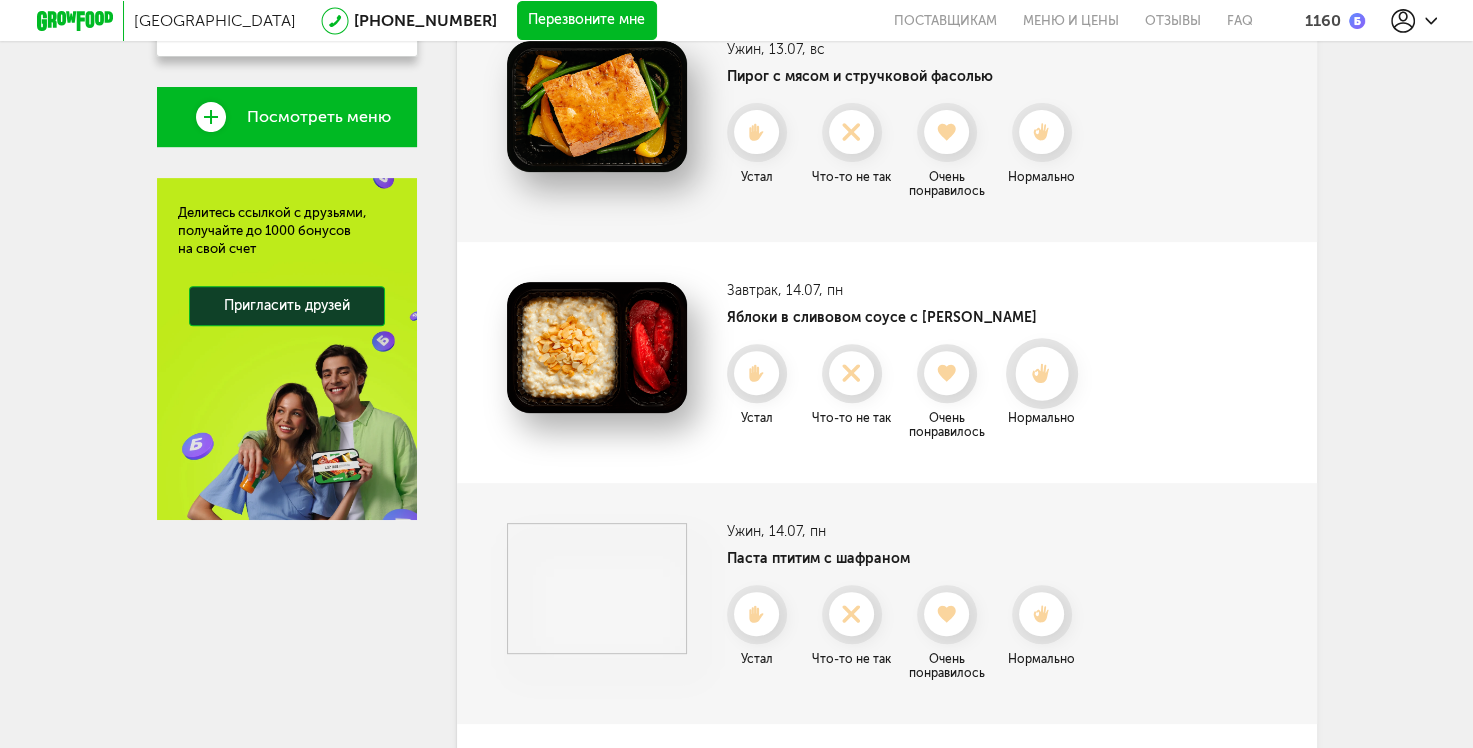 click at bounding box center [1041, 373] 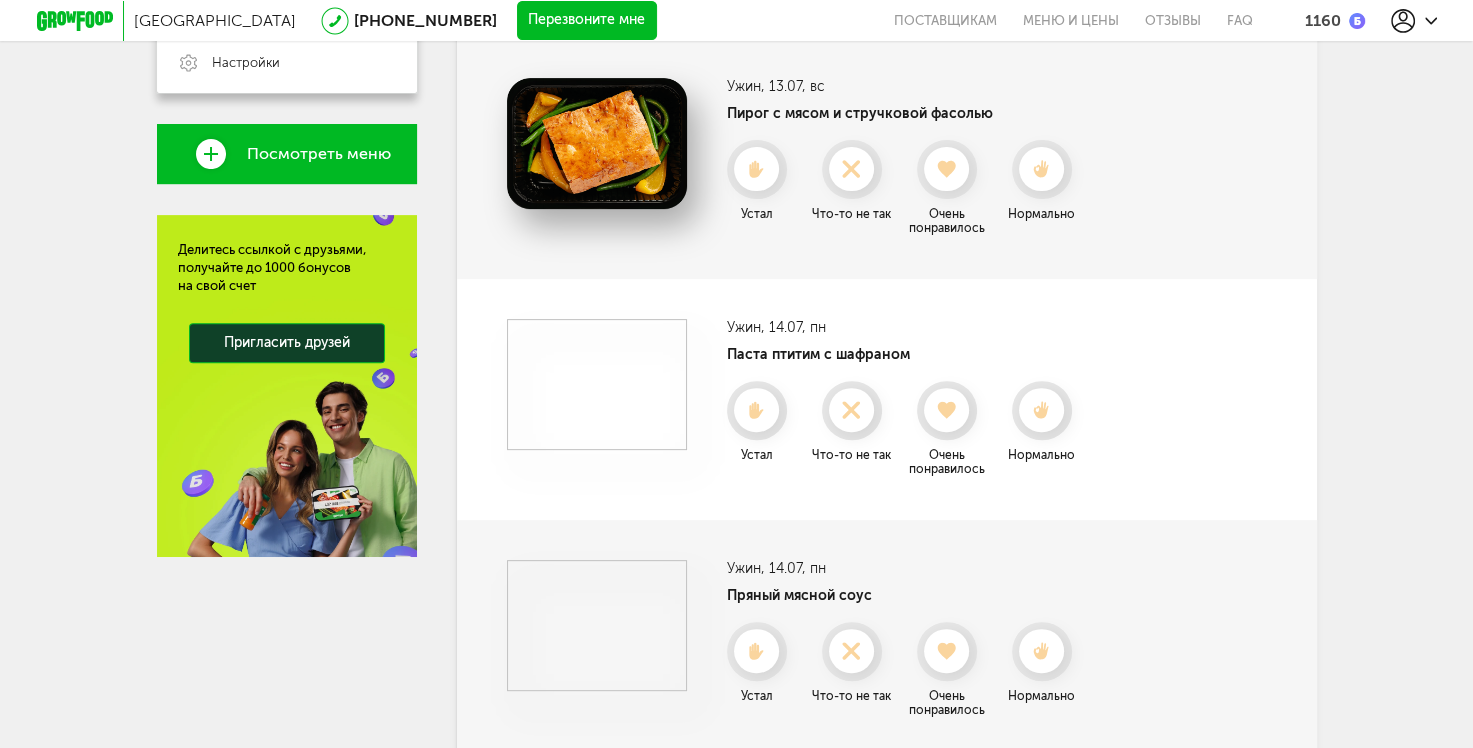 scroll, scrollTop: 540, scrollLeft: 0, axis: vertical 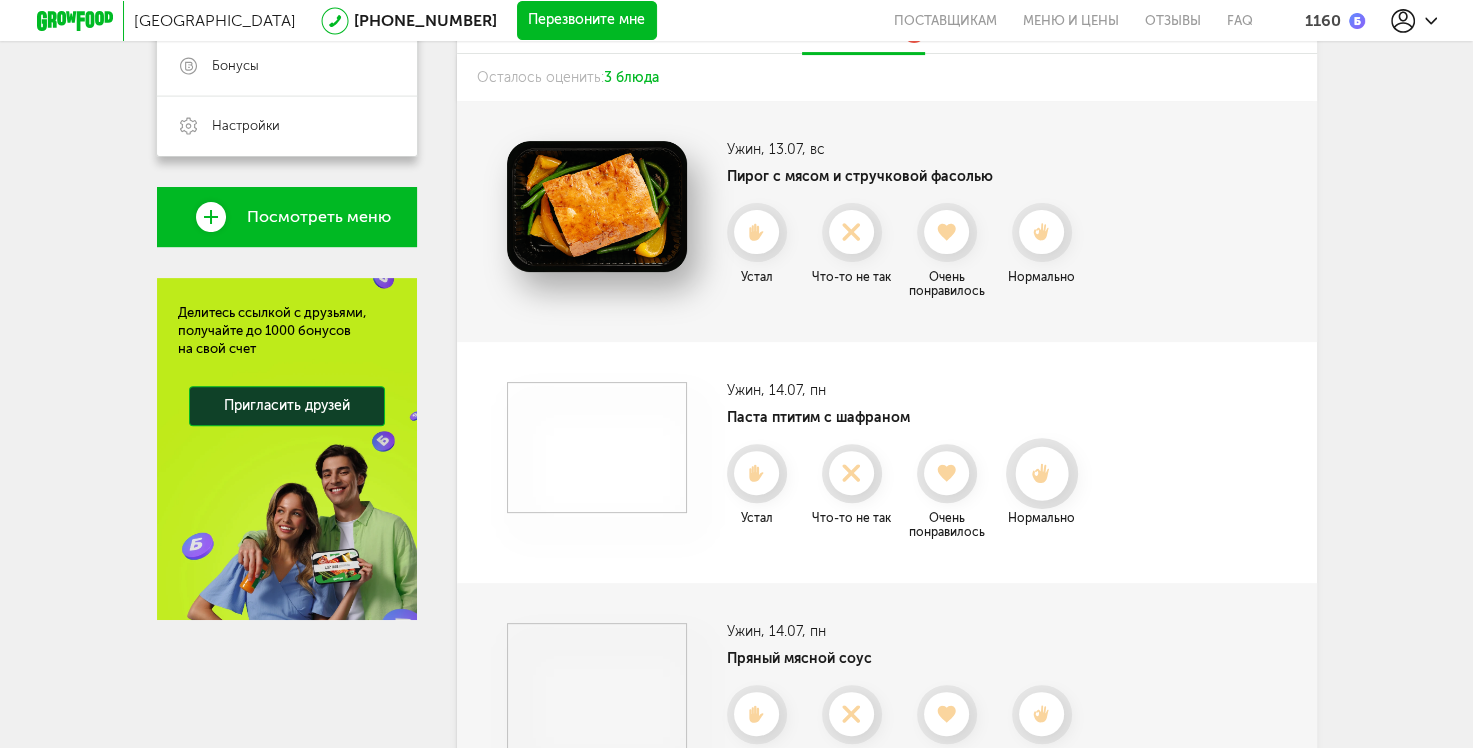 click at bounding box center [1041, 473] 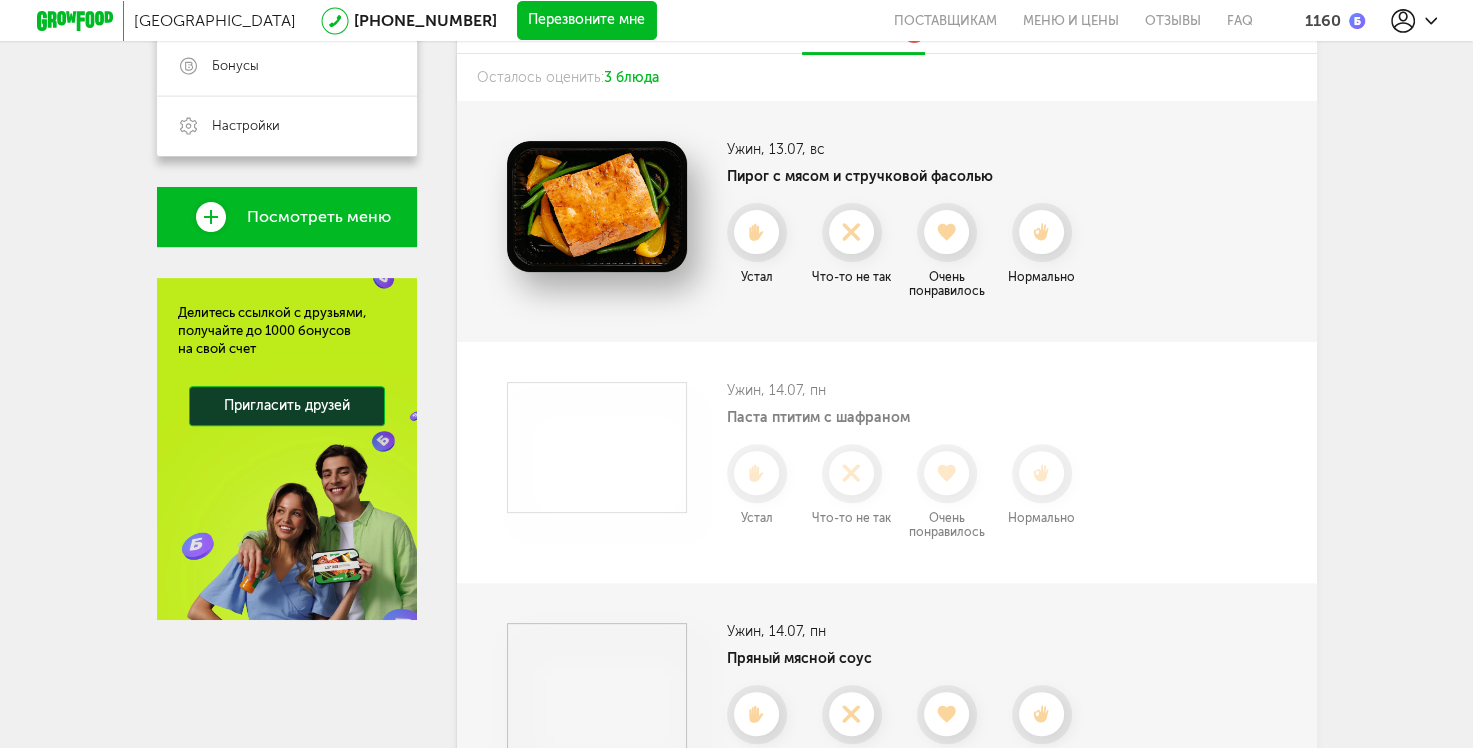 scroll, scrollTop: 492, scrollLeft: 0, axis: vertical 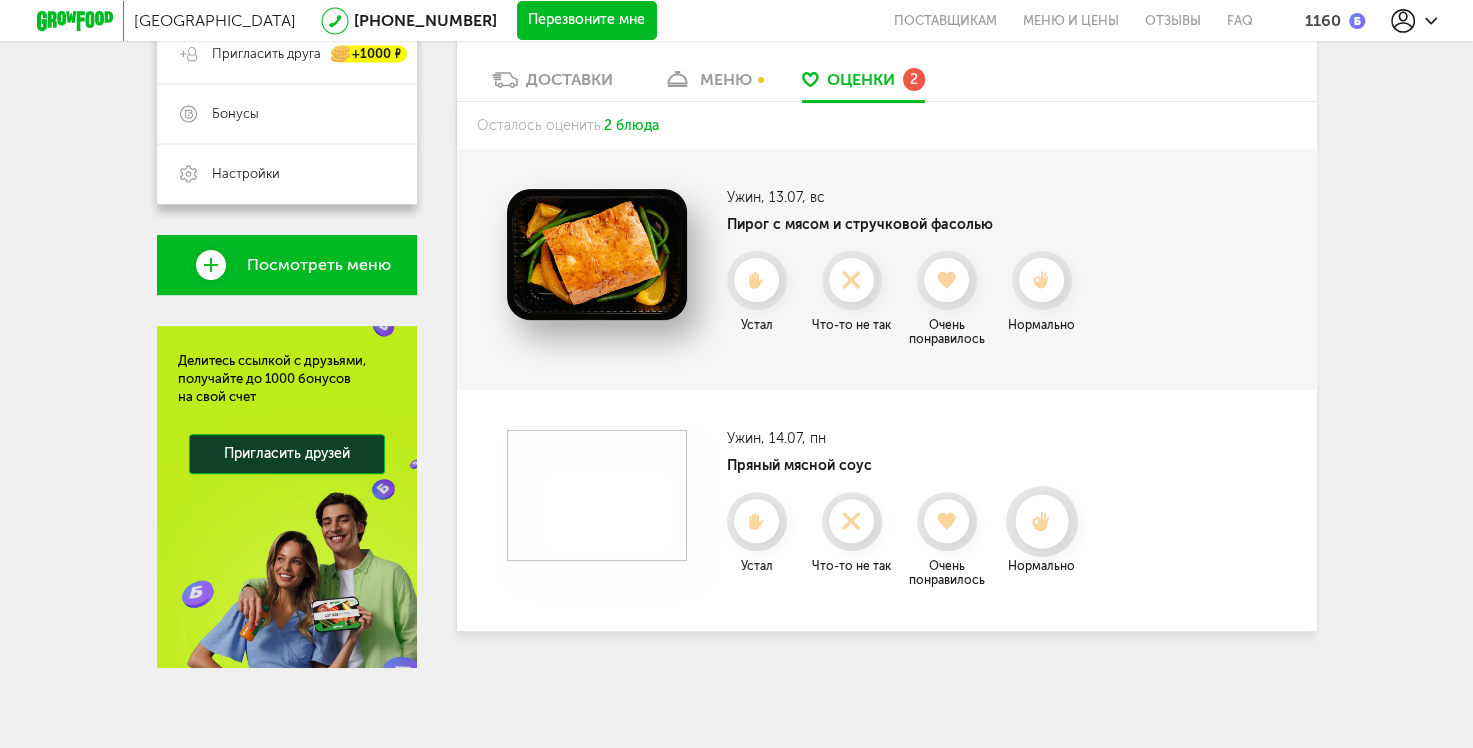 click 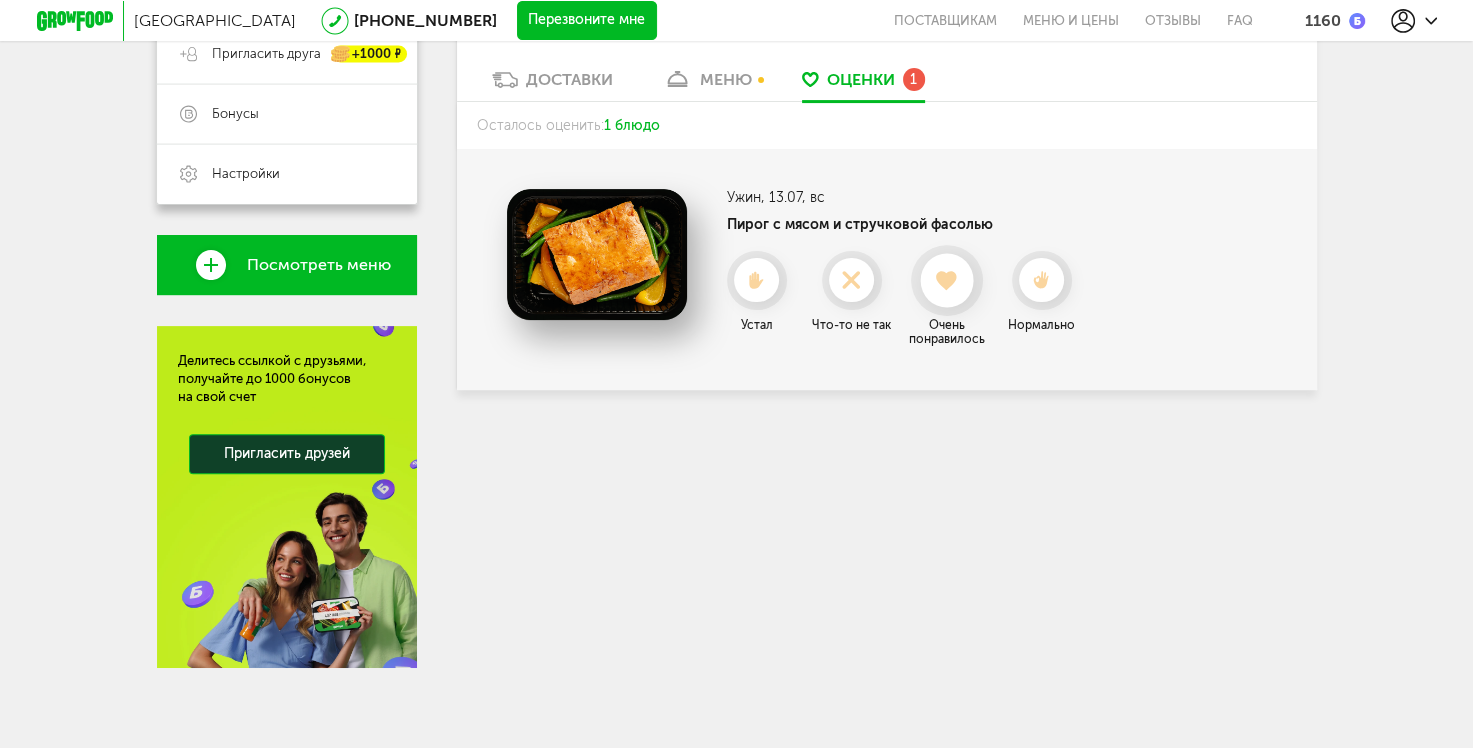 click 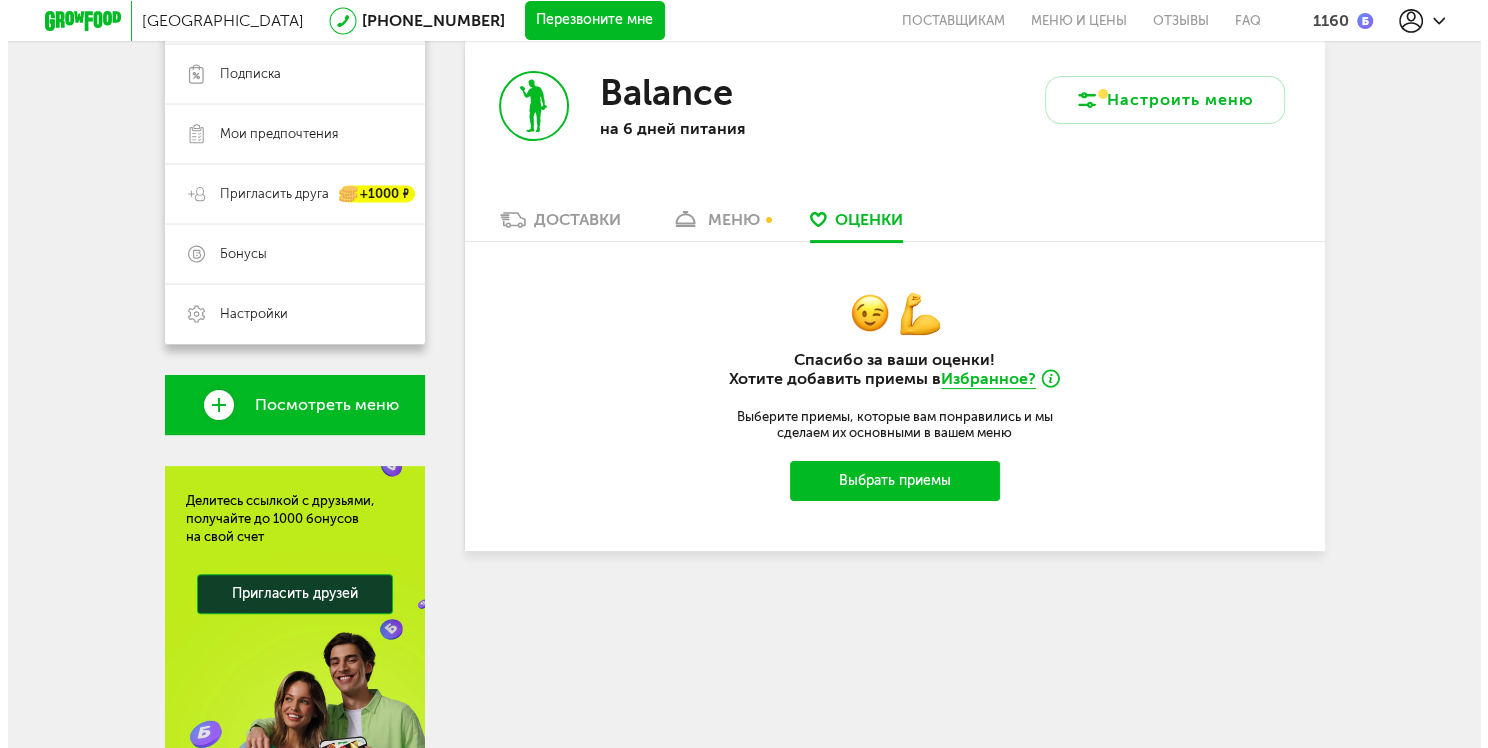 scroll, scrollTop: 292, scrollLeft: 0, axis: vertical 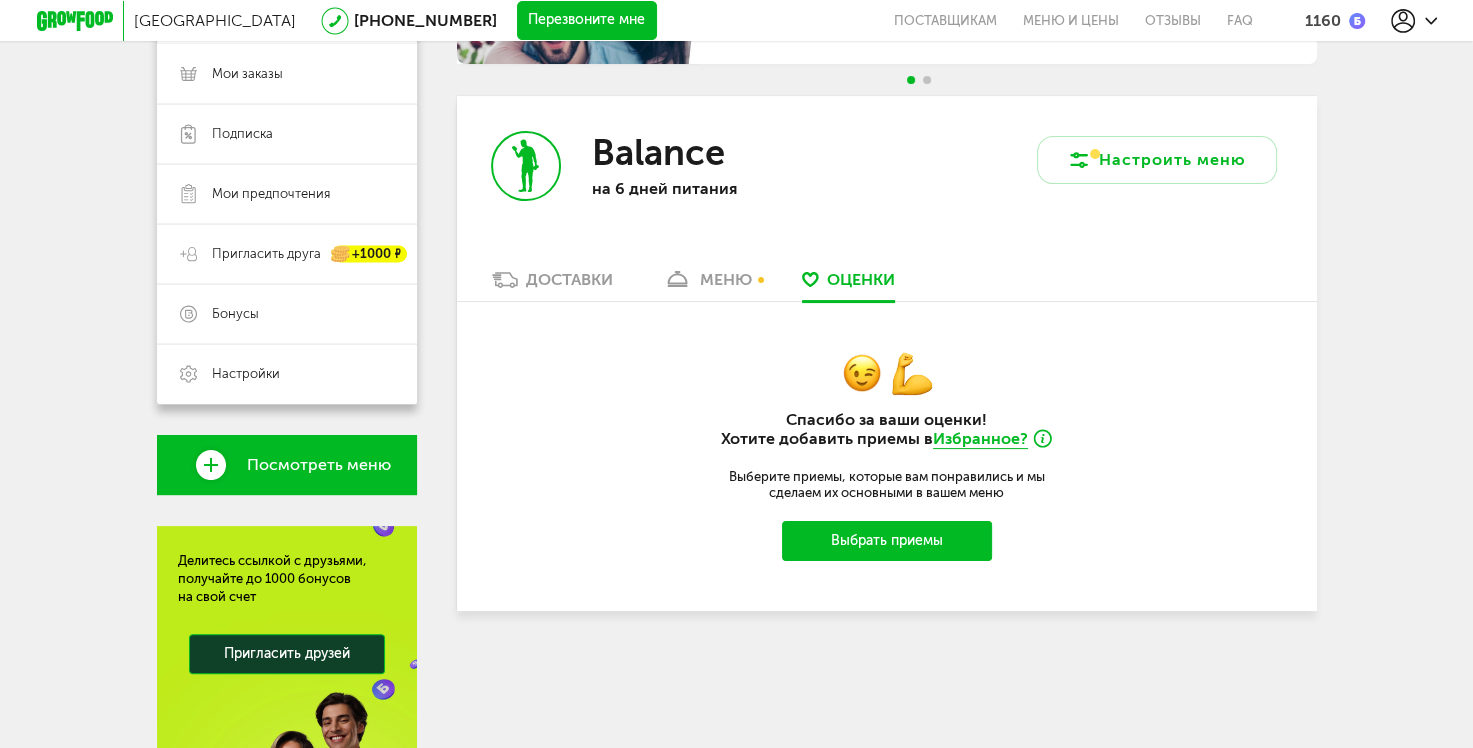 click on "Выбрать приемы" at bounding box center (887, 541) 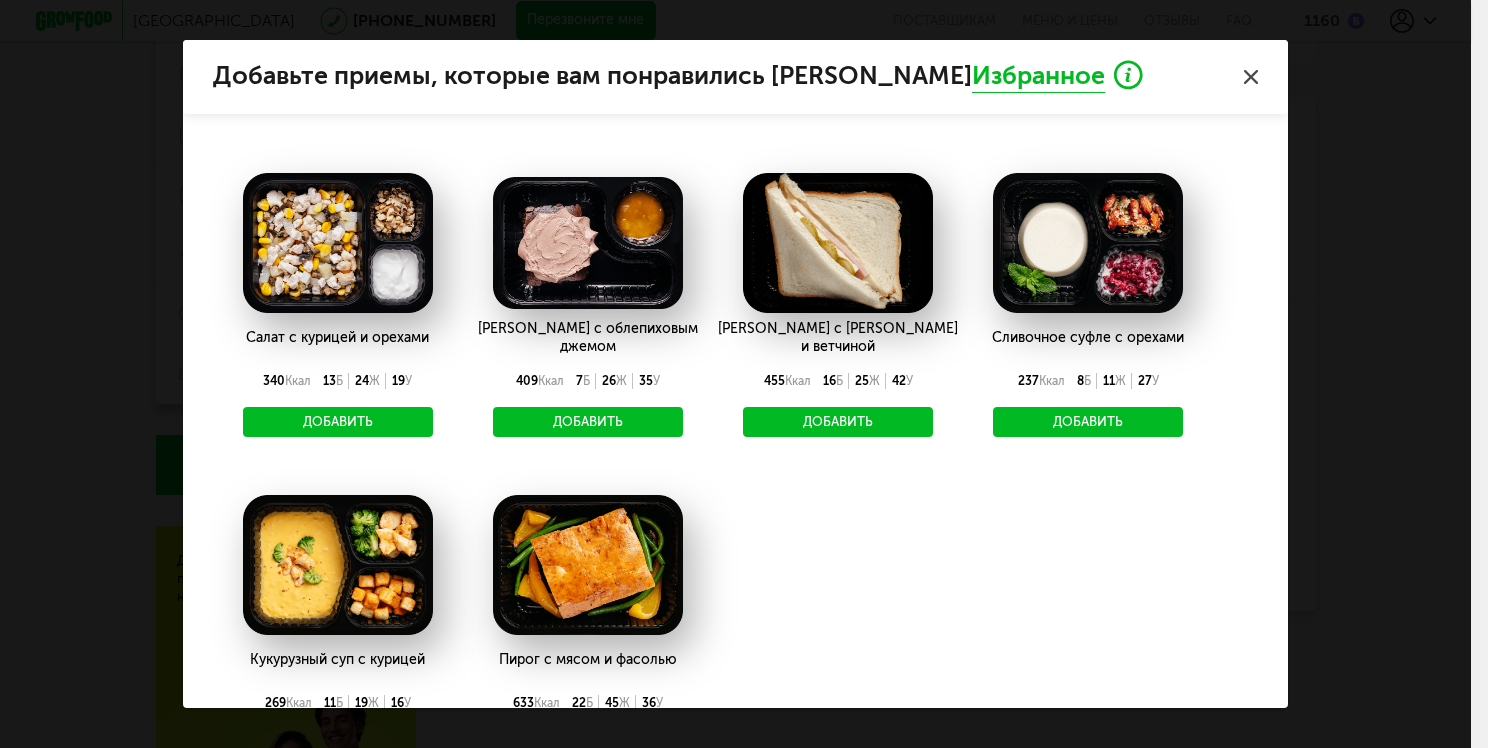 scroll, scrollTop: 0, scrollLeft: 0, axis: both 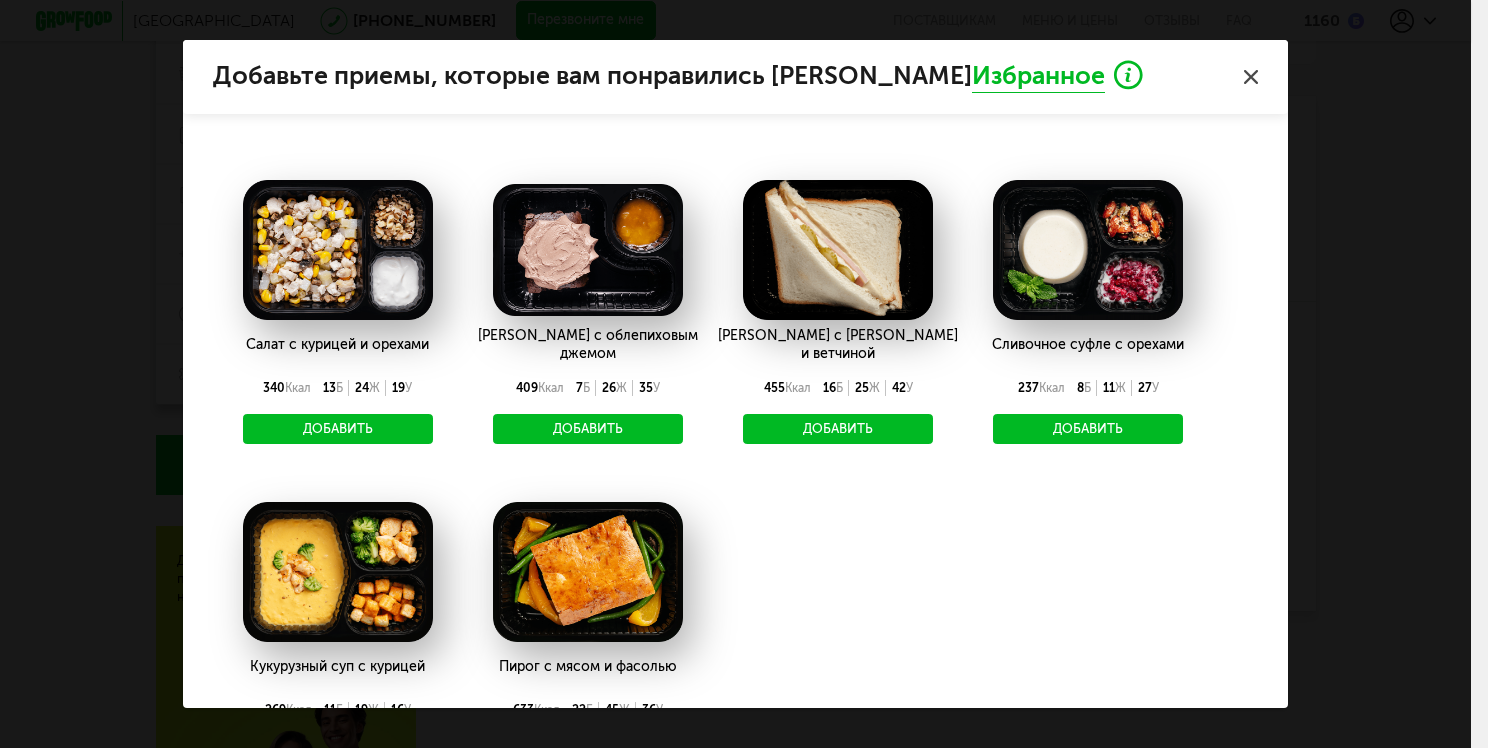 click on "Добавить" at bounding box center (838, 429) 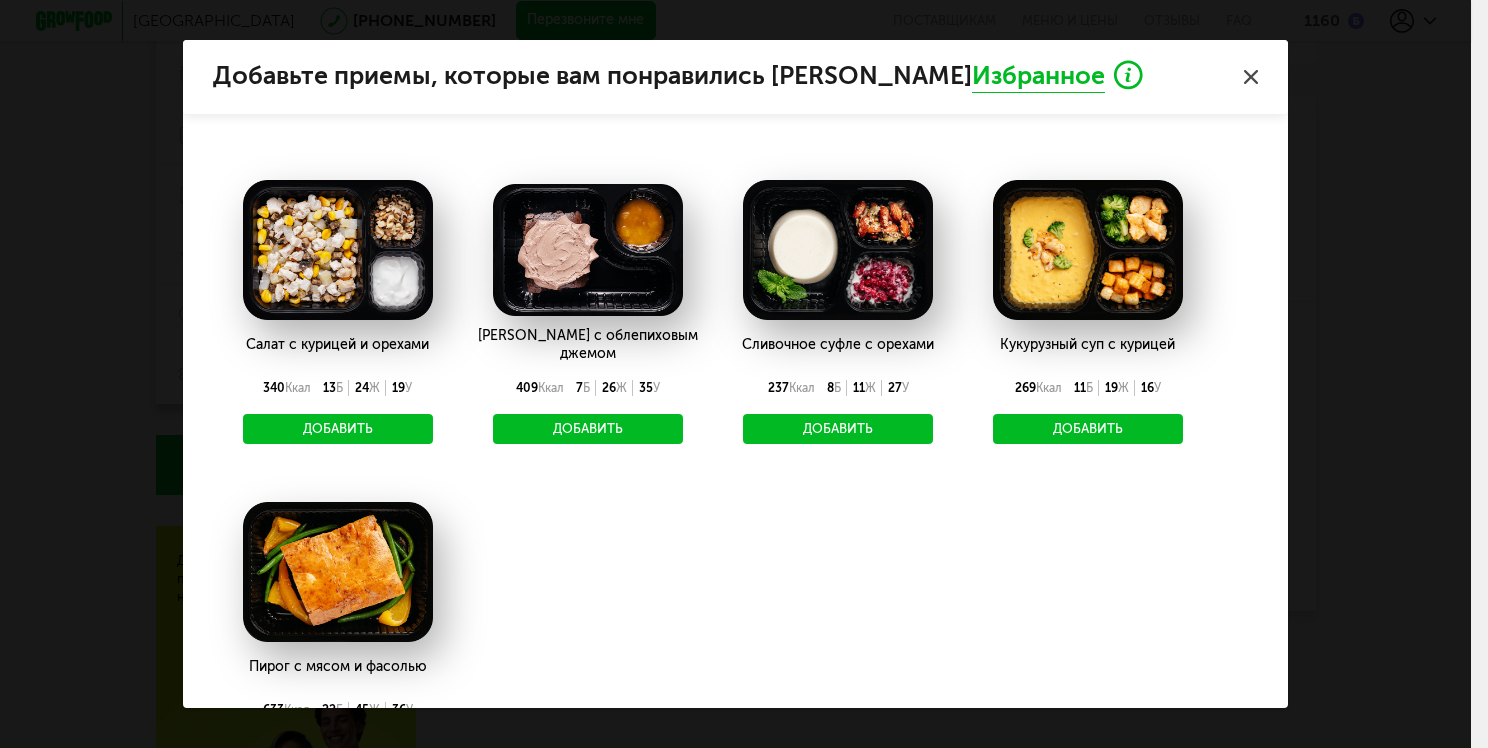 click 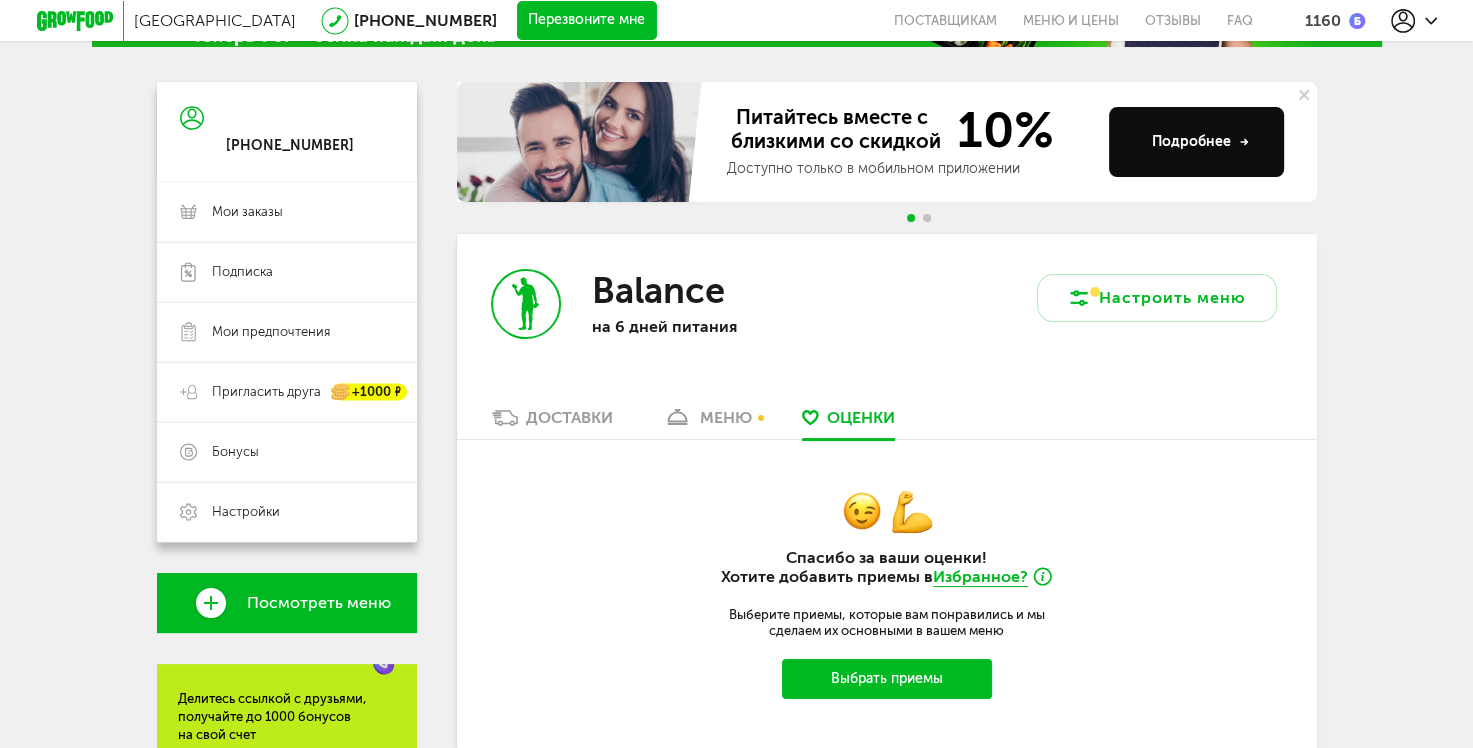 click on "меню" at bounding box center (726, 417) 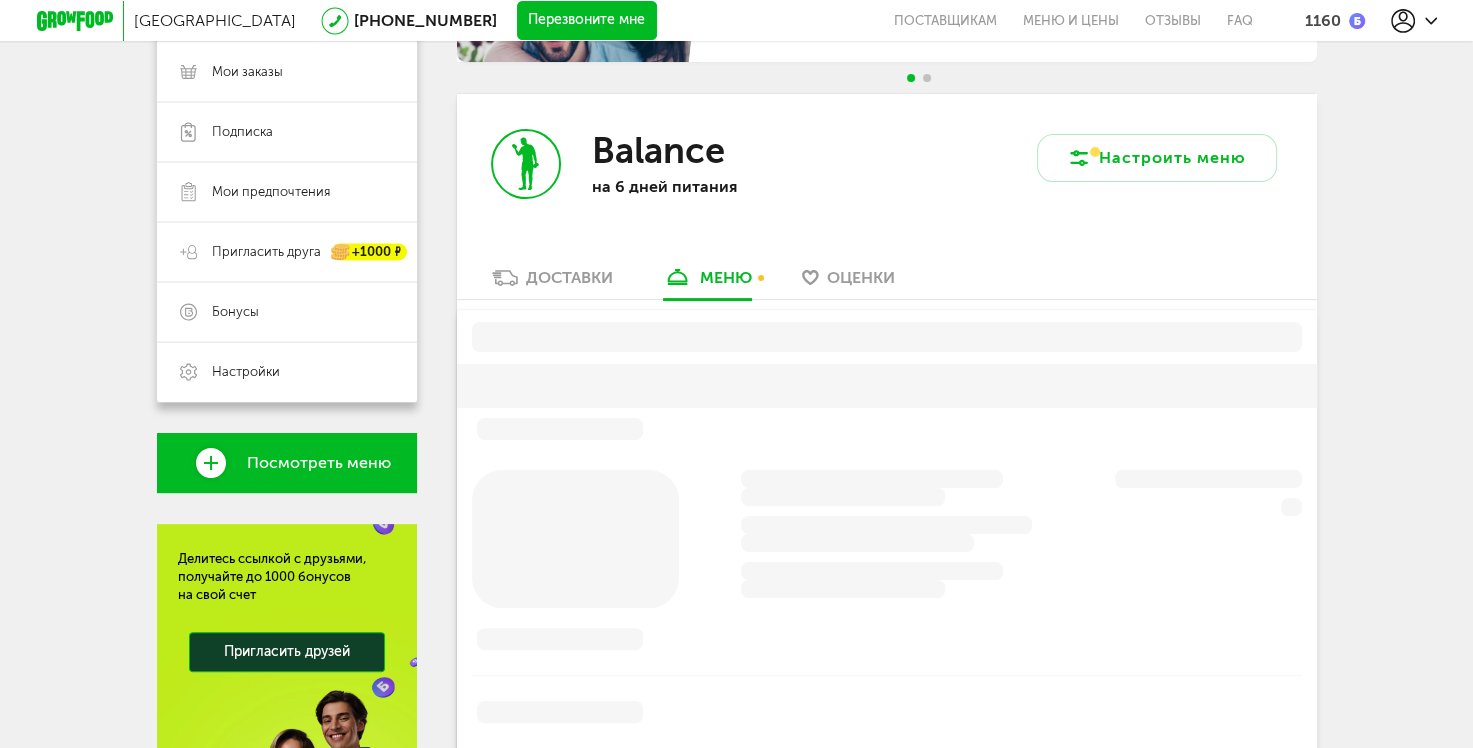 scroll, scrollTop: 338, scrollLeft: 0, axis: vertical 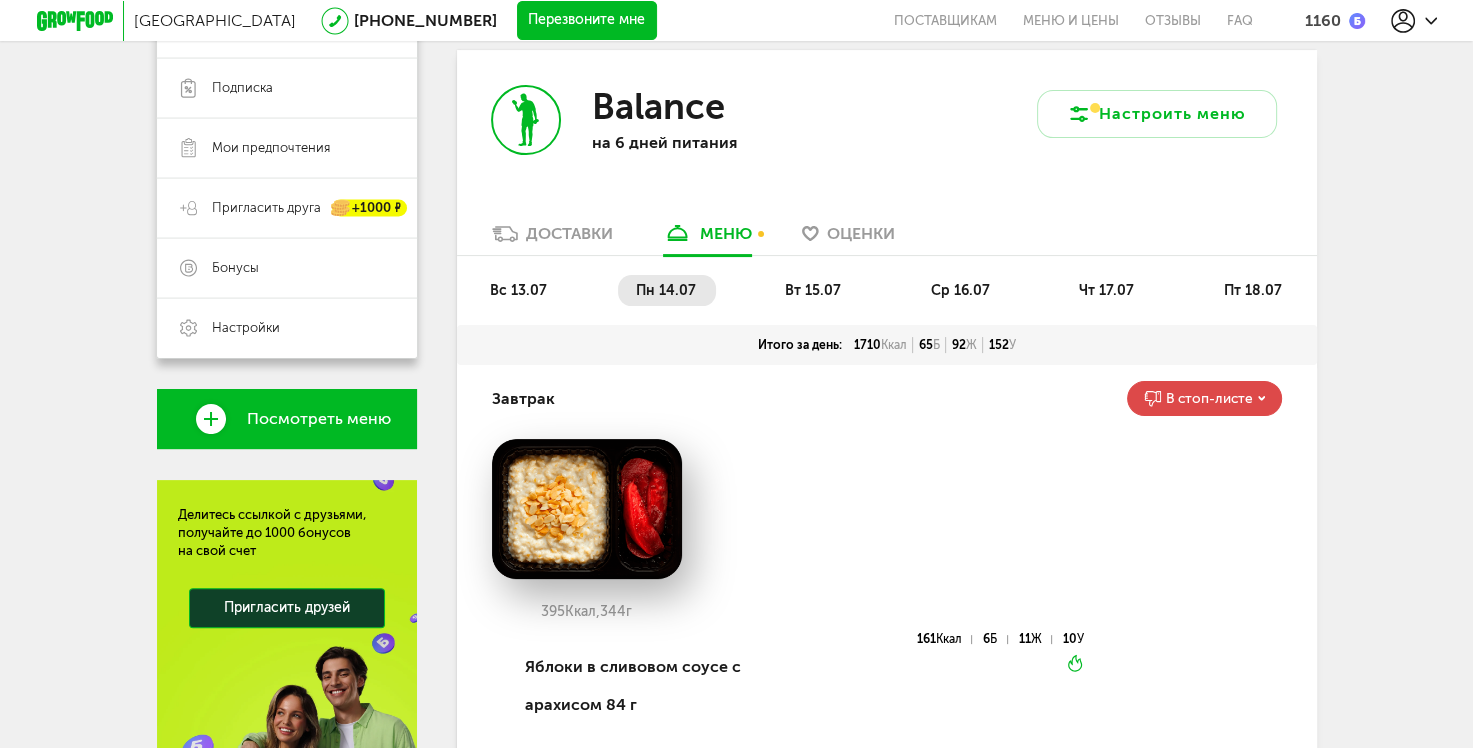 click on "вс 13.07" at bounding box center (518, 290) 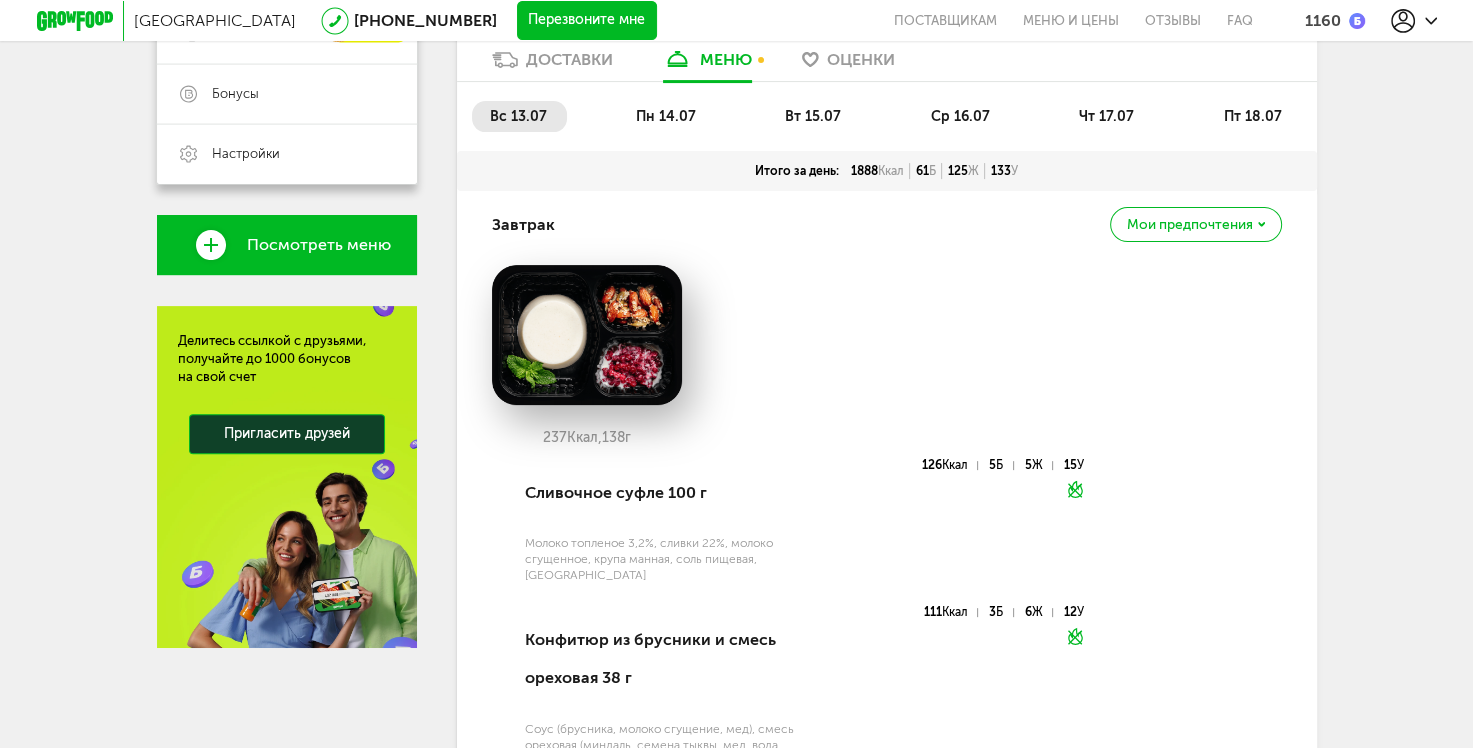 scroll, scrollTop: 438, scrollLeft: 0, axis: vertical 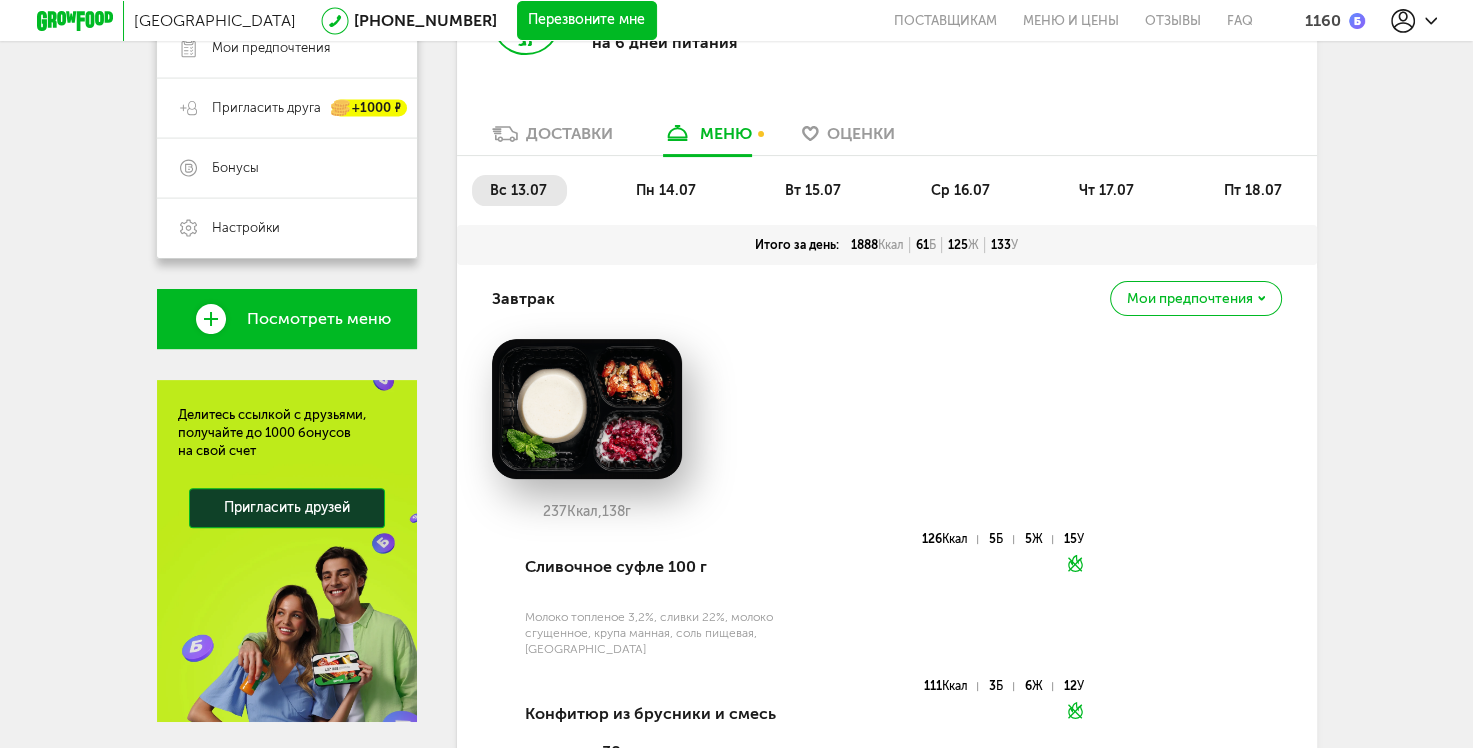 click on "Мои предпочтения" at bounding box center [1195, 298] 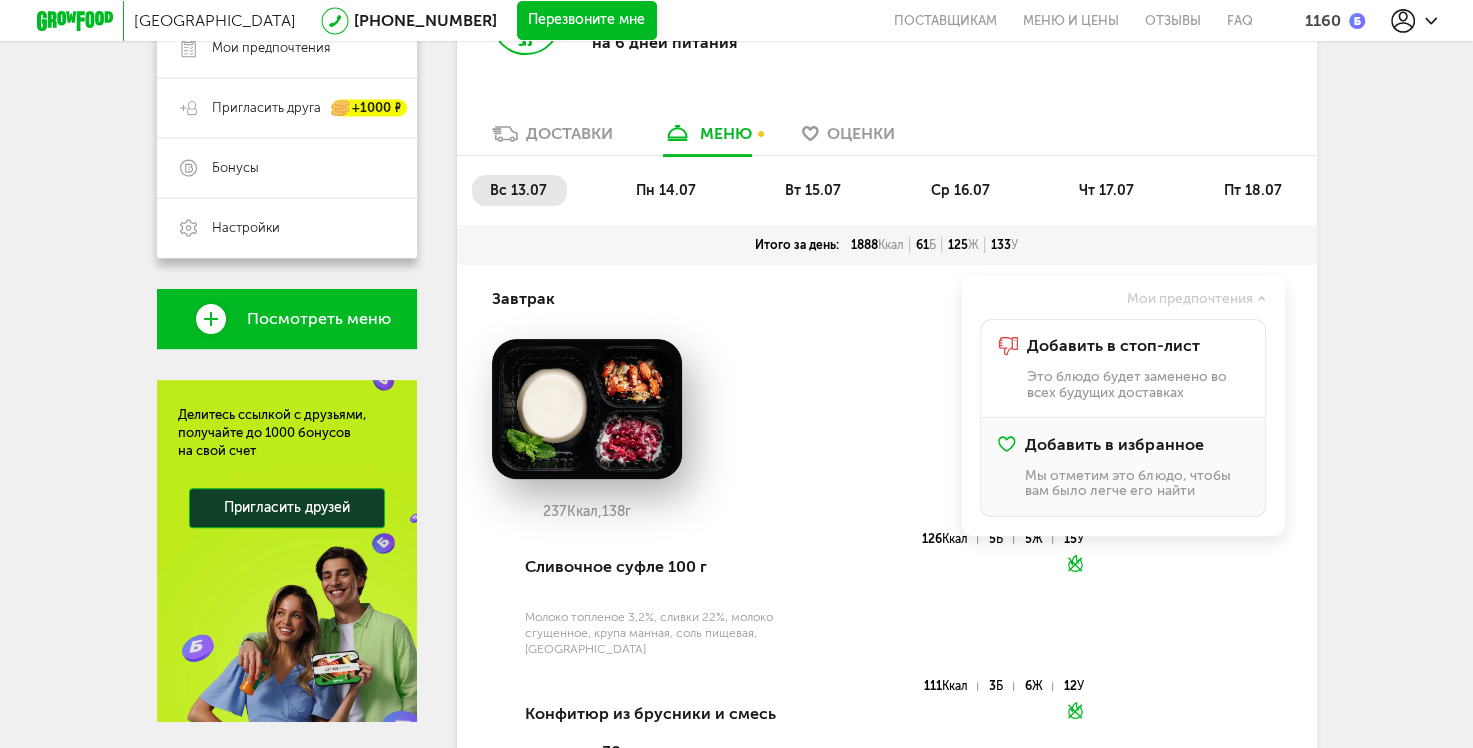 click on "Добавить в избранное" at bounding box center [1114, 445] 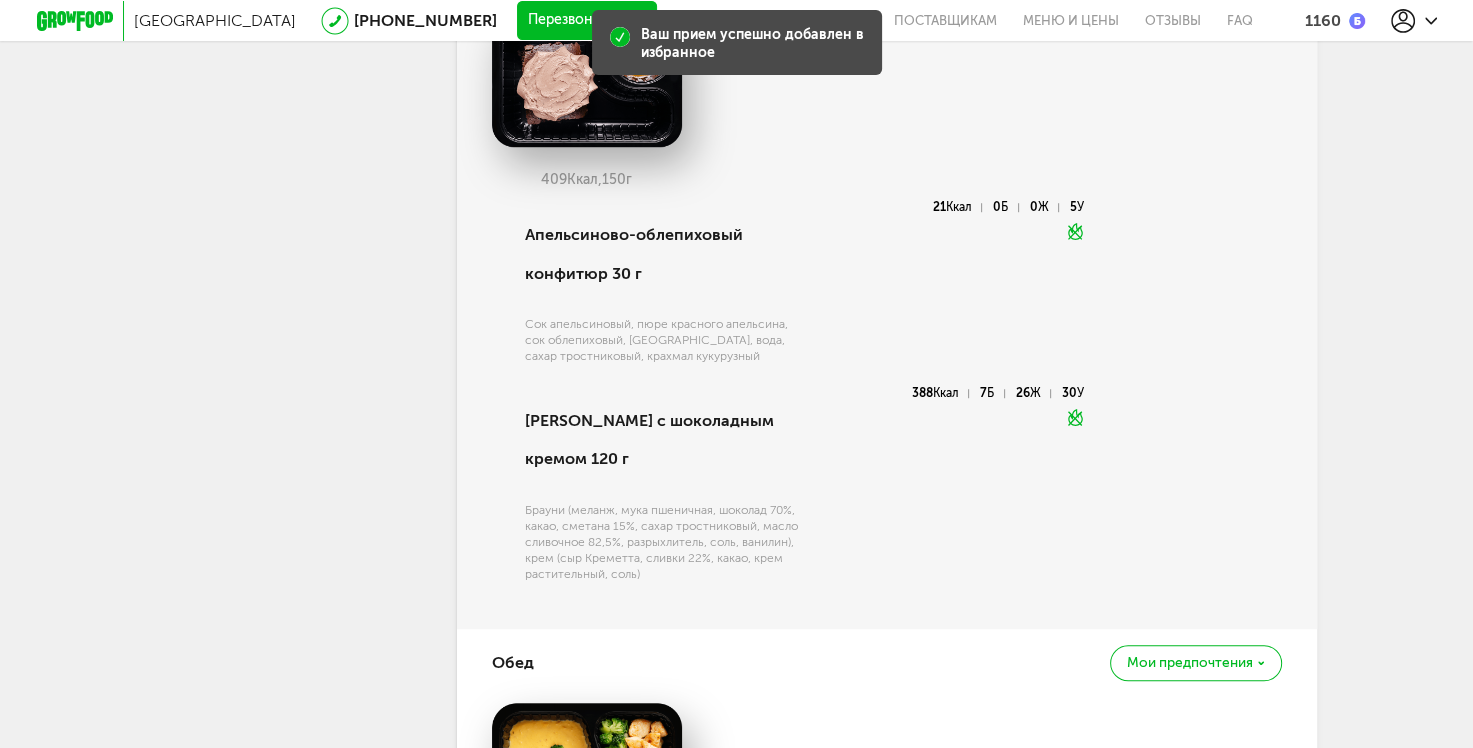 scroll, scrollTop: 1238, scrollLeft: 0, axis: vertical 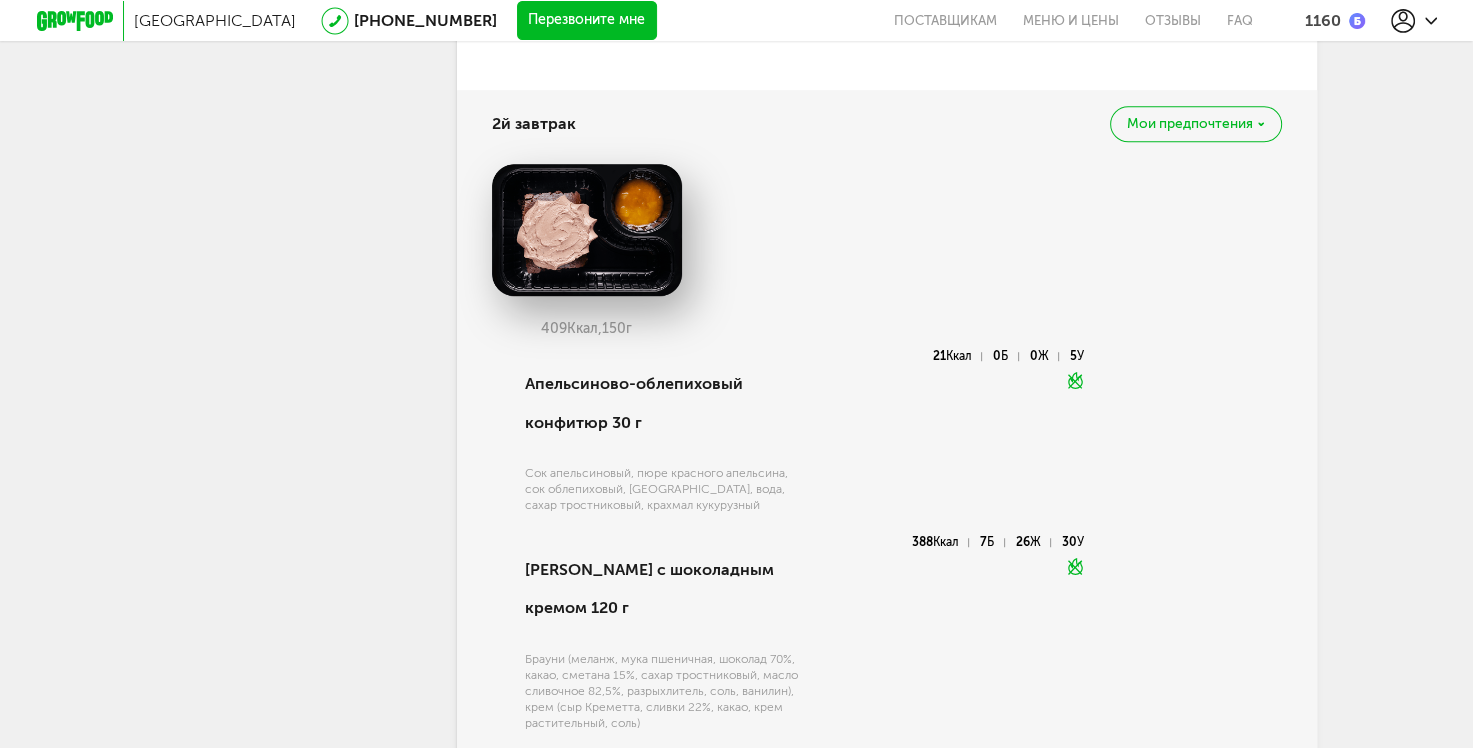 click on "Мои предпочтения" at bounding box center [1195, 123] 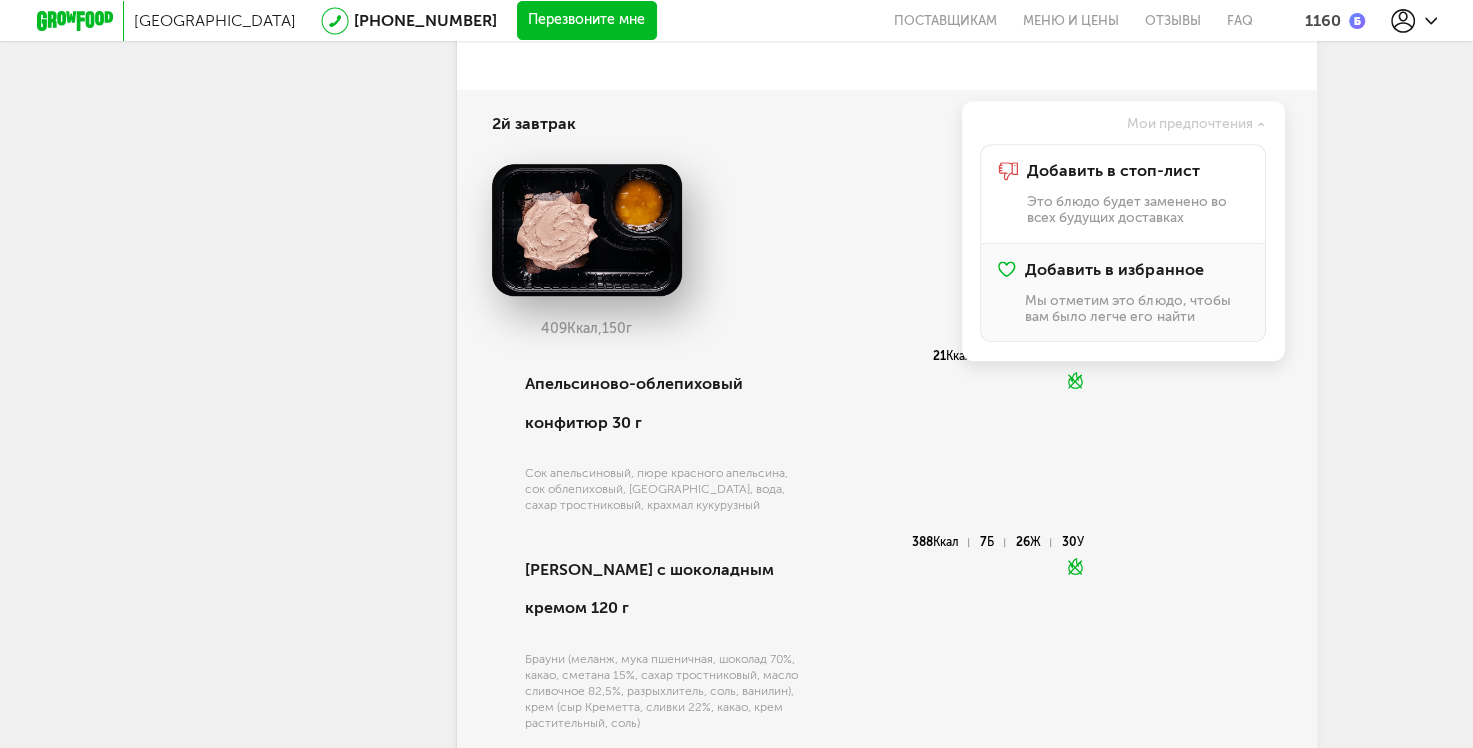 click on "Добавить в избранное     Мы отметим это блюдо, чтобы вам было легче его найти" at bounding box center (1136, 292) 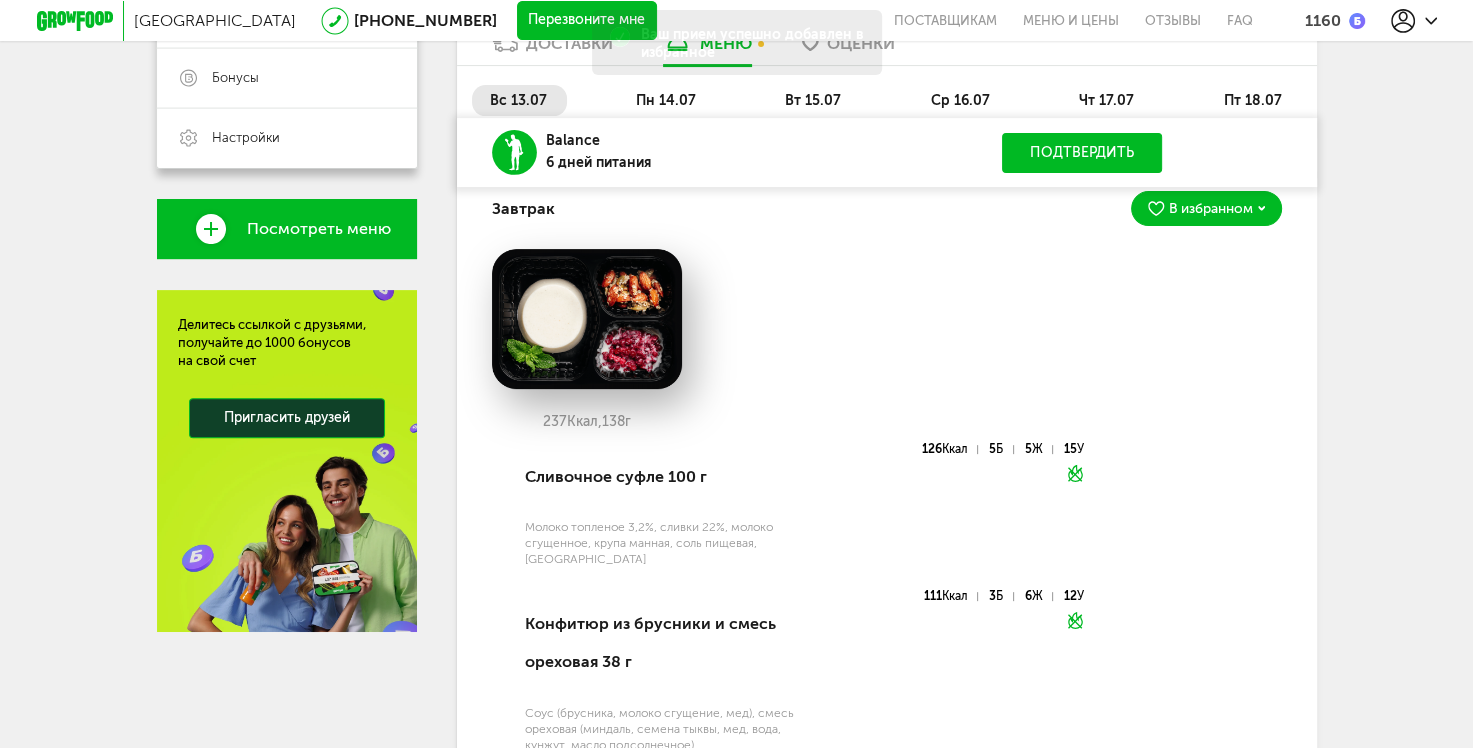 scroll, scrollTop: 338, scrollLeft: 0, axis: vertical 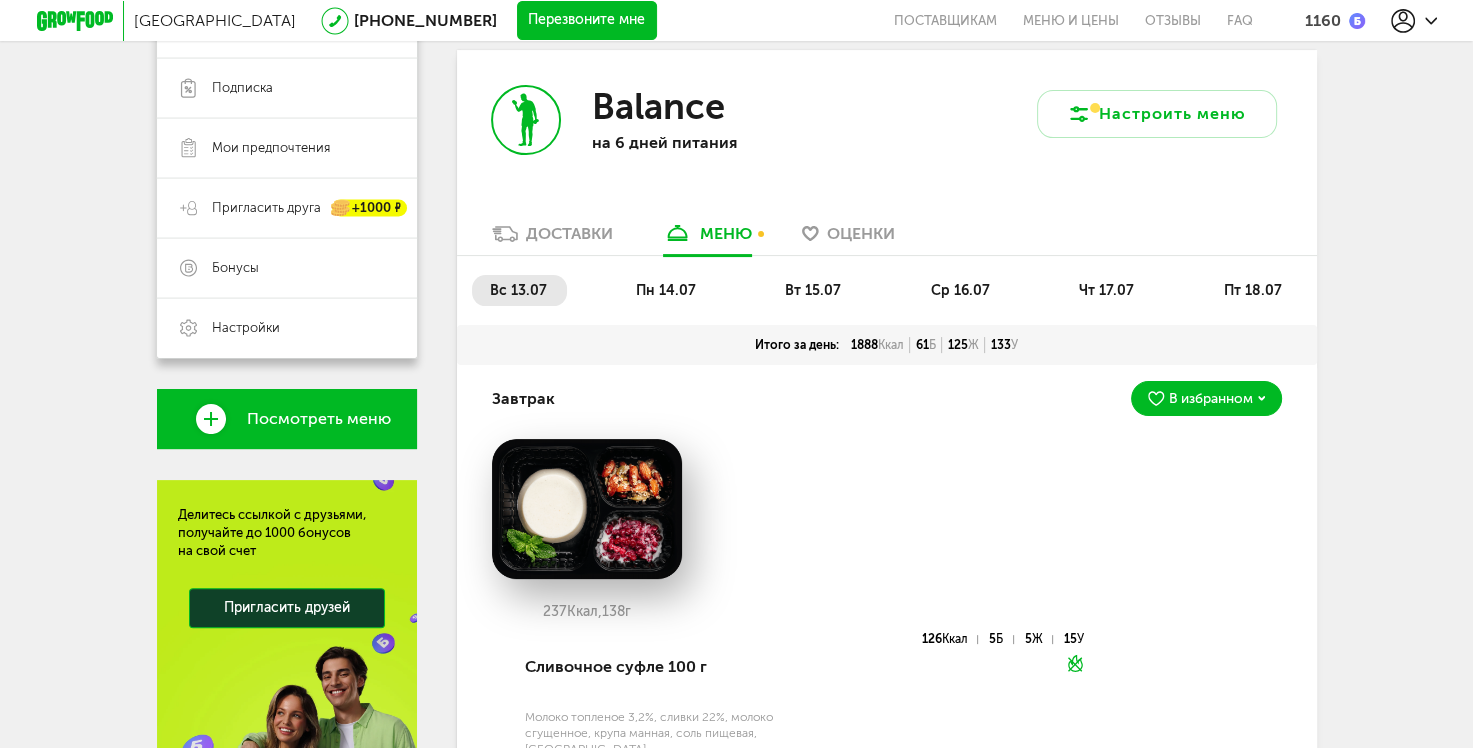 click on "пн 14.07" at bounding box center [666, 290] 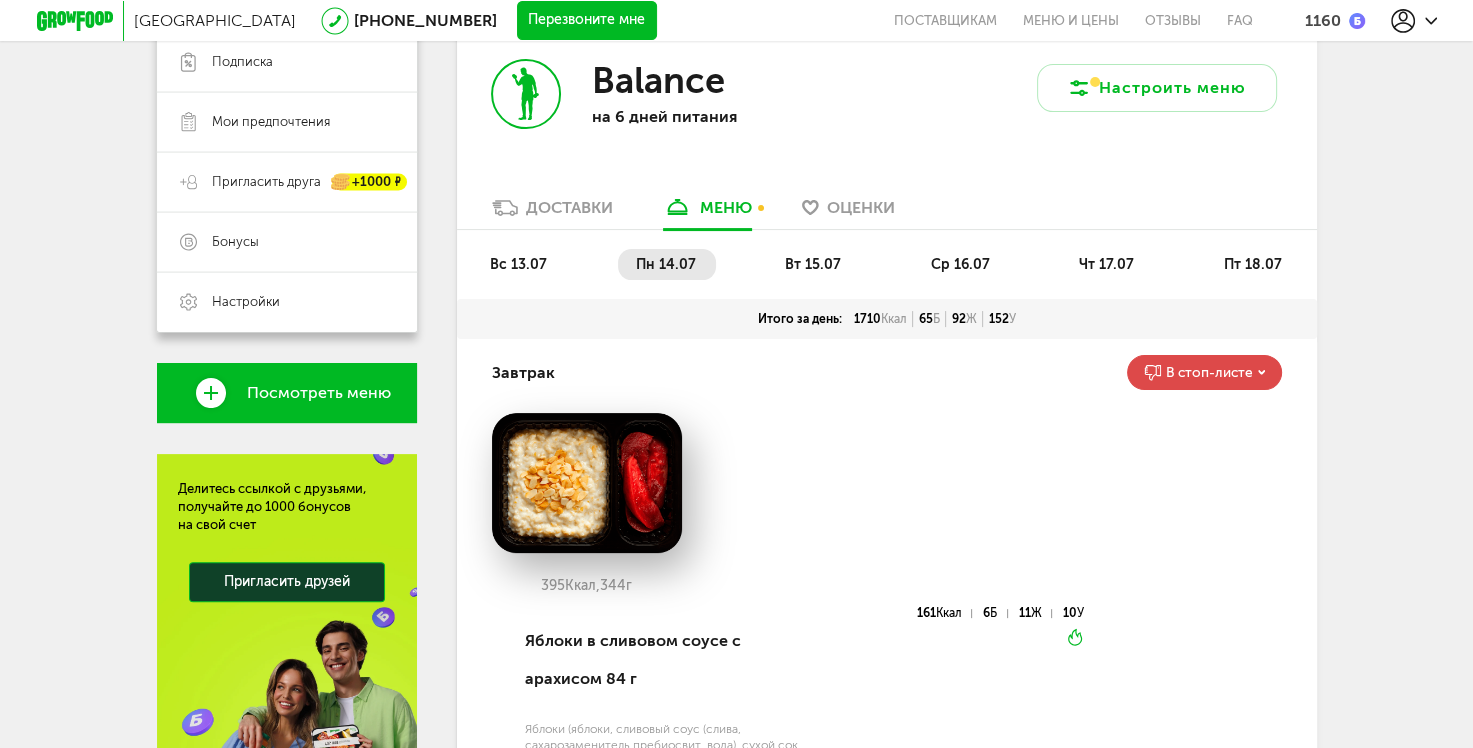 scroll, scrollTop: 338, scrollLeft: 0, axis: vertical 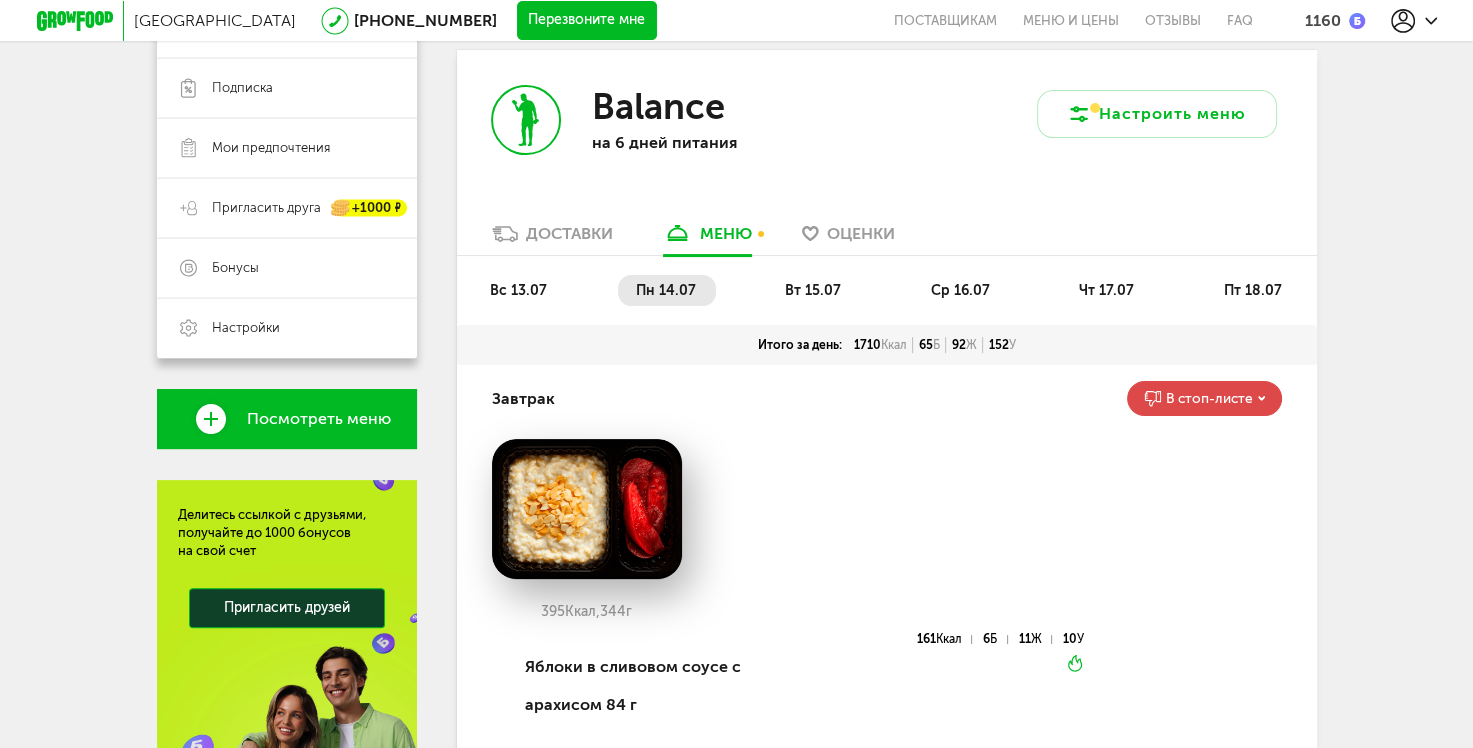 click on "вт 15.07" at bounding box center (813, 290) 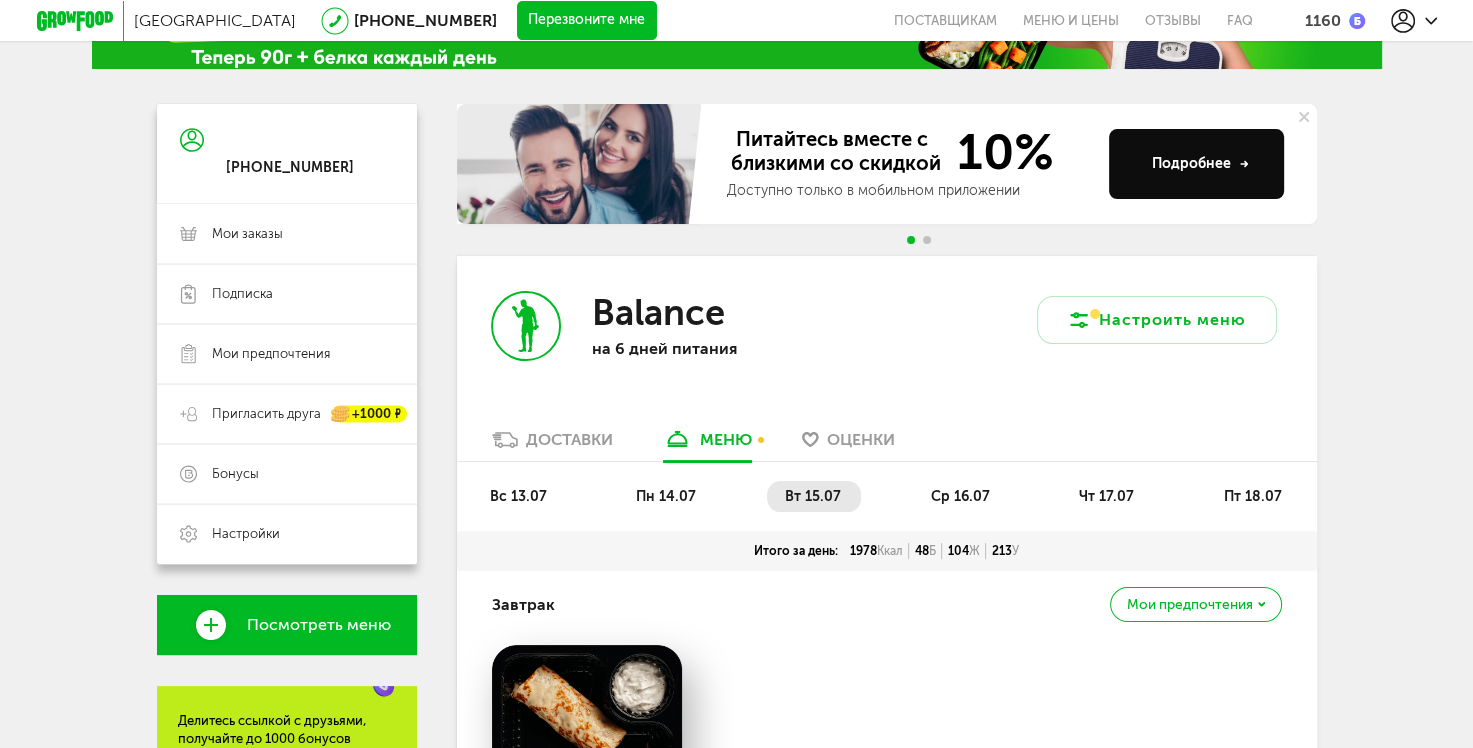 scroll, scrollTop: 200, scrollLeft: 0, axis: vertical 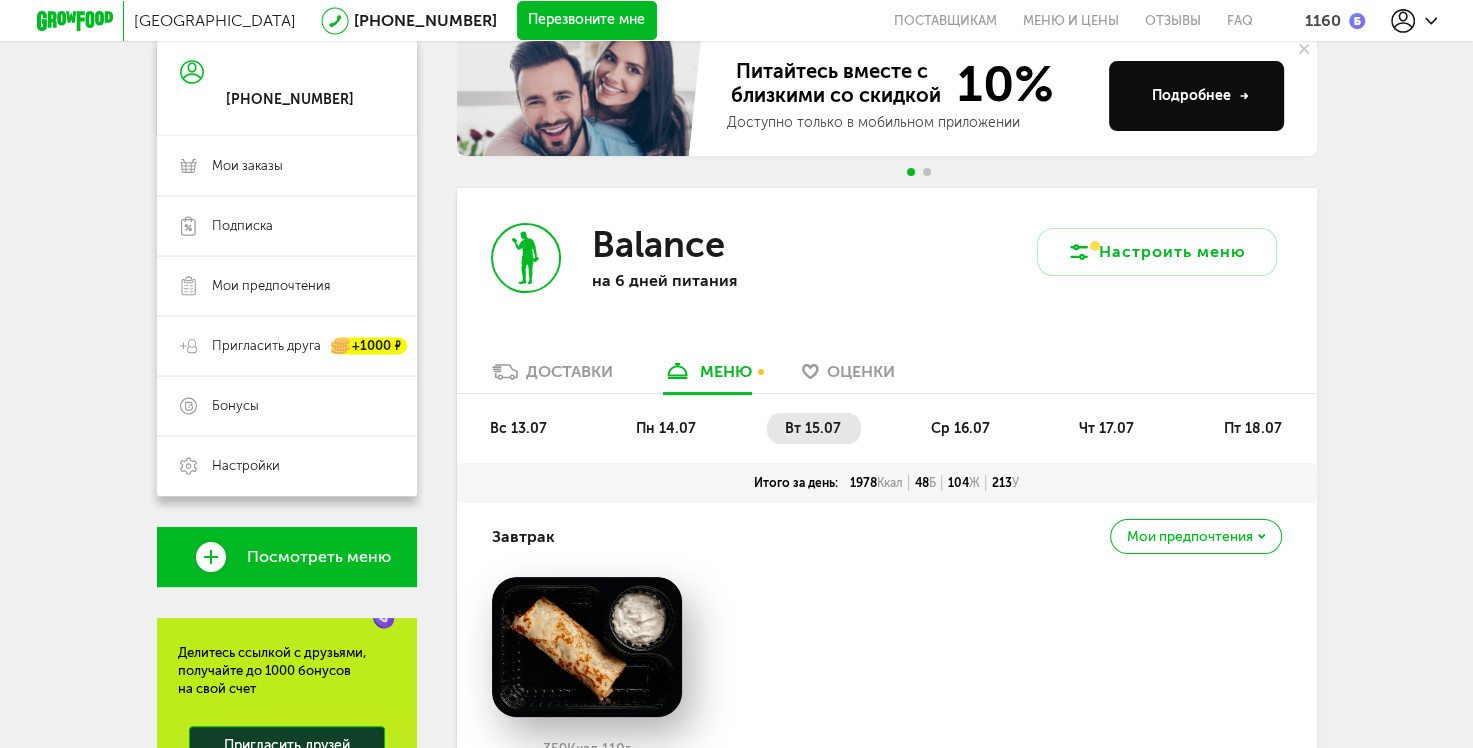 click on "пт 18.07" at bounding box center (1252, 428) 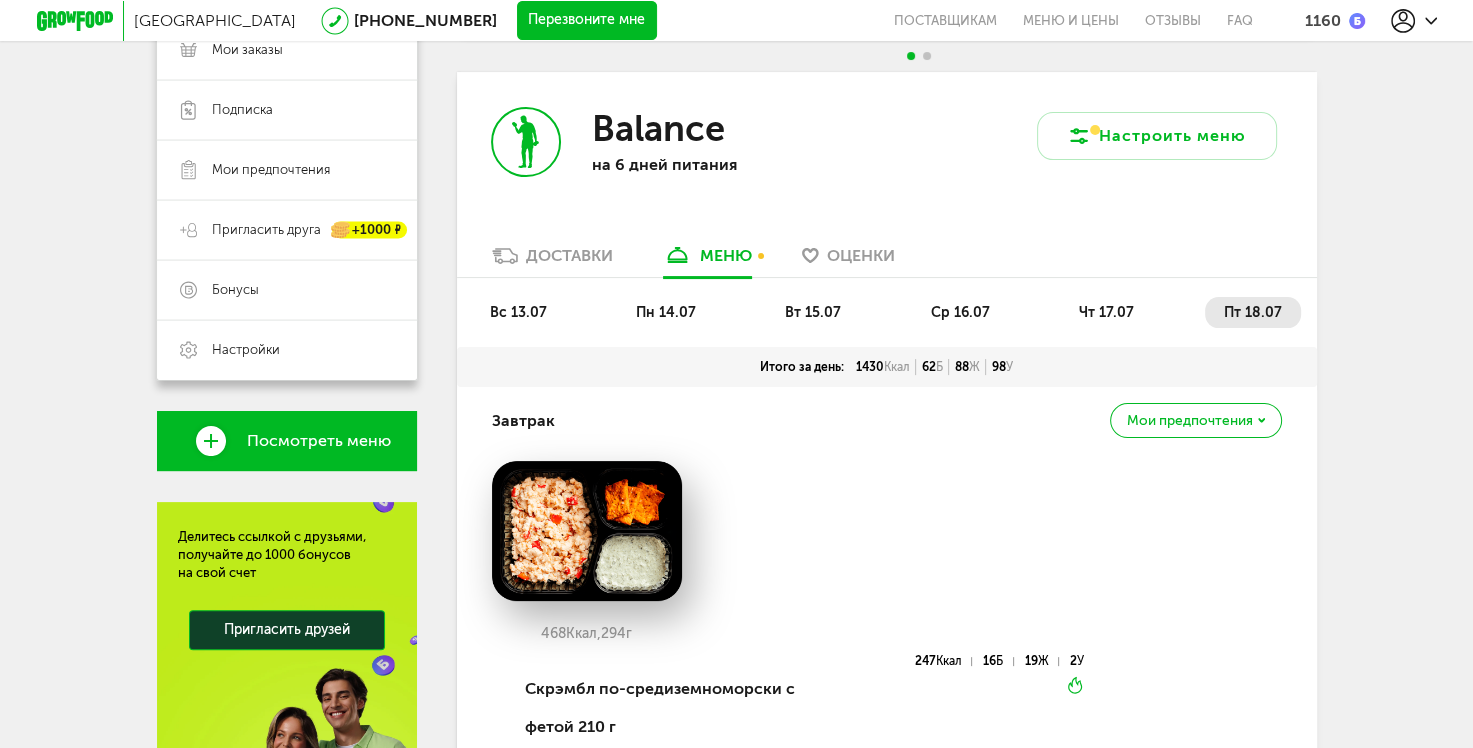 scroll, scrollTop: 300, scrollLeft: 0, axis: vertical 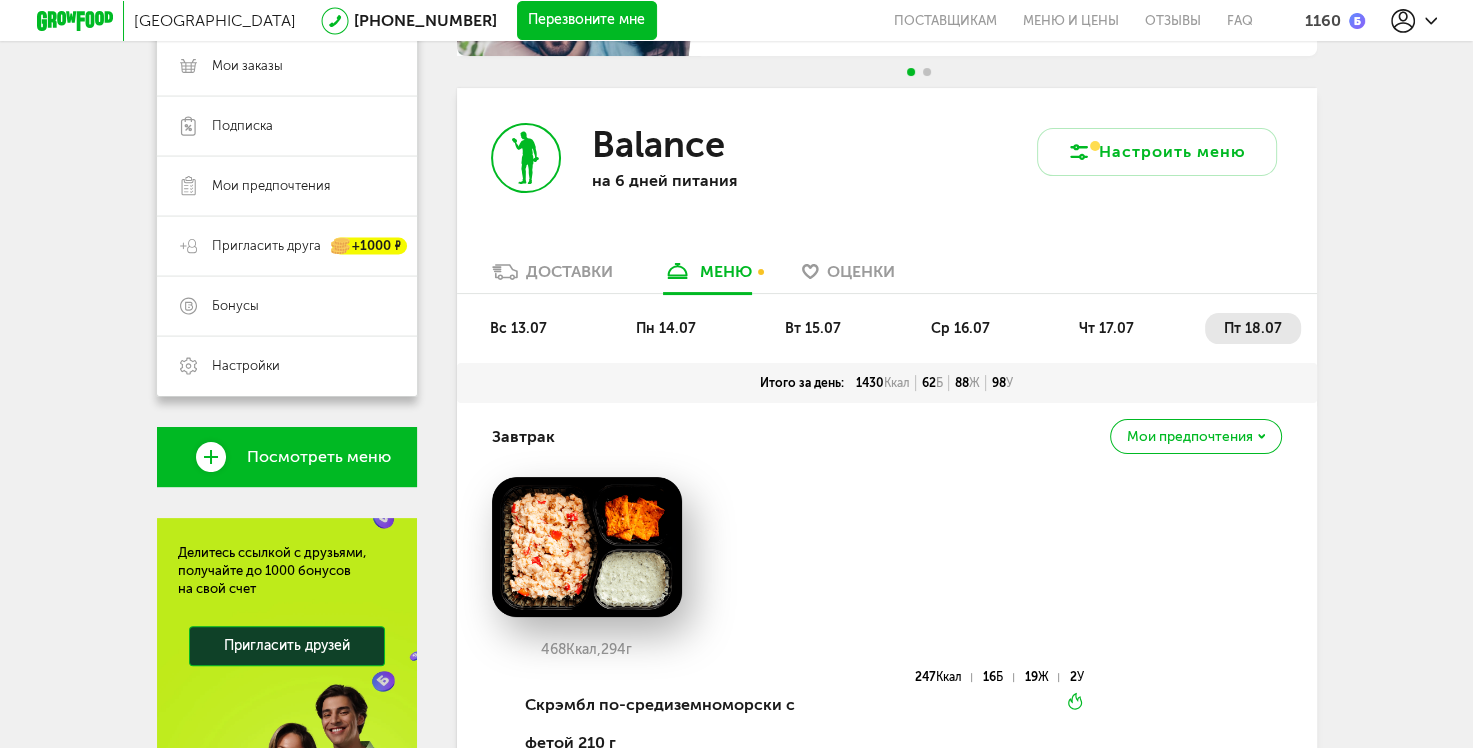 click on "вс 13.07 пн 14.07 вт 15.07 ср 16.07 чт 17.07 пт 18.07" at bounding box center [887, 328] 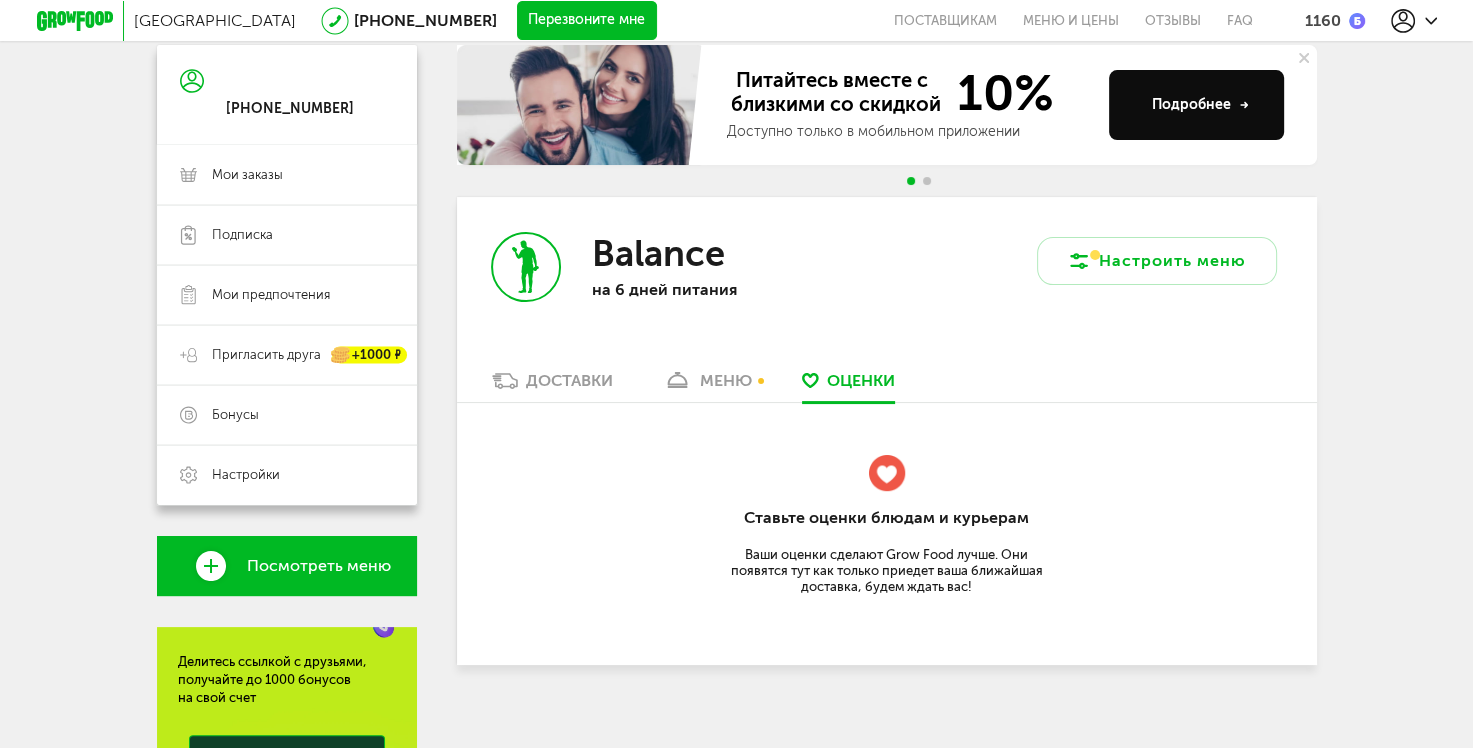scroll, scrollTop: 152, scrollLeft: 0, axis: vertical 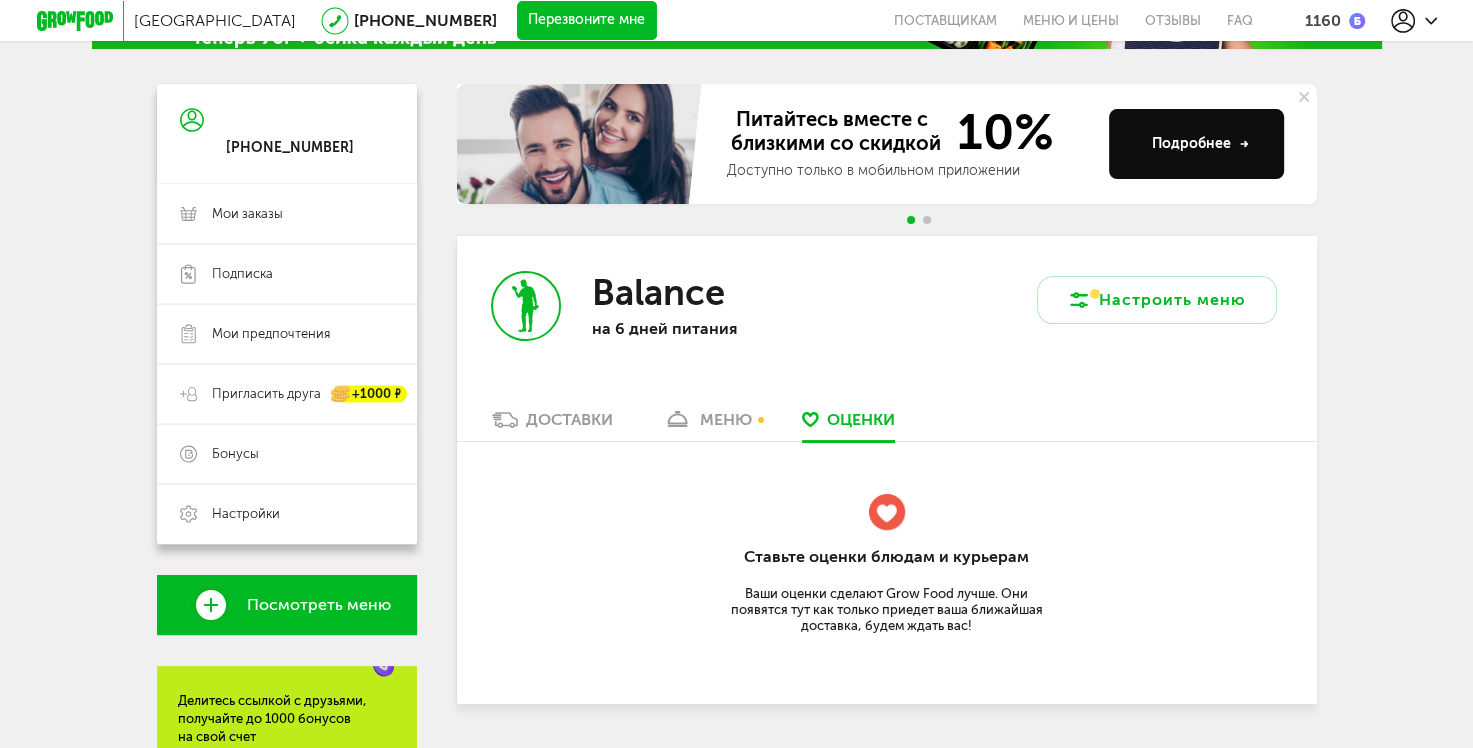 drag, startPoint x: 584, startPoint y: 416, endPoint x: 787, endPoint y: 434, distance: 203.79646 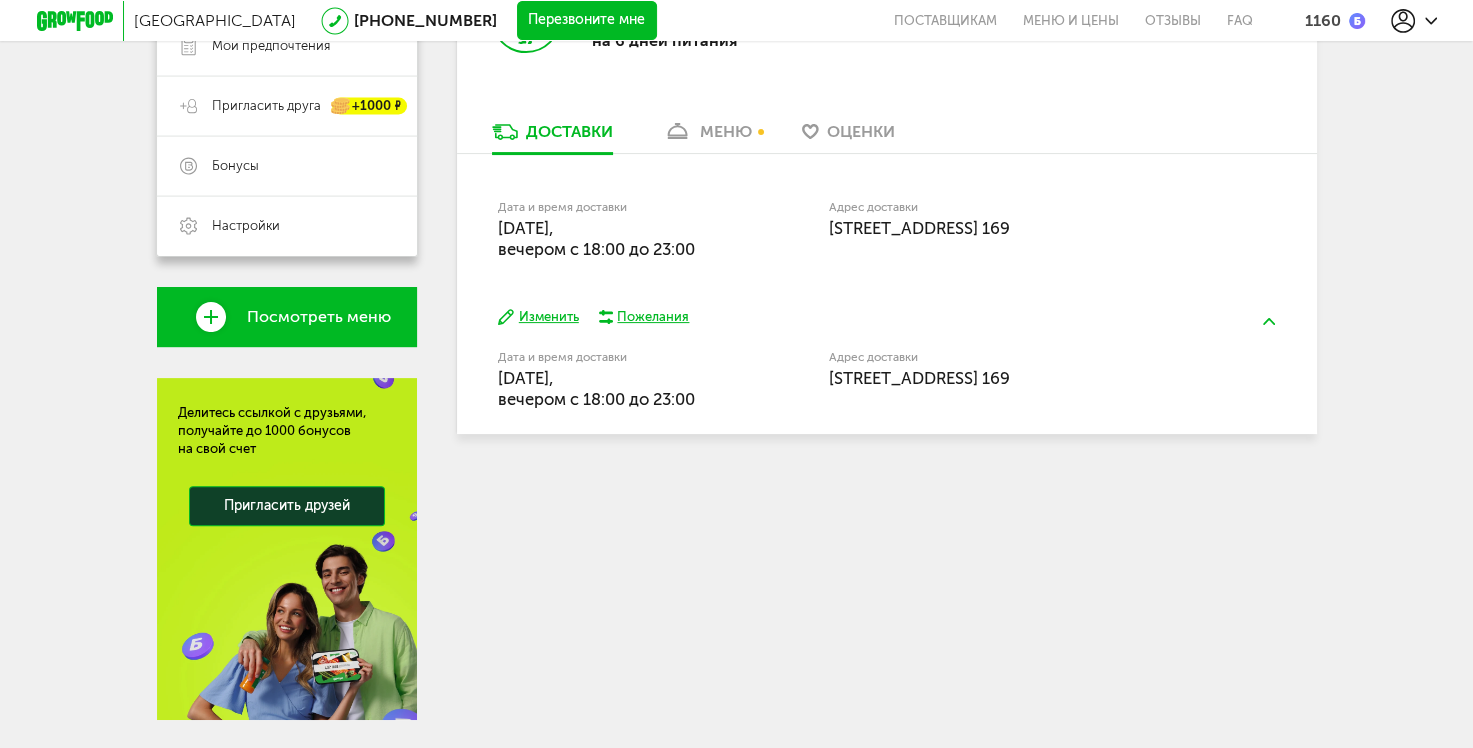 scroll, scrollTop: 452, scrollLeft: 0, axis: vertical 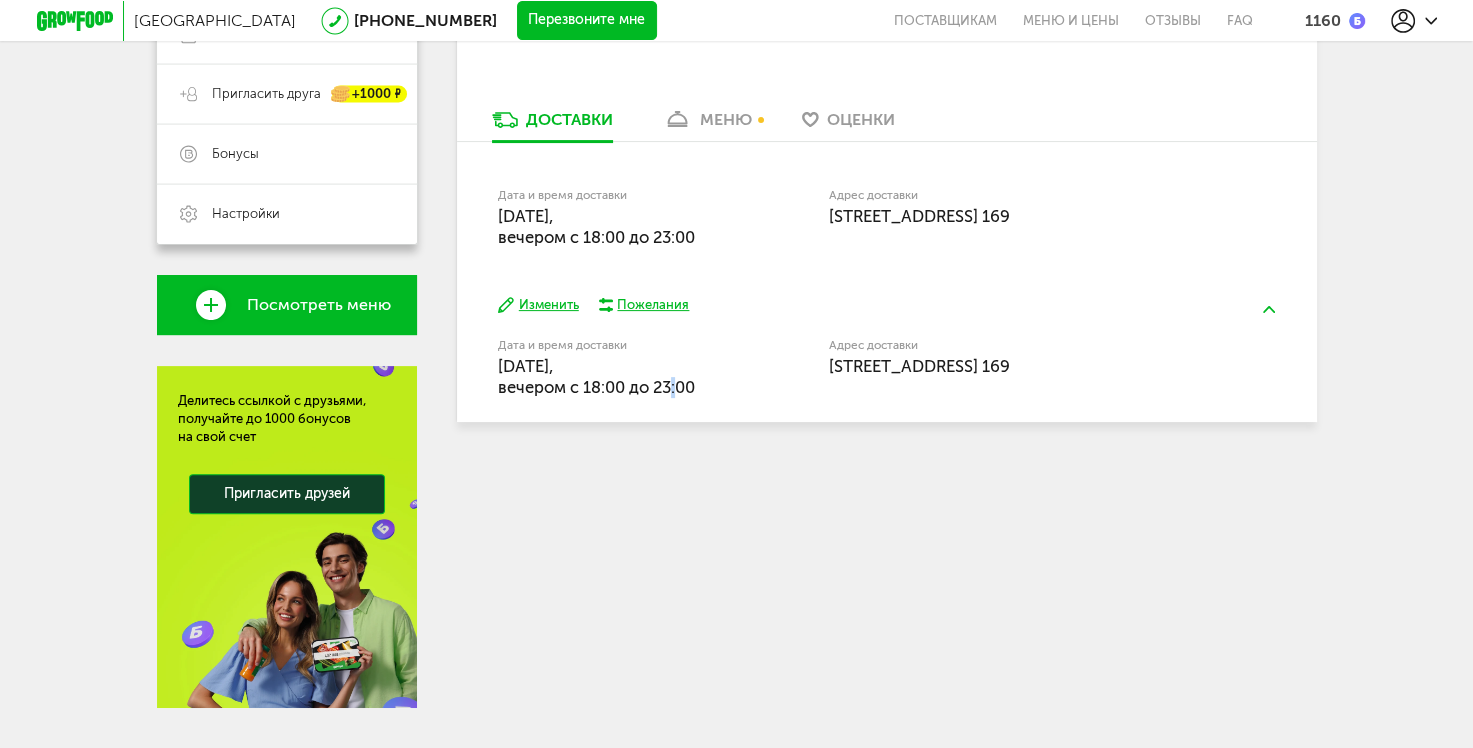 click on "[DATE],  вечером c 18:00 до 23:00" at bounding box center [596, 376] 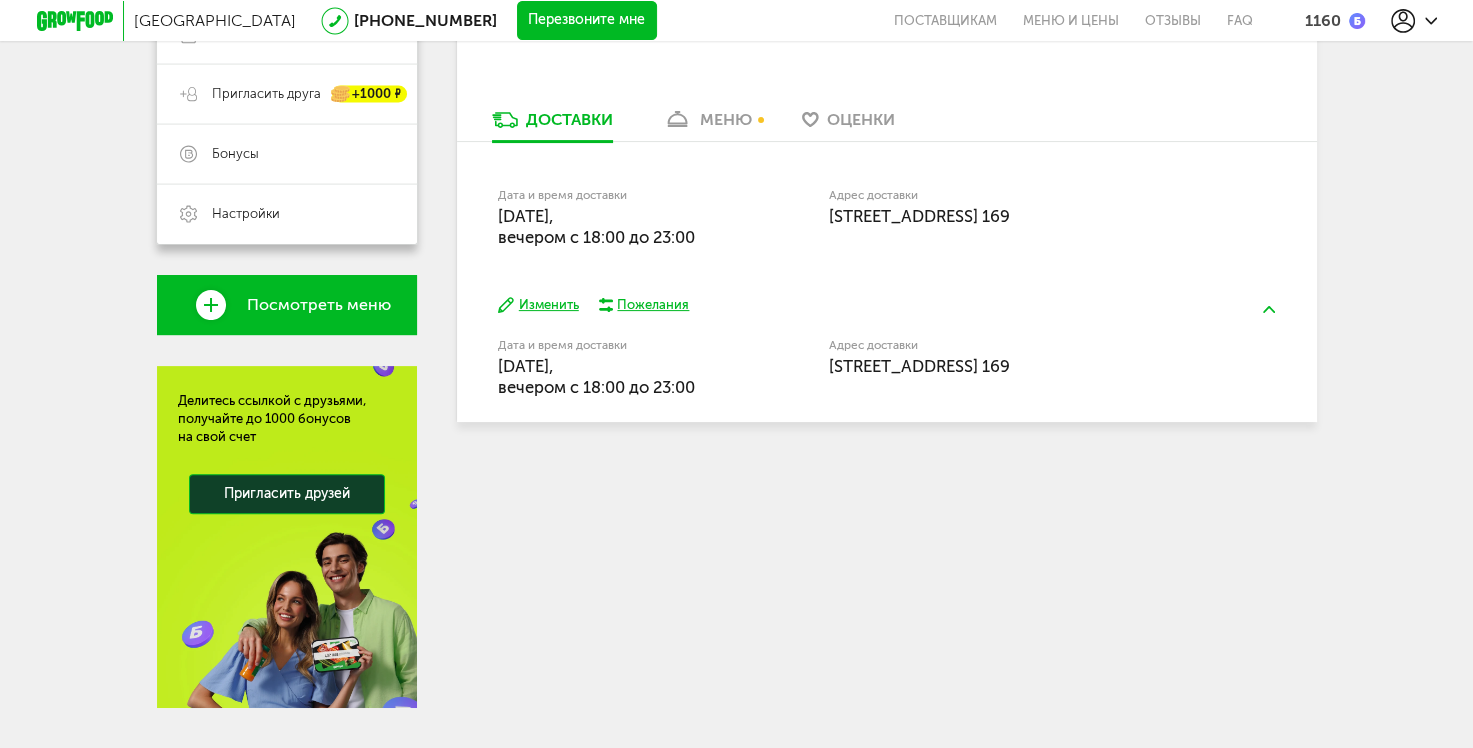 click on "Дата и время доставки   [DATE],  вечером c 18:00 до 23:00     Адрес доставки   [STREET_ADDRESS] 169" at bounding box center [886, 367] 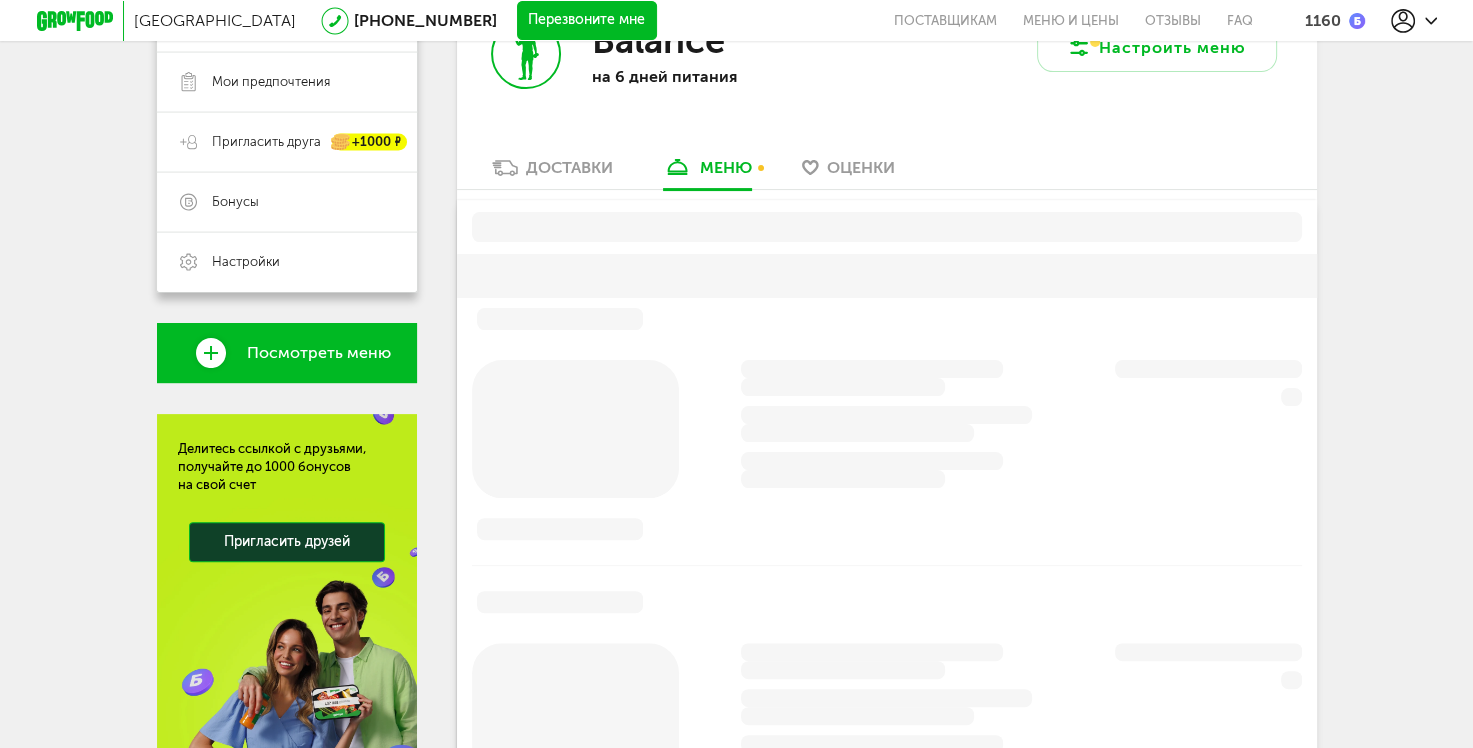 scroll, scrollTop: 338, scrollLeft: 0, axis: vertical 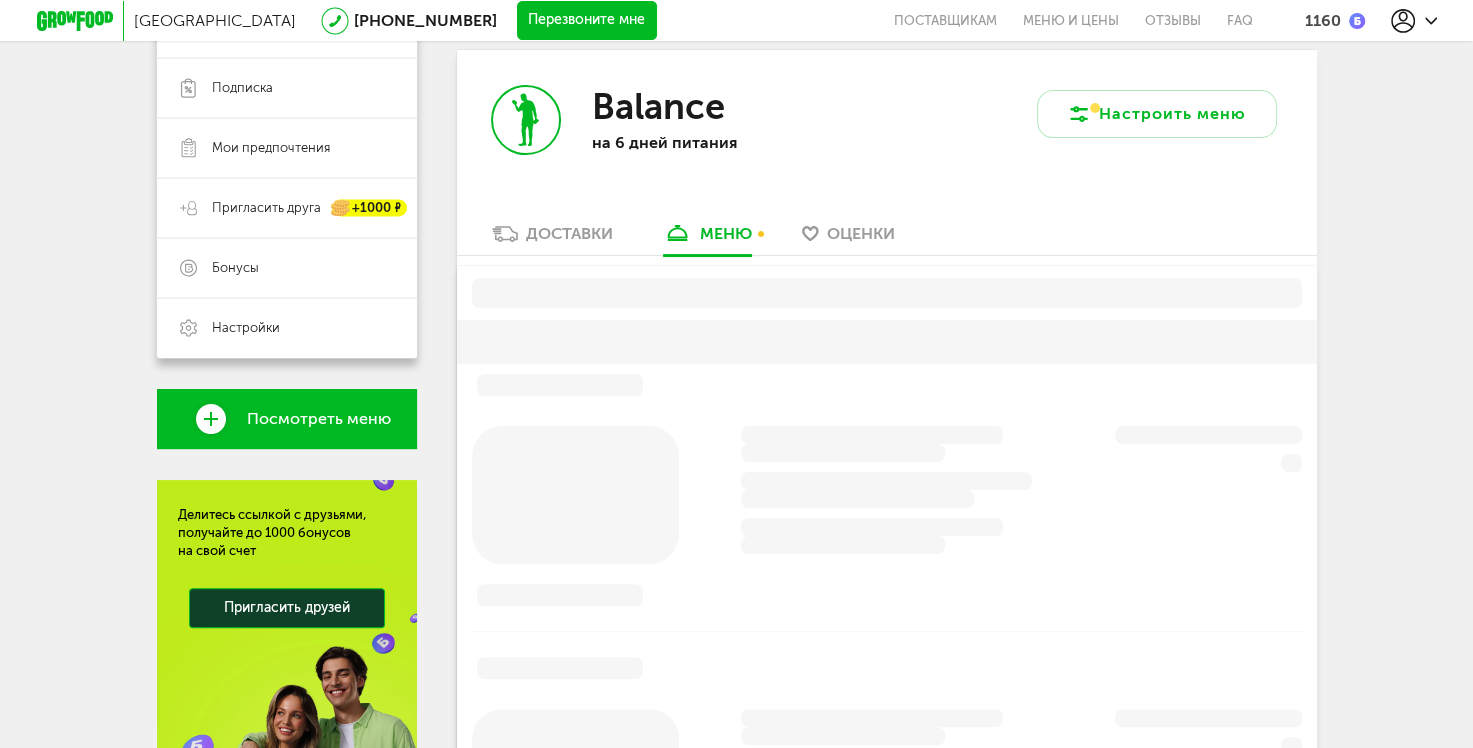 click on "Посмотреть меню" at bounding box center [319, 419] 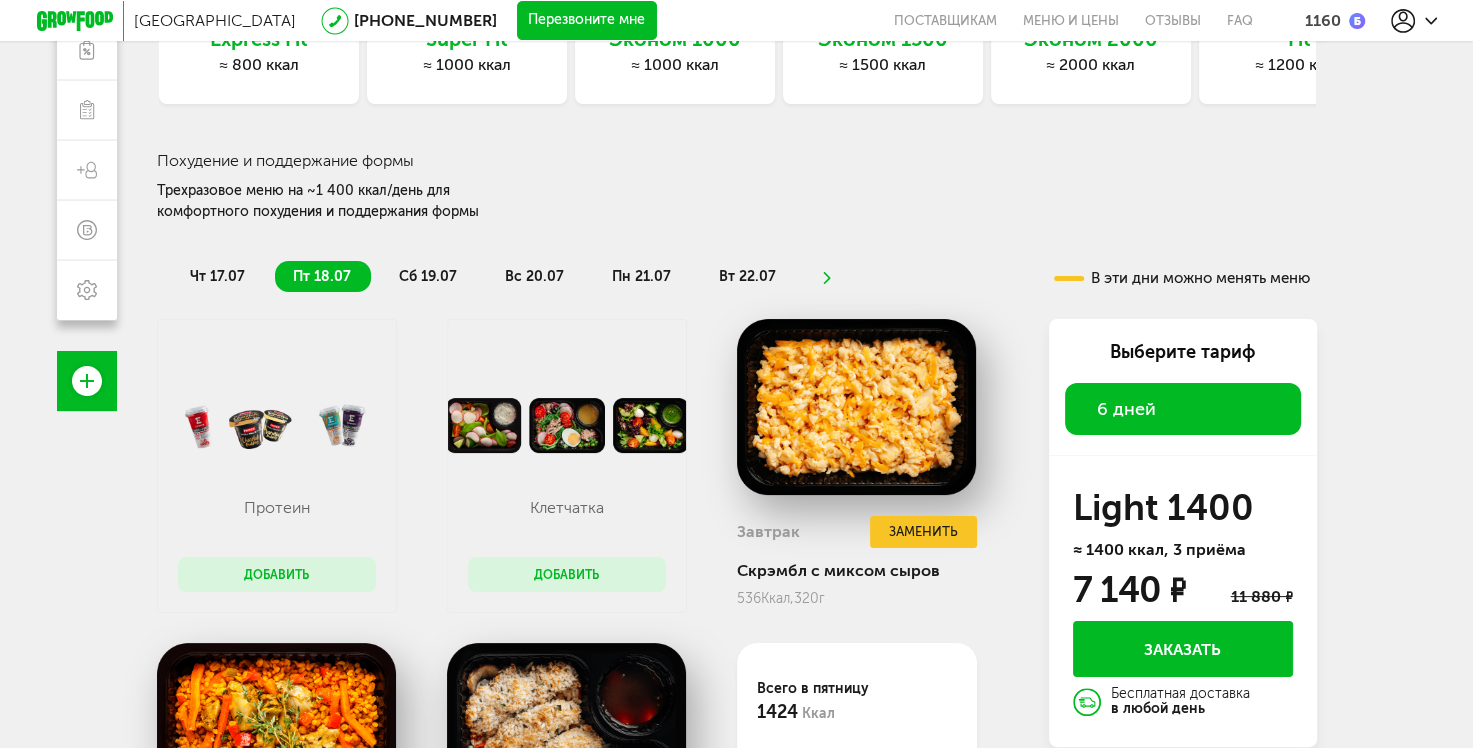 scroll, scrollTop: 183, scrollLeft: 0, axis: vertical 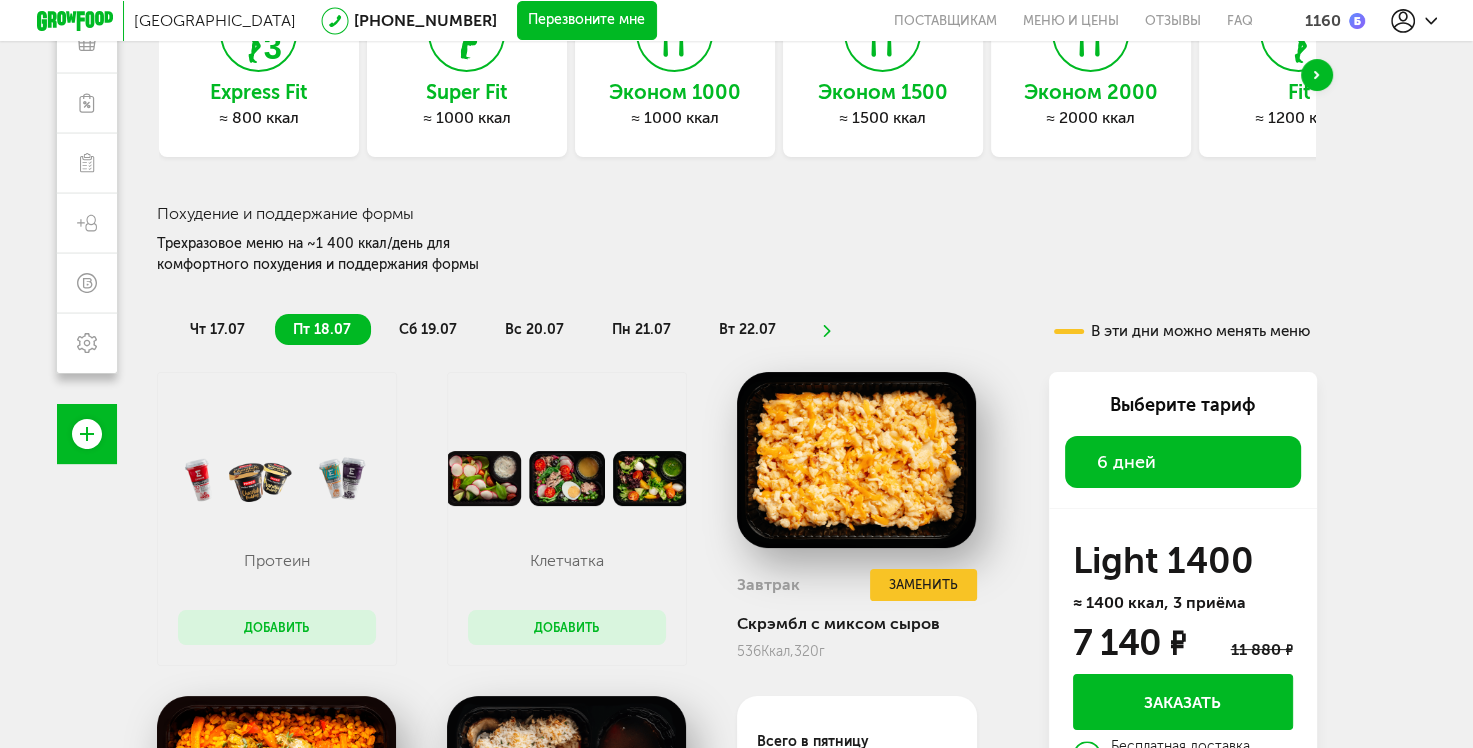 click on "вт 22.07" at bounding box center [747, 329] 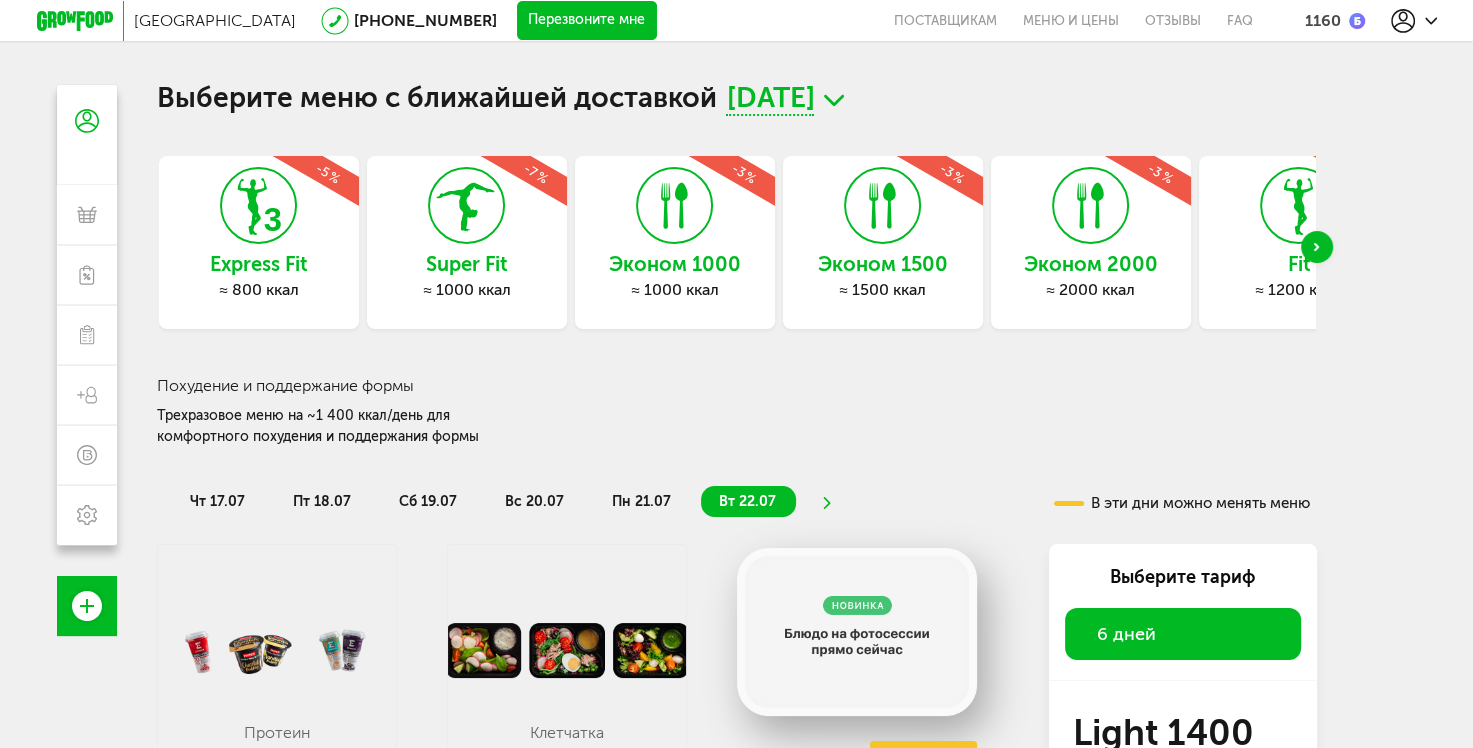 scroll, scrollTop: 0, scrollLeft: 0, axis: both 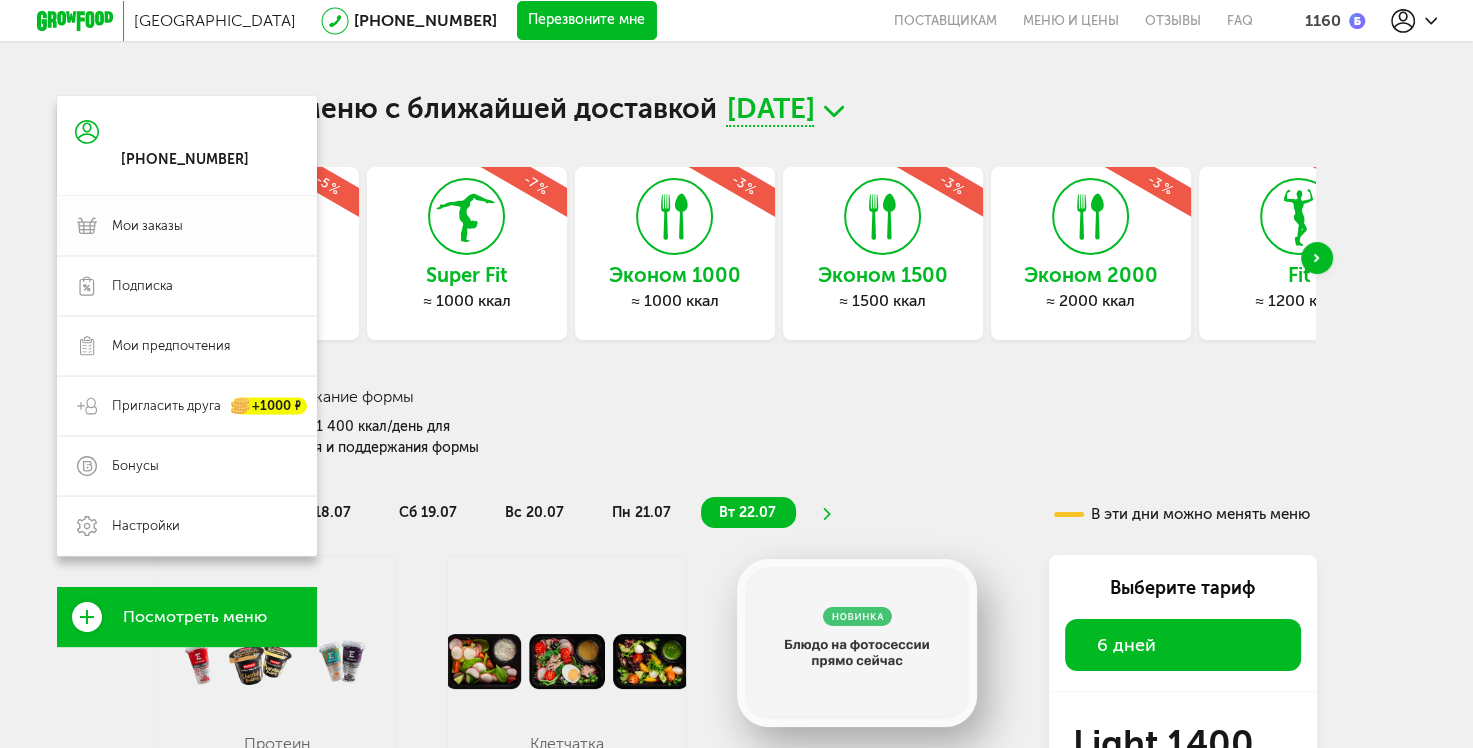 click on "Мои заказы" at bounding box center [147, 226] 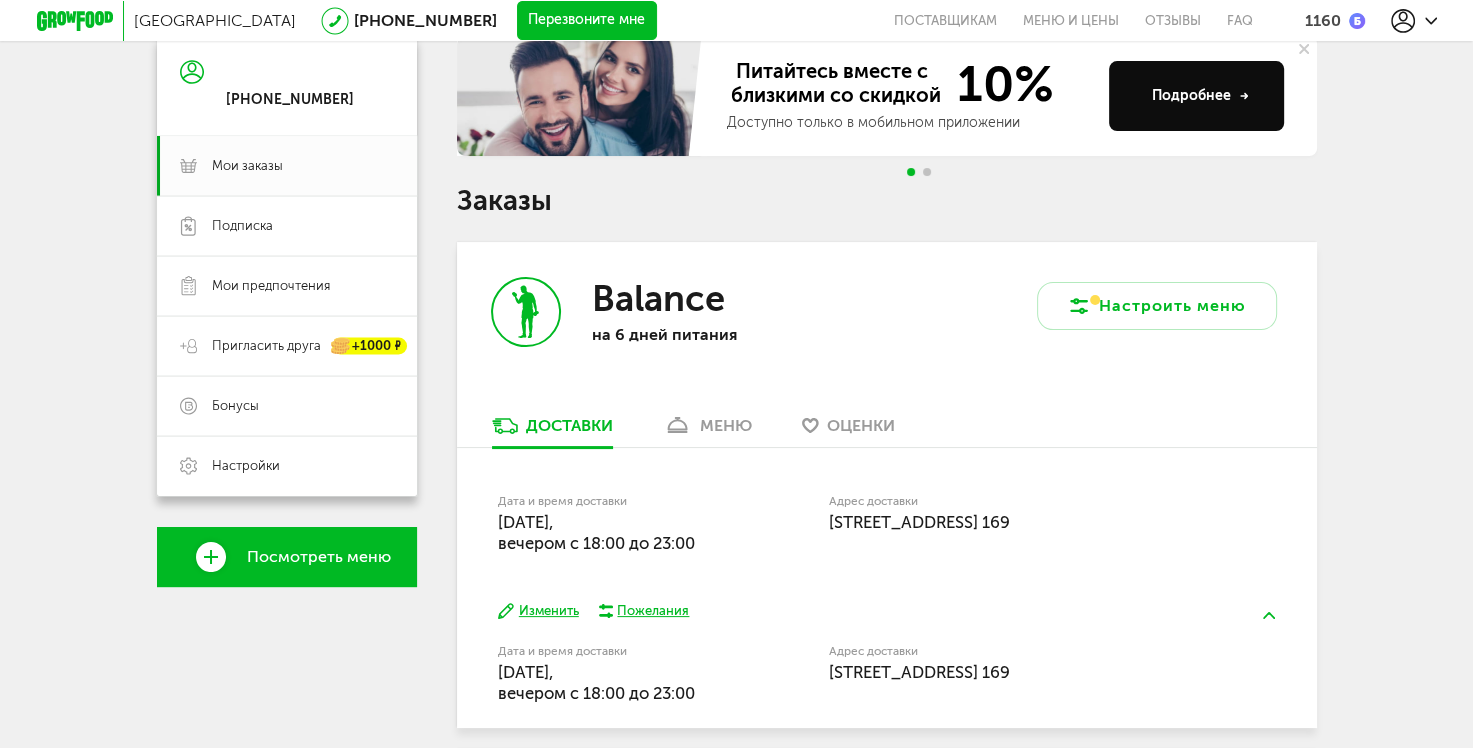click on "меню" at bounding box center (726, 425) 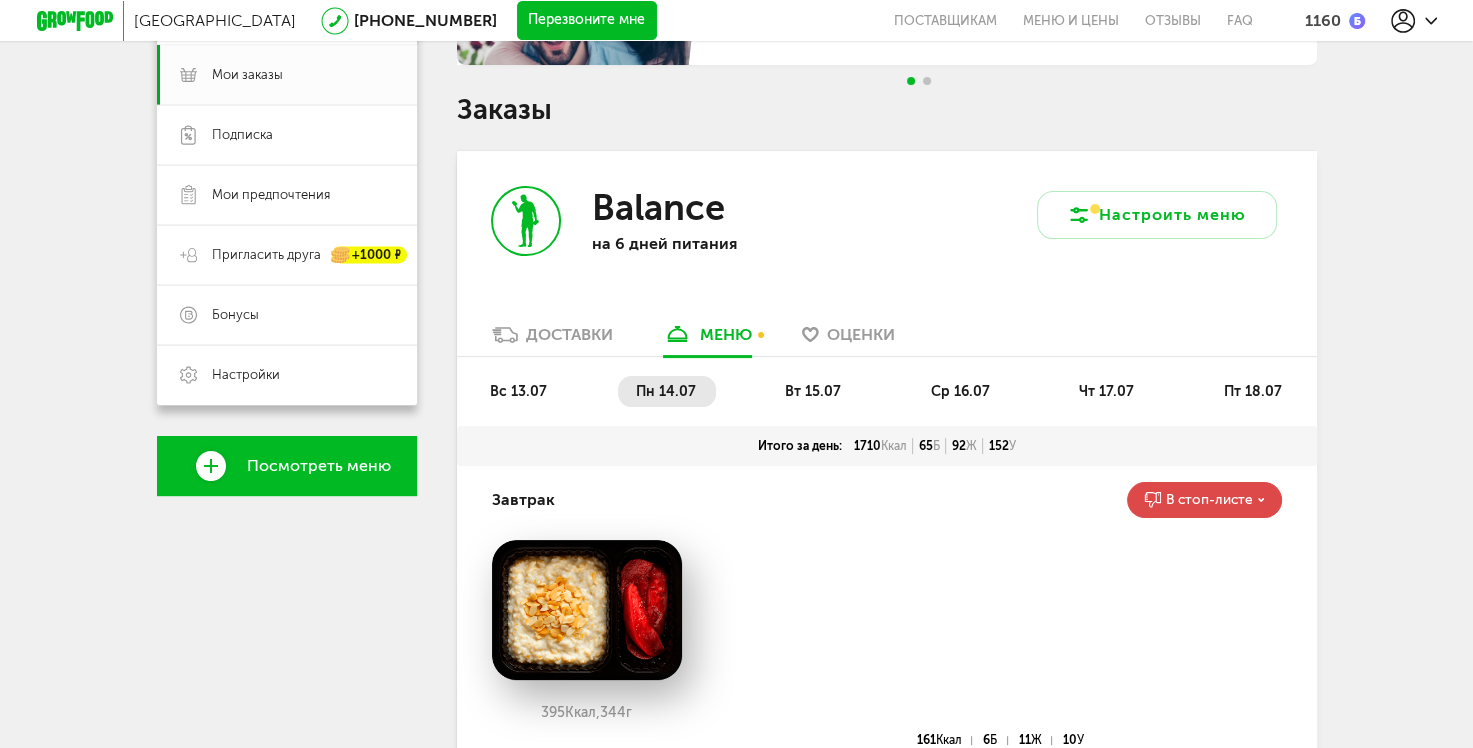 scroll, scrollTop: 300, scrollLeft: 0, axis: vertical 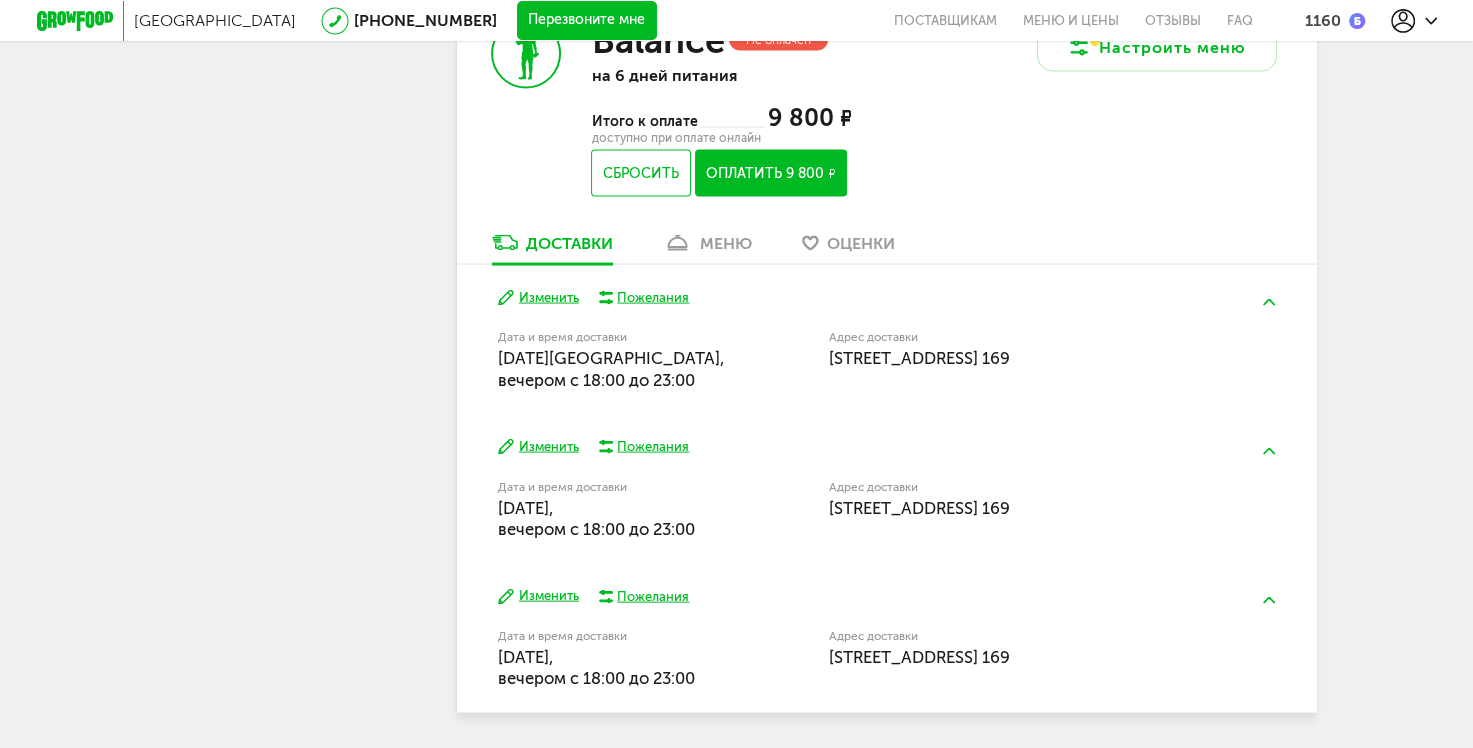 click on "меню" at bounding box center [726, 243] 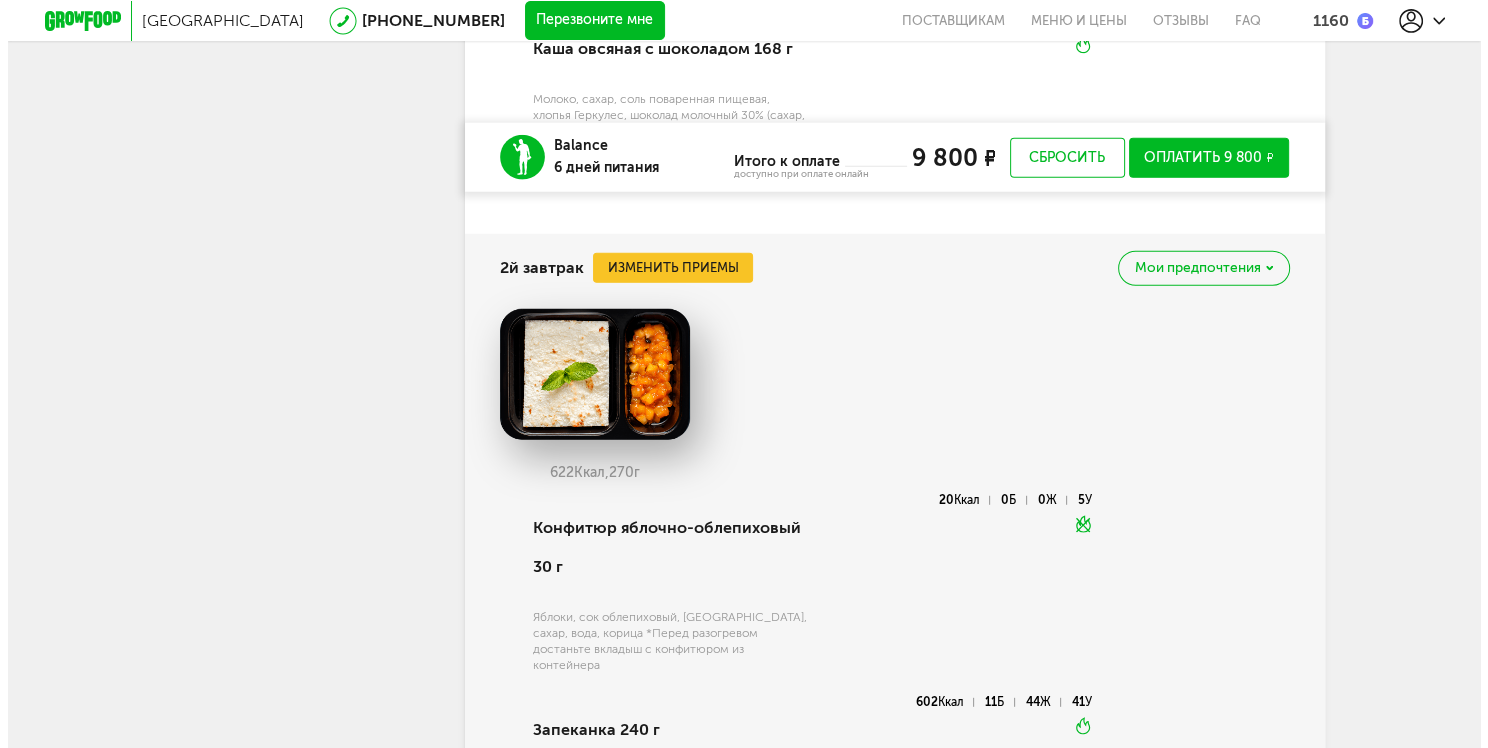 scroll, scrollTop: 5215, scrollLeft: 0, axis: vertical 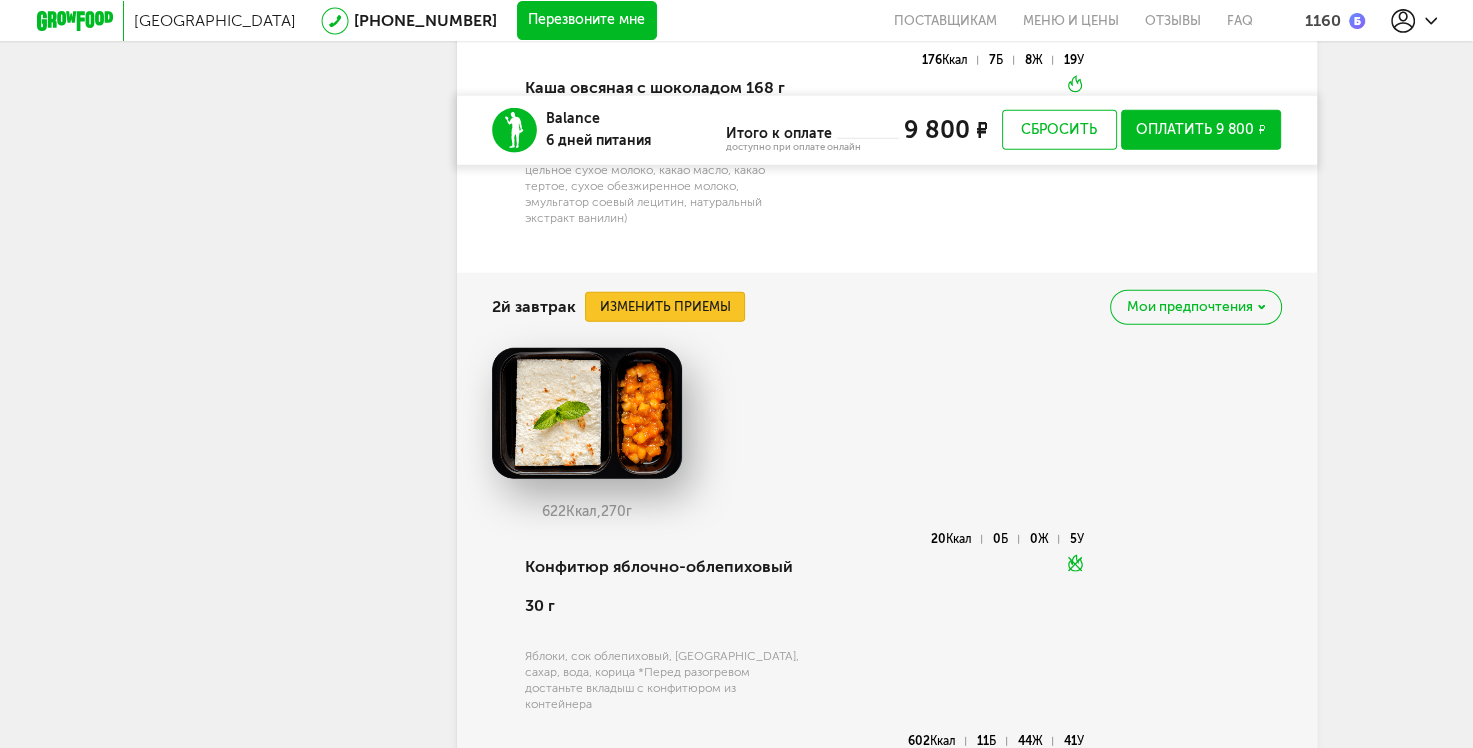 click on "Изменить приемы" at bounding box center (665, 307) 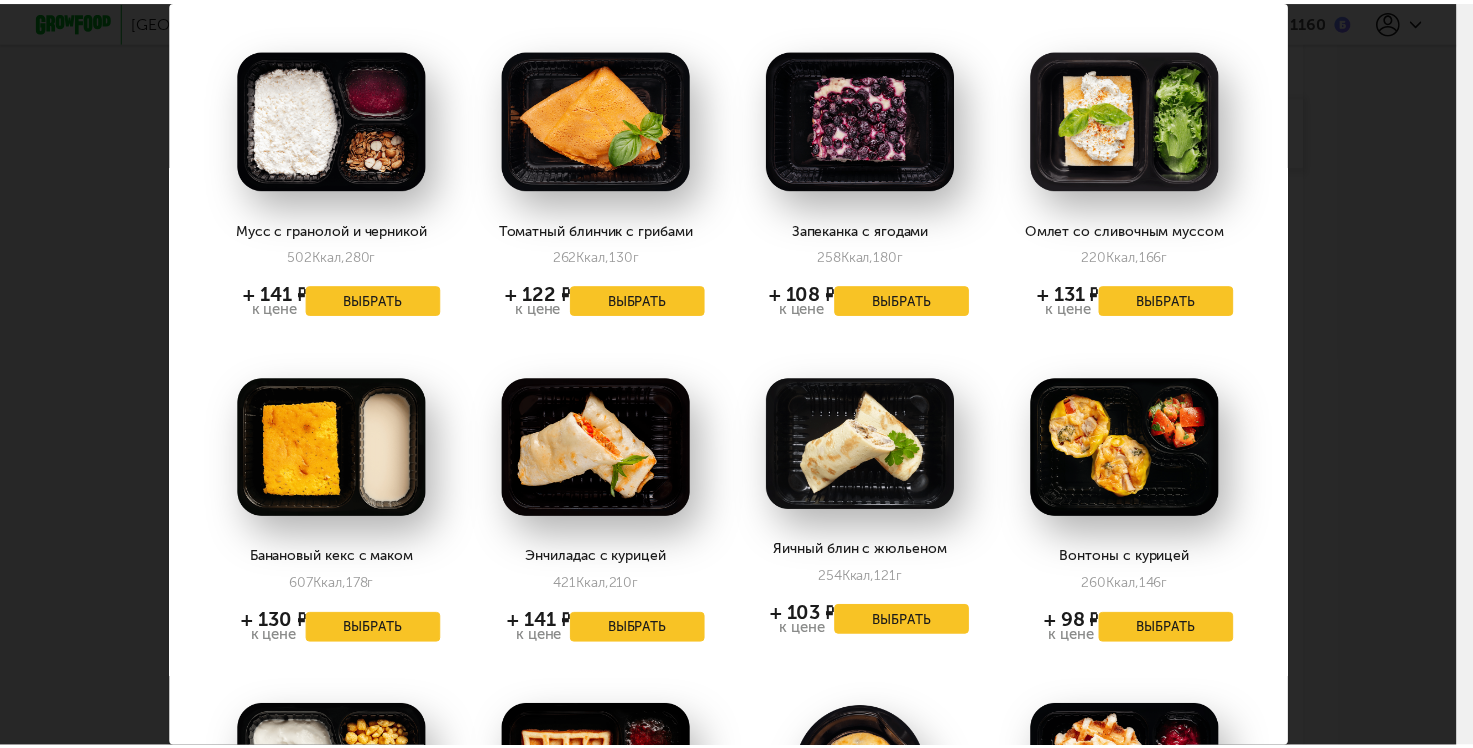 scroll, scrollTop: 100, scrollLeft: 0, axis: vertical 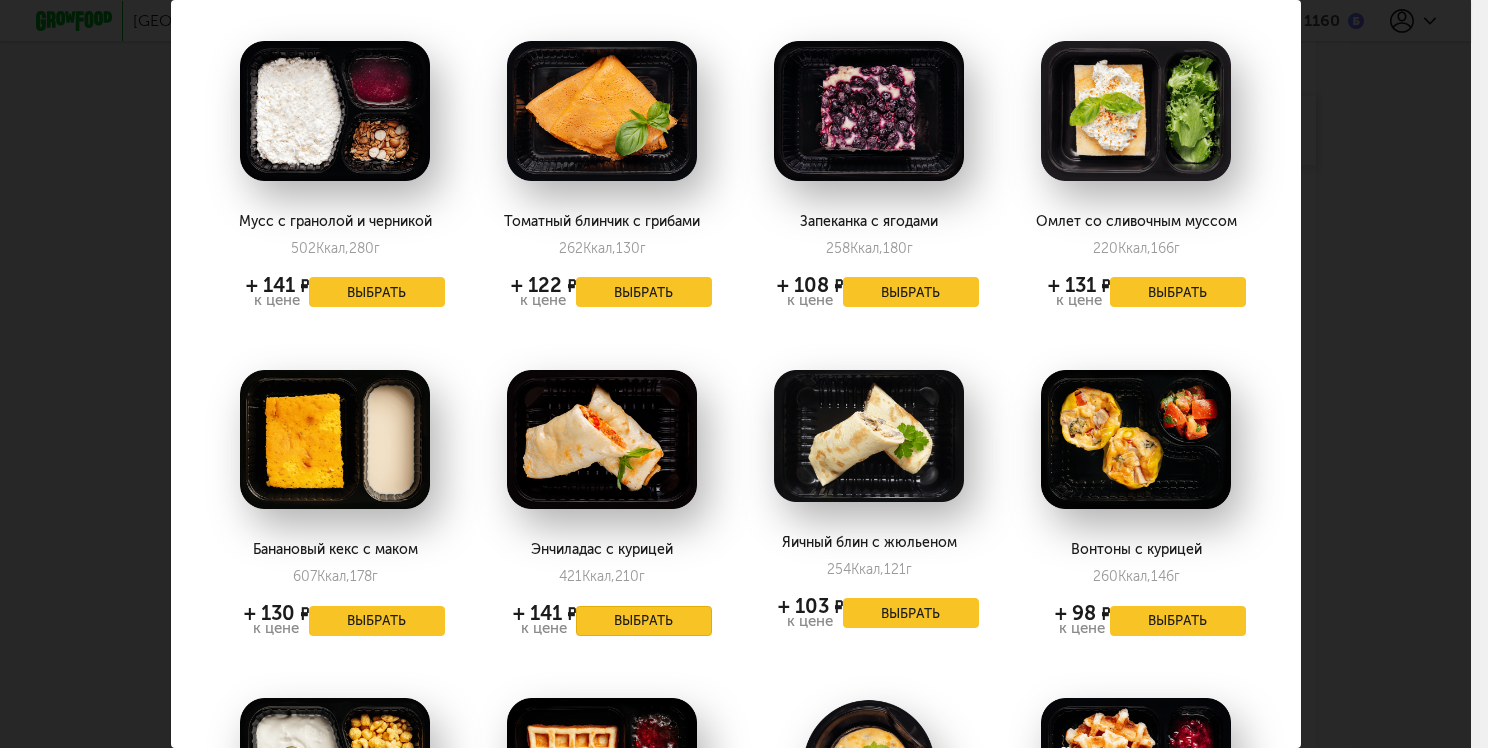 click on "Выбрать" at bounding box center (644, 621) 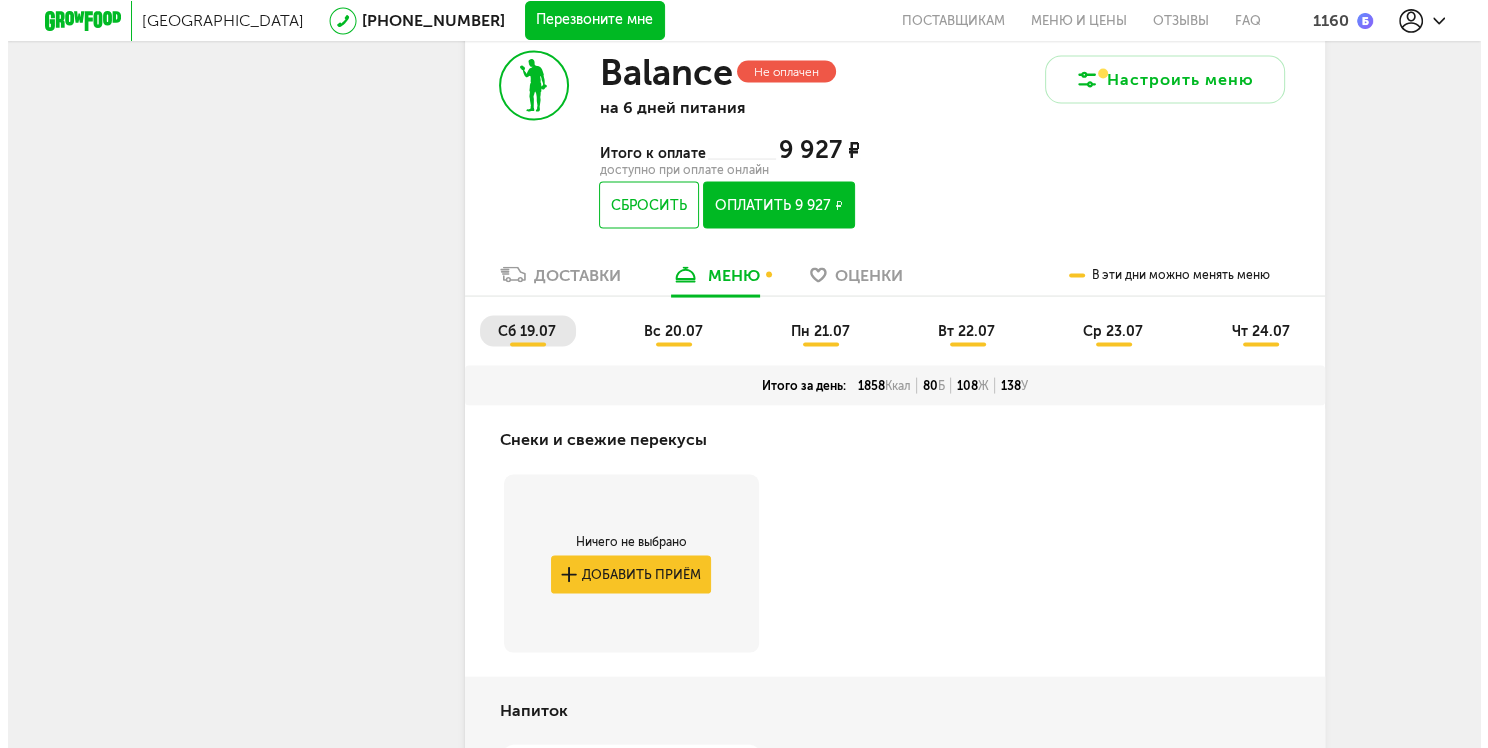 scroll, scrollTop: 3883, scrollLeft: 0, axis: vertical 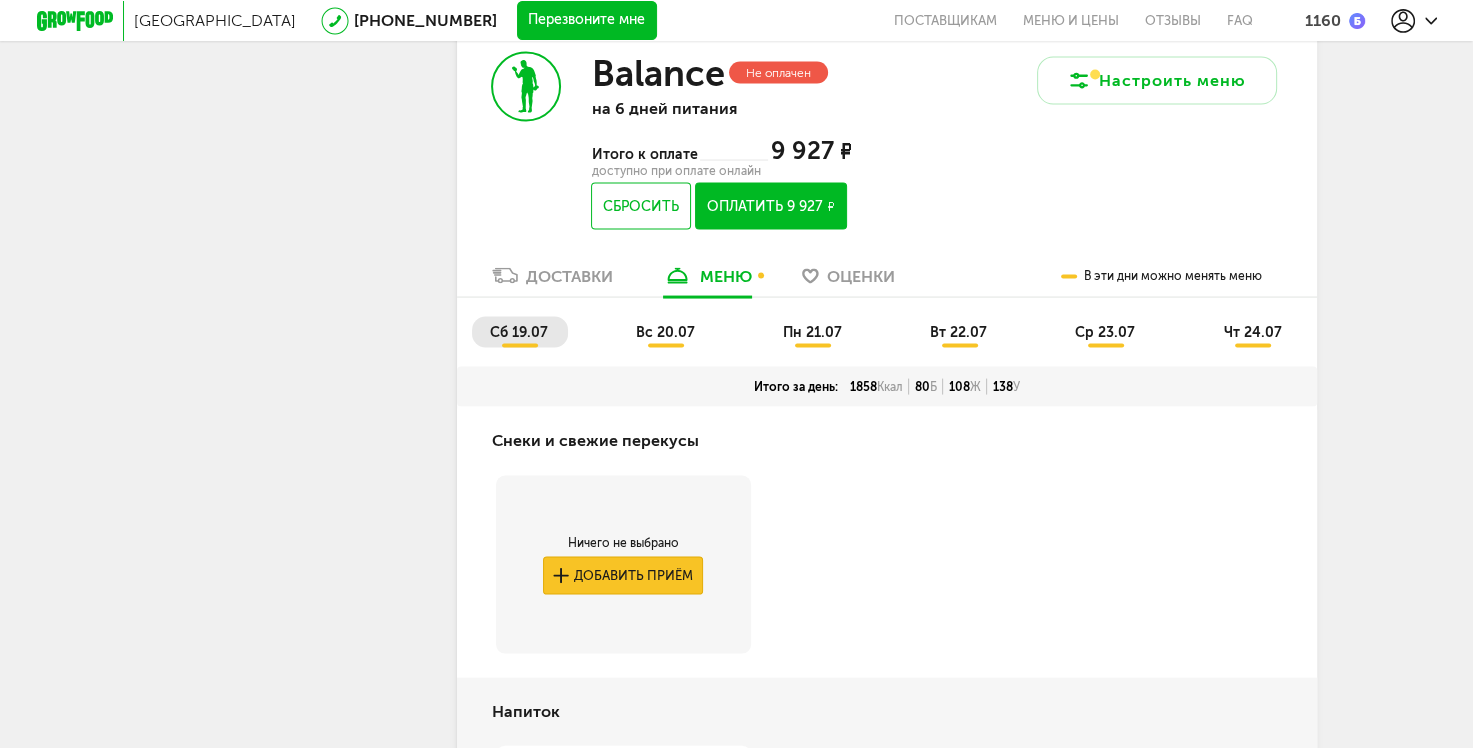 click on "Добавить приём" at bounding box center [623, 575] 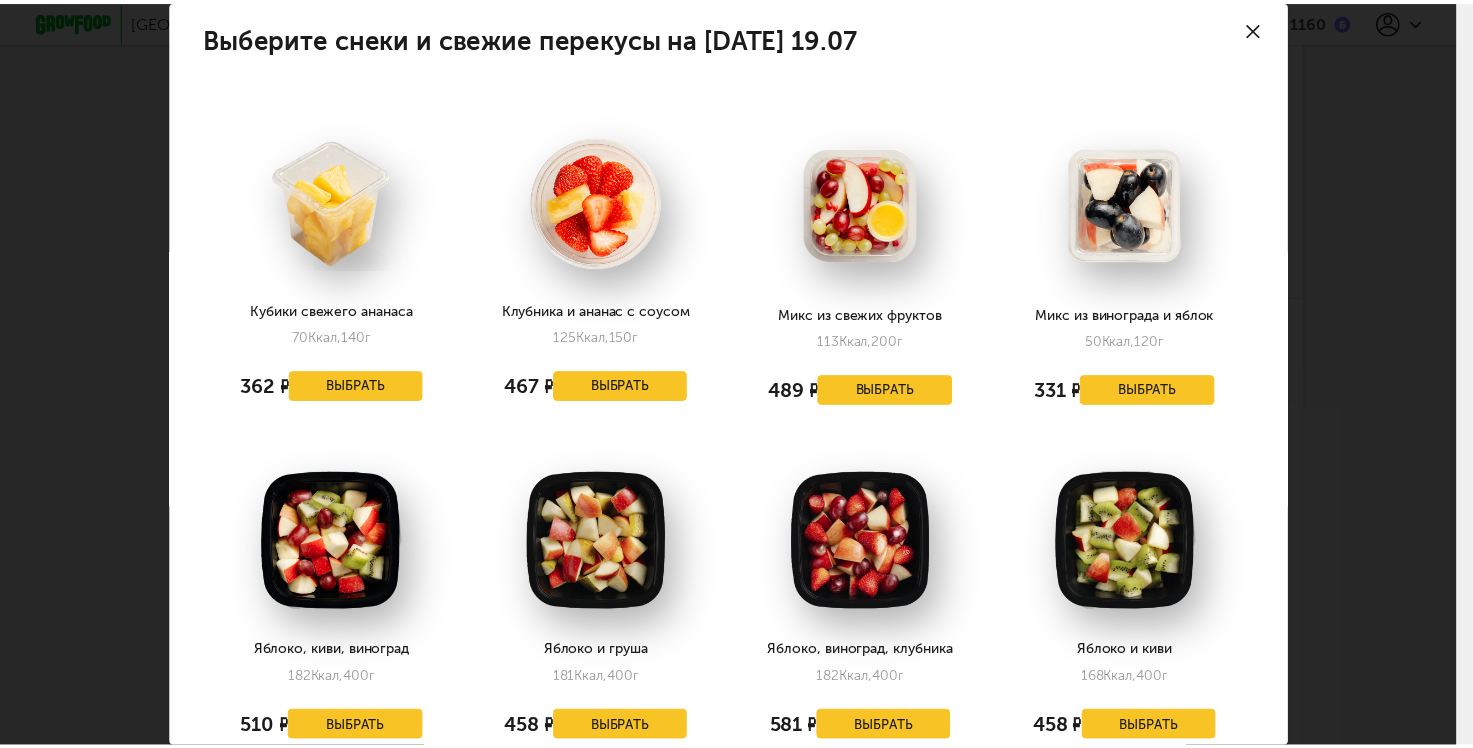 scroll, scrollTop: 0, scrollLeft: 0, axis: both 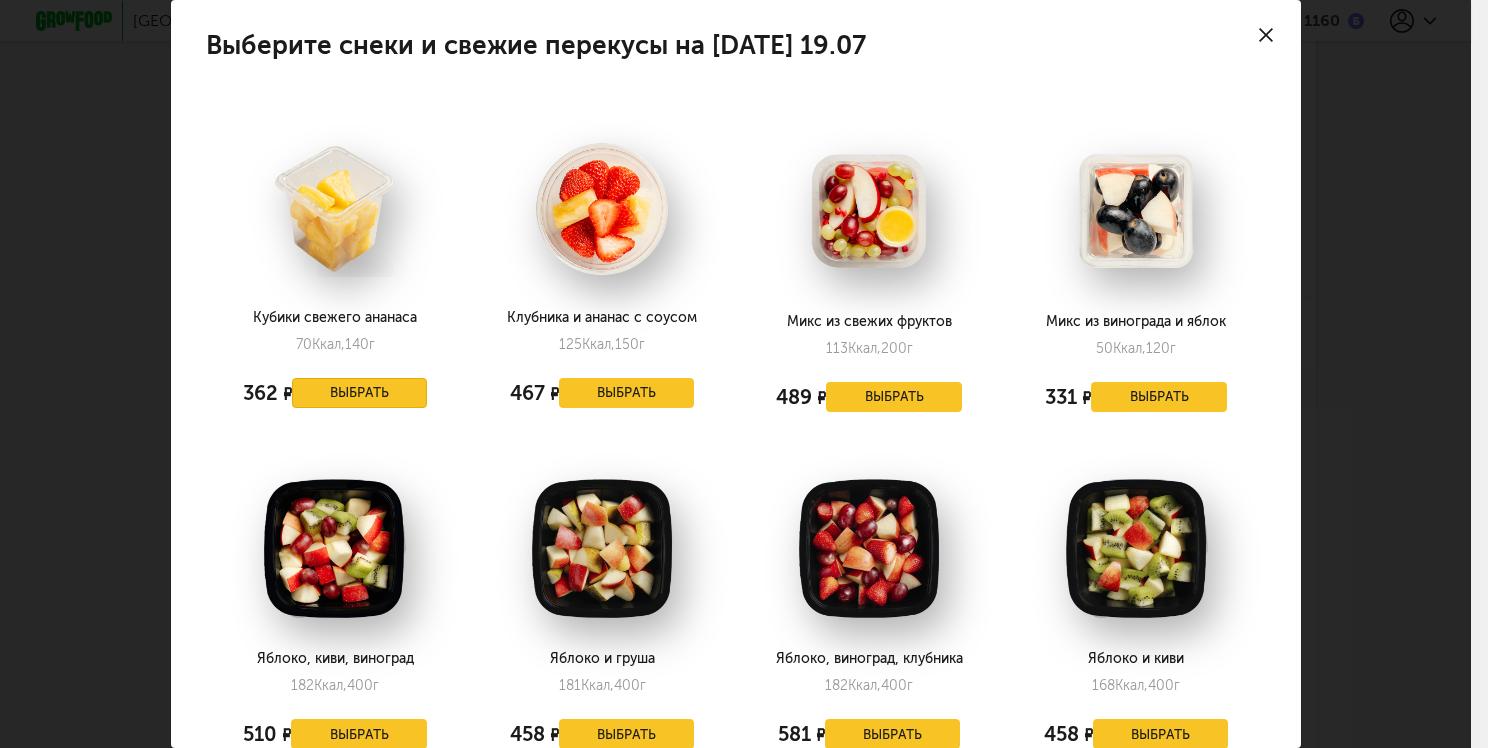 click on "Выбрать" at bounding box center [360, 393] 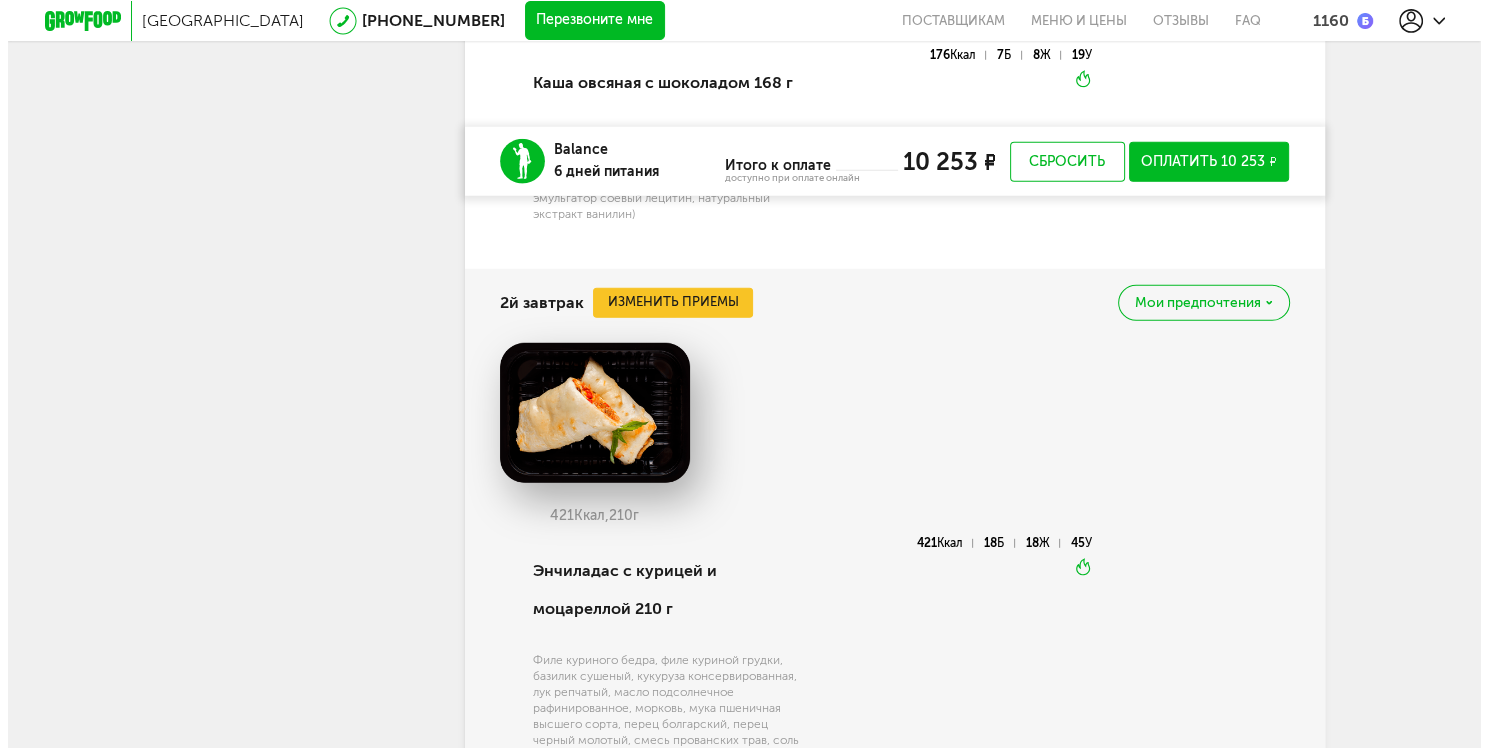 scroll, scrollTop: 5383, scrollLeft: 0, axis: vertical 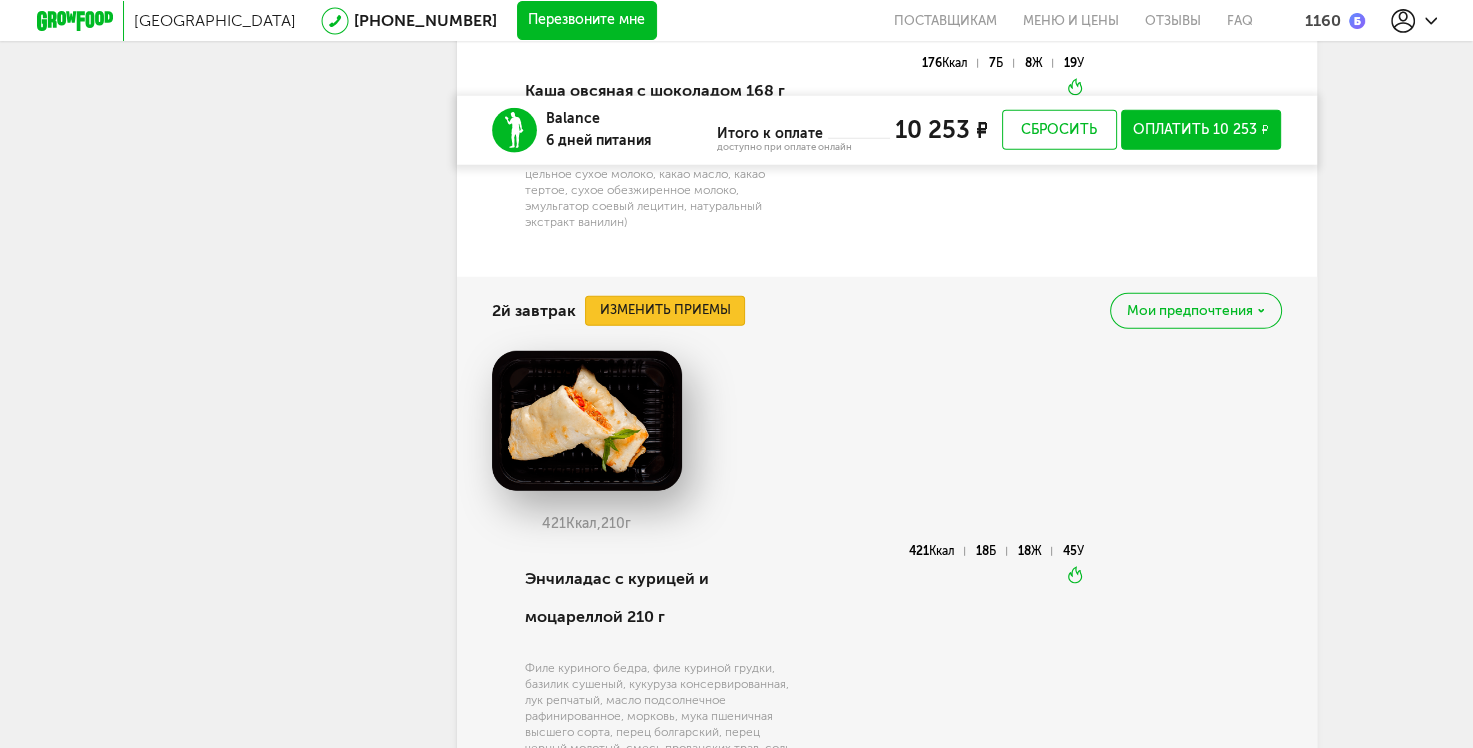 click on "Изменить приемы" at bounding box center [665, 311] 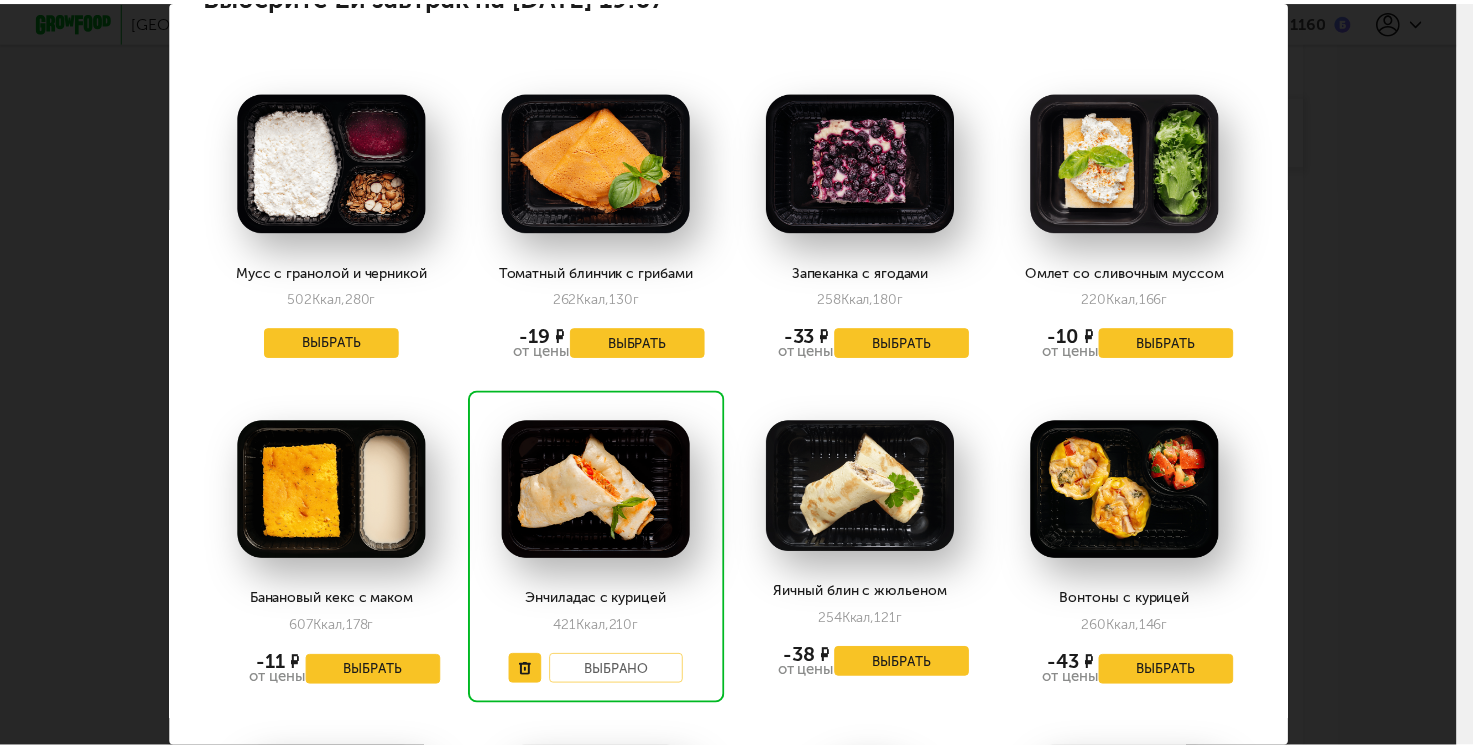 scroll, scrollTop: 200, scrollLeft: 0, axis: vertical 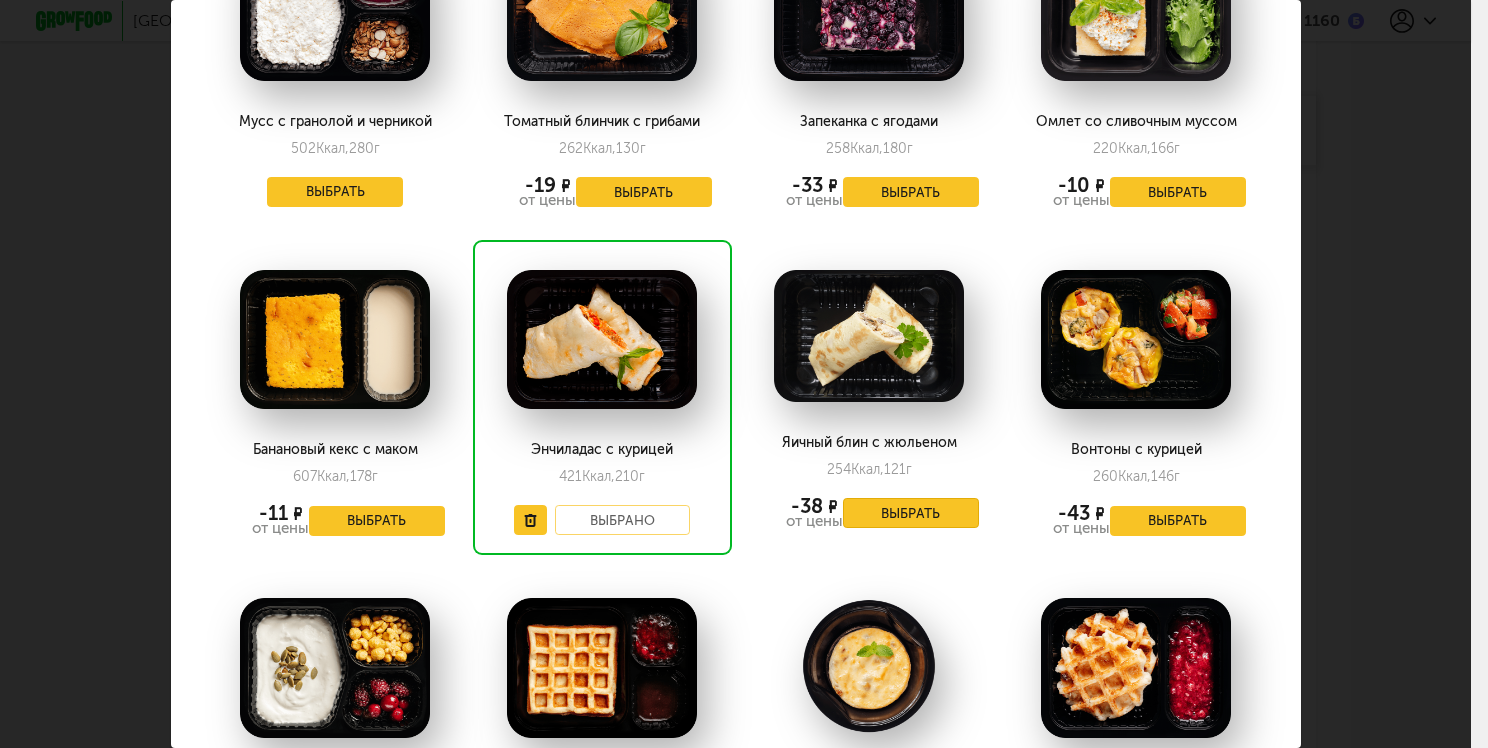 click on "Выбрать" at bounding box center (911, 513) 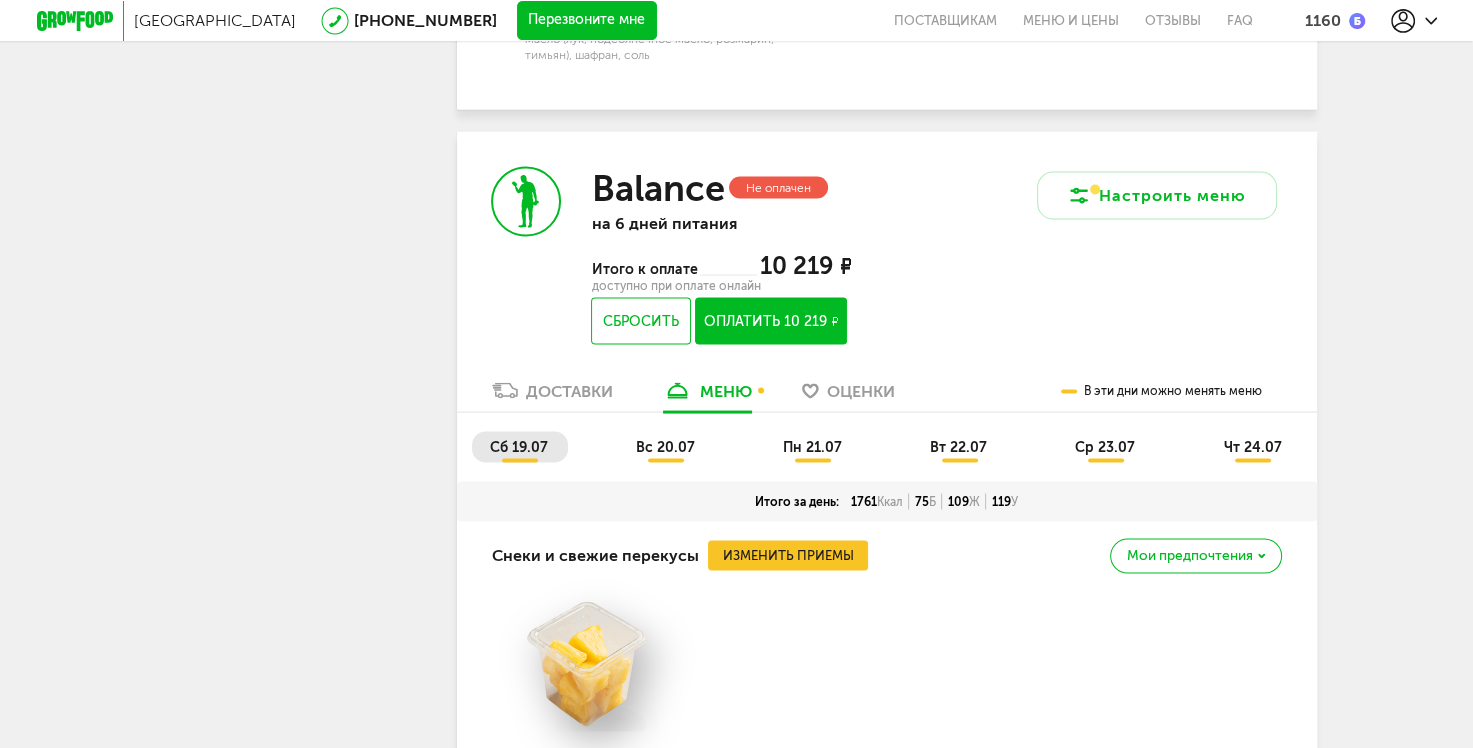 scroll, scrollTop: 3715, scrollLeft: 0, axis: vertical 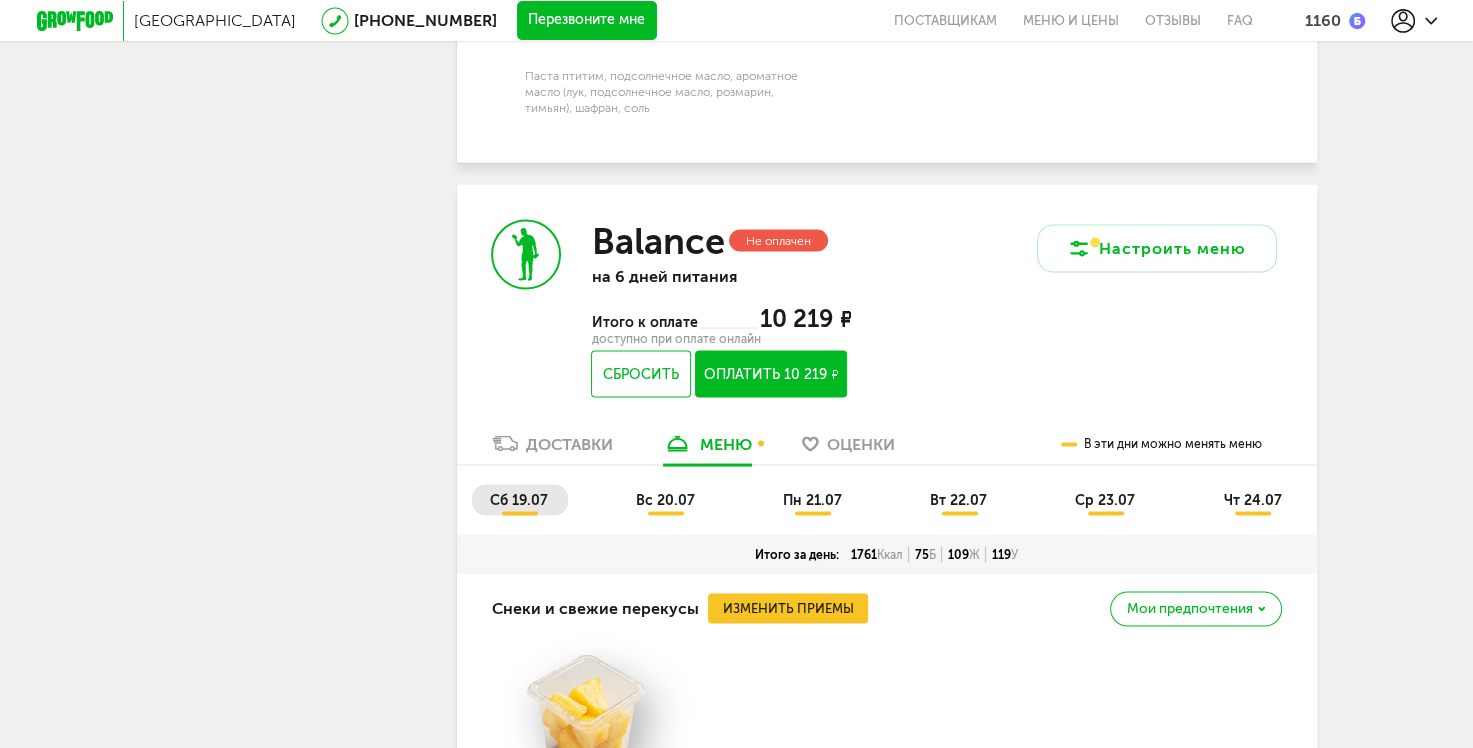 click on "вс 20.07" at bounding box center [666, 500] 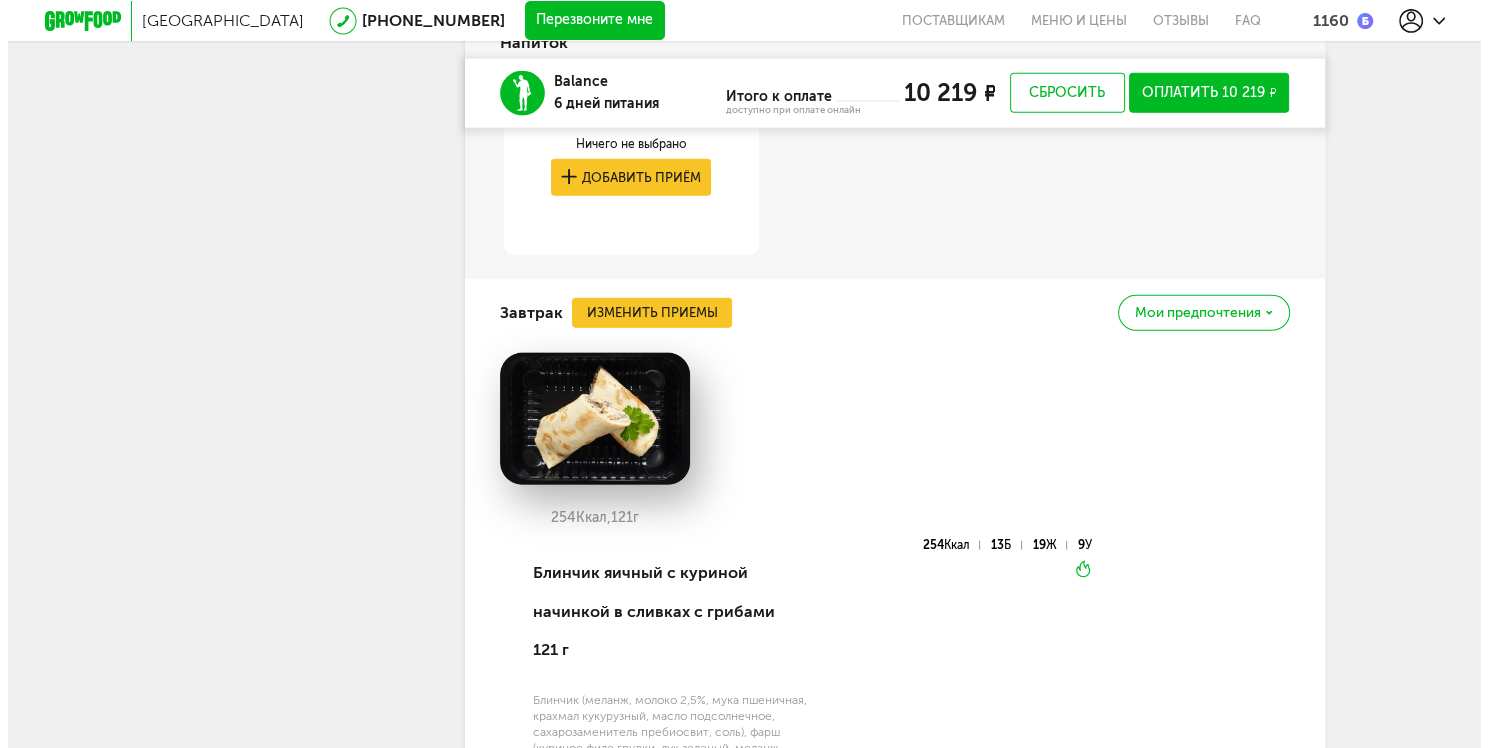 scroll, scrollTop: 4515, scrollLeft: 0, axis: vertical 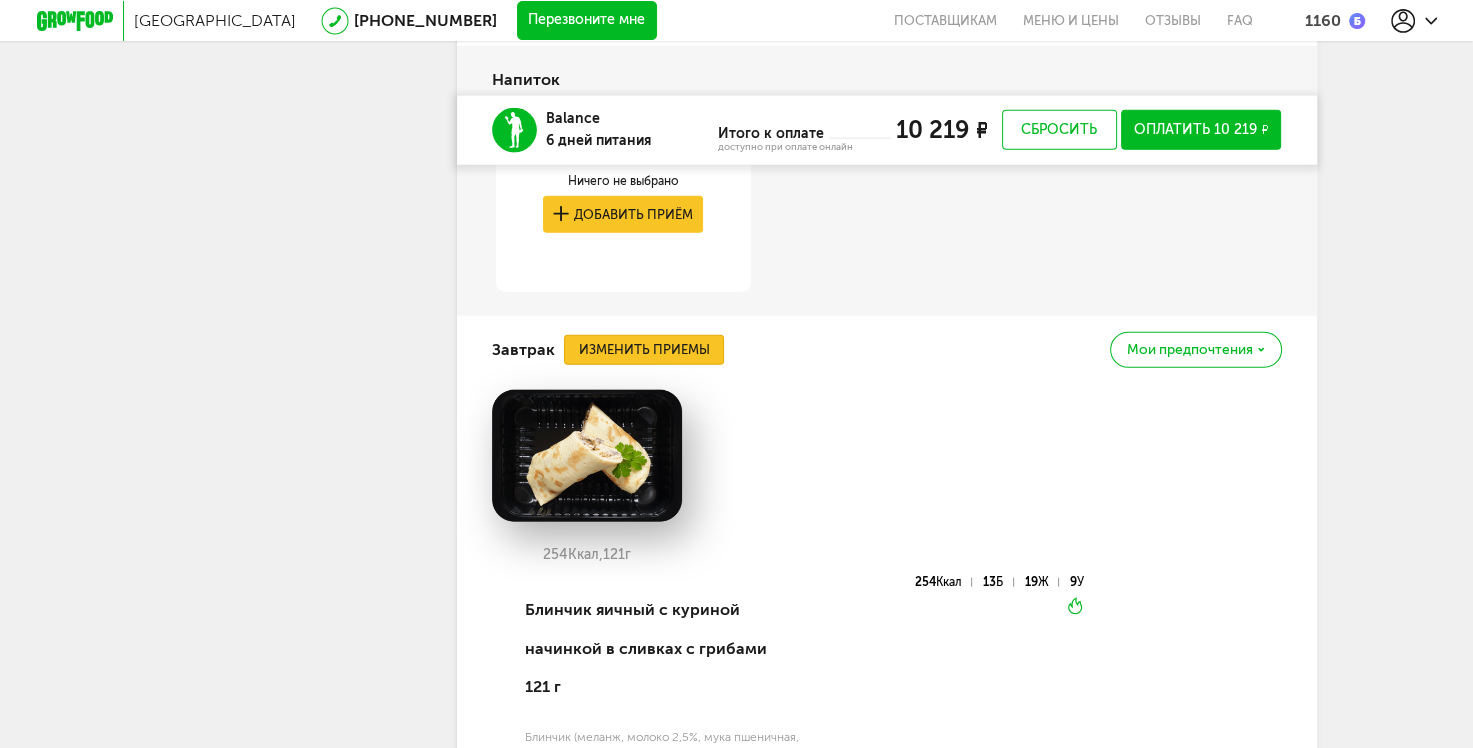 click on "Изменить приемы" at bounding box center (644, 350) 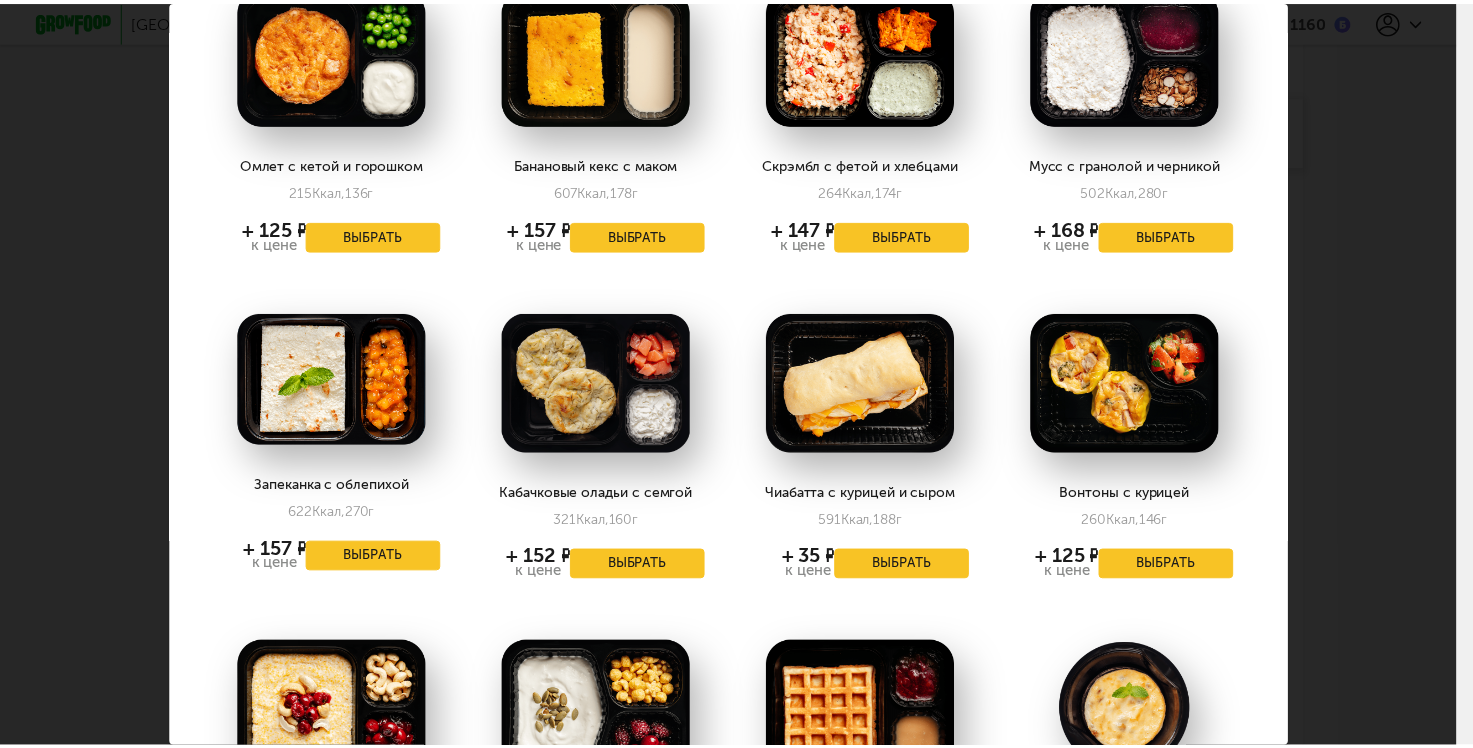scroll, scrollTop: 500, scrollLeft: 0, axis: vertical 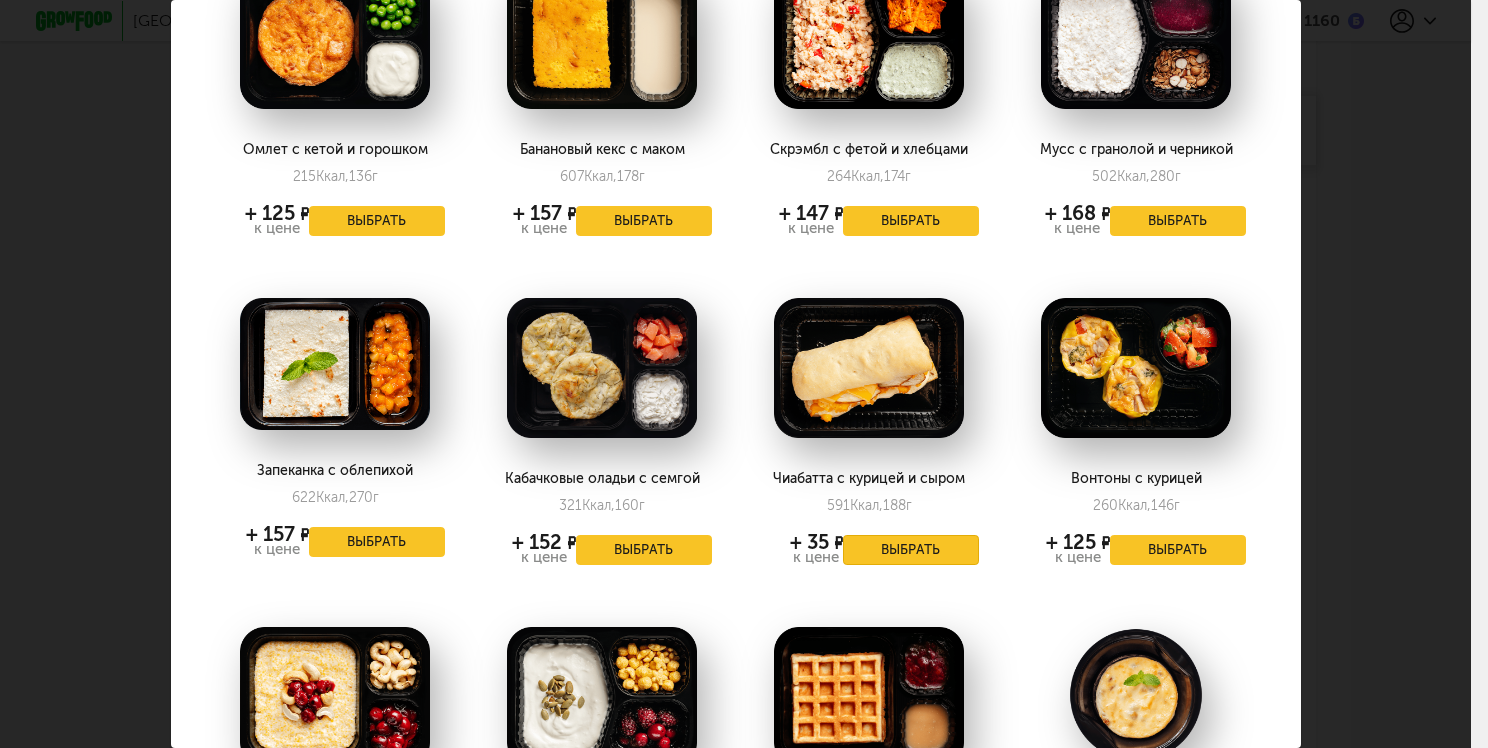 click on "Выбрать" at bounding box center [911, 550] 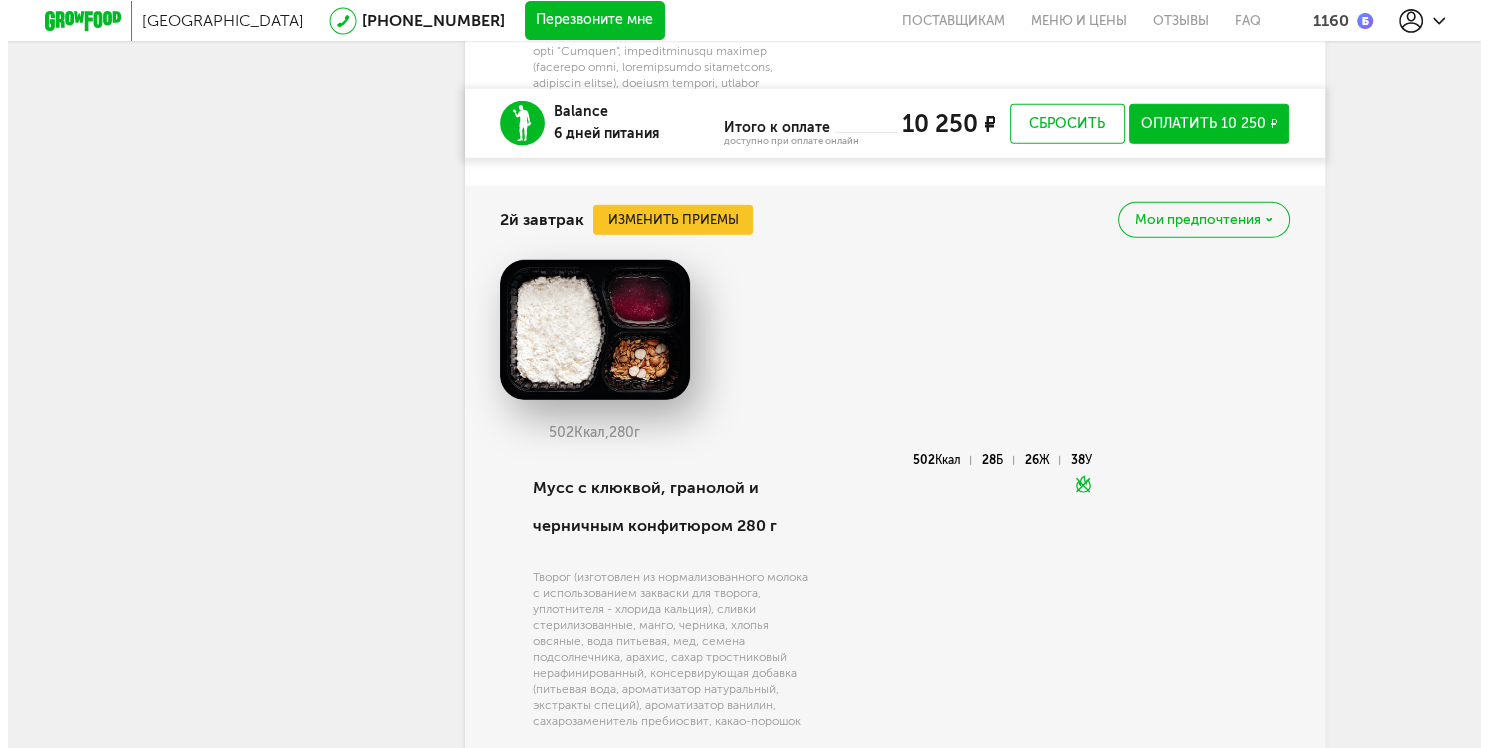 scroll, scrollTop: 5515, scrollLeft: 0, axis: vertical 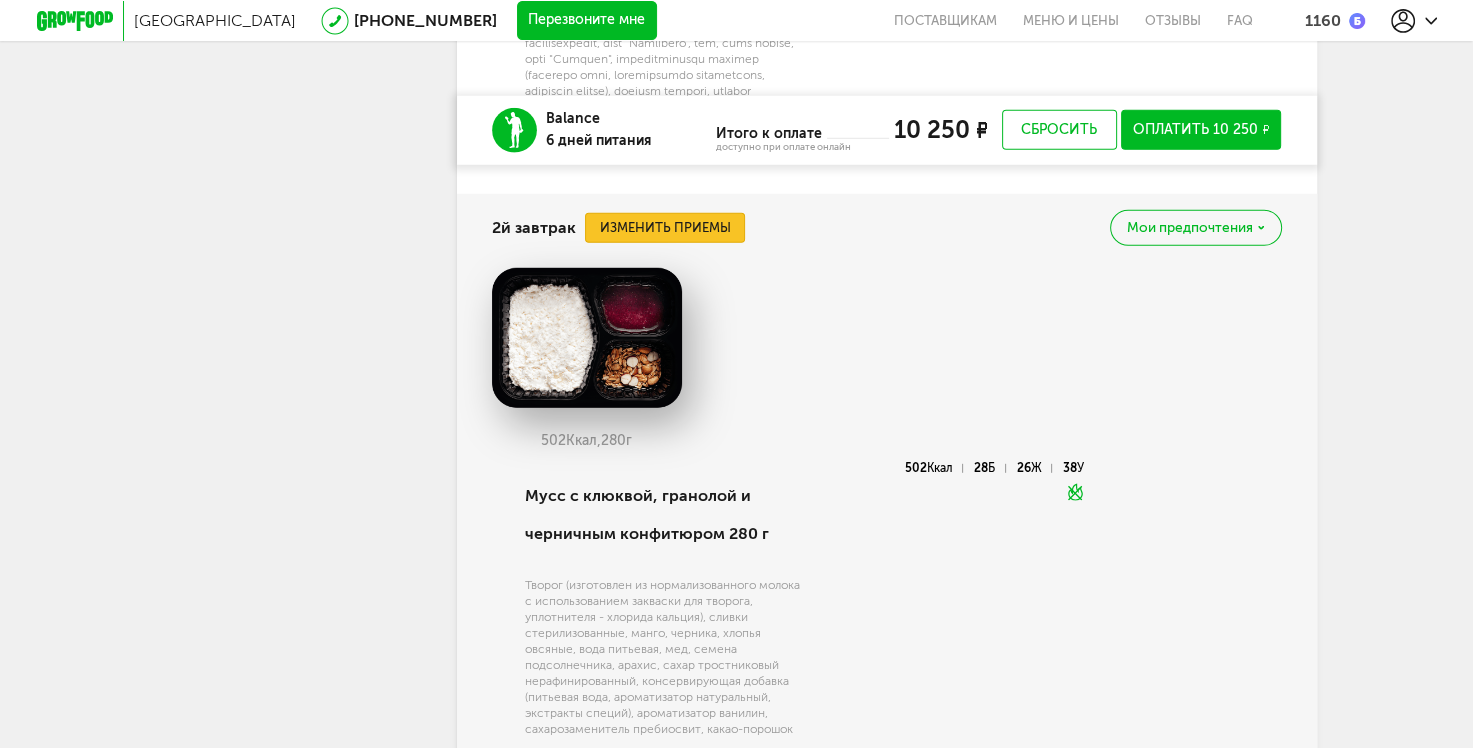 click on "Изменить приемы" at bounding box center [665, 228] 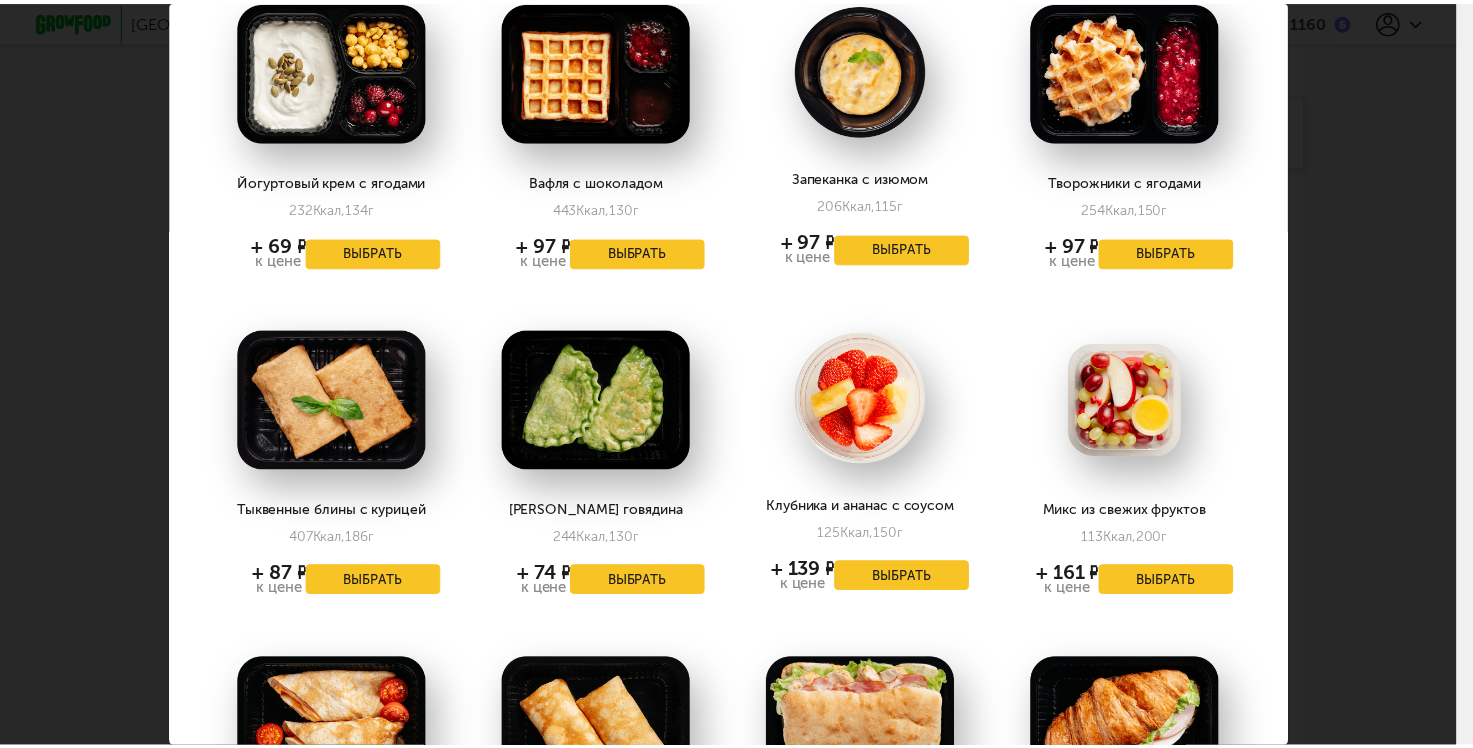 scroll, scrollTop: 900, scrollLeft: 0, axis: vertical 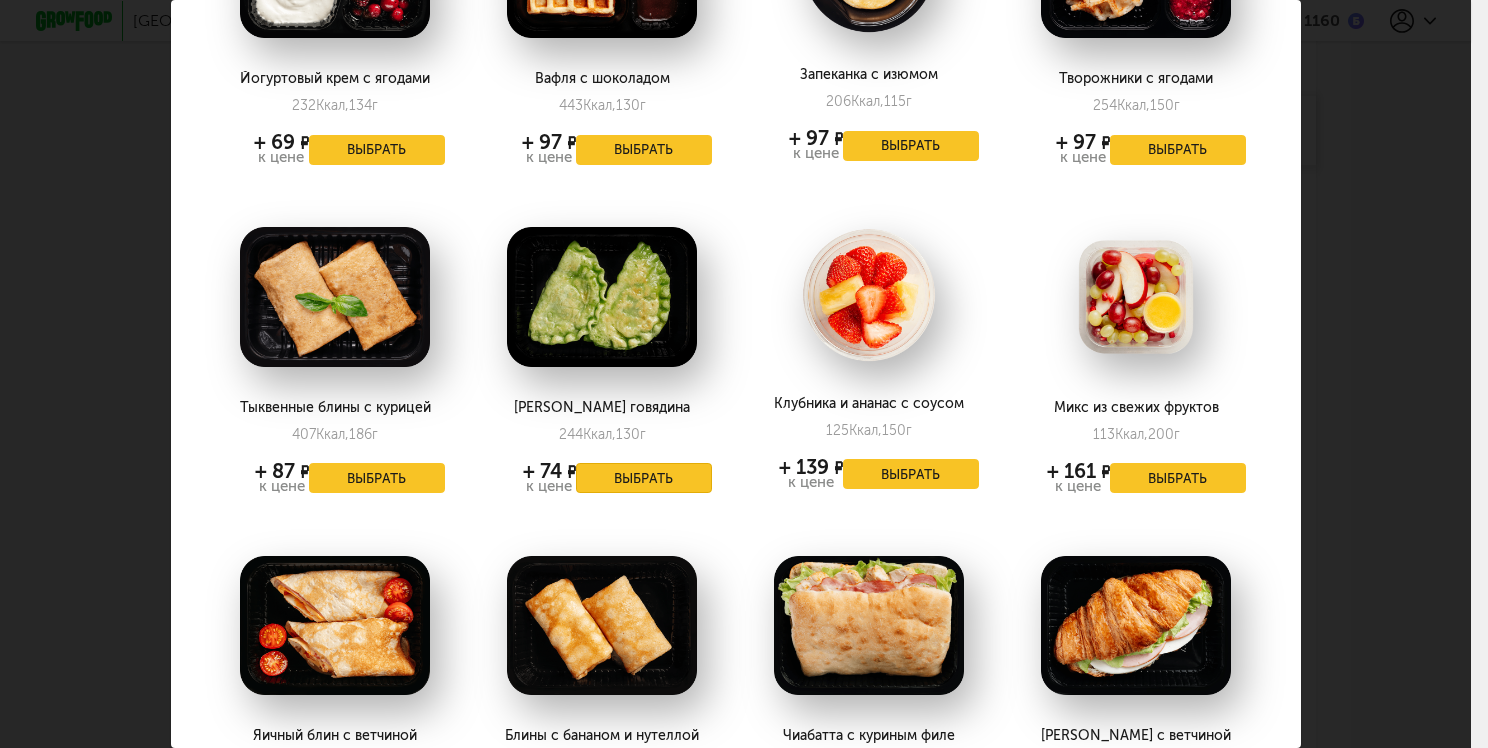 click on "Выбрать" at bounding box center (644, 478) 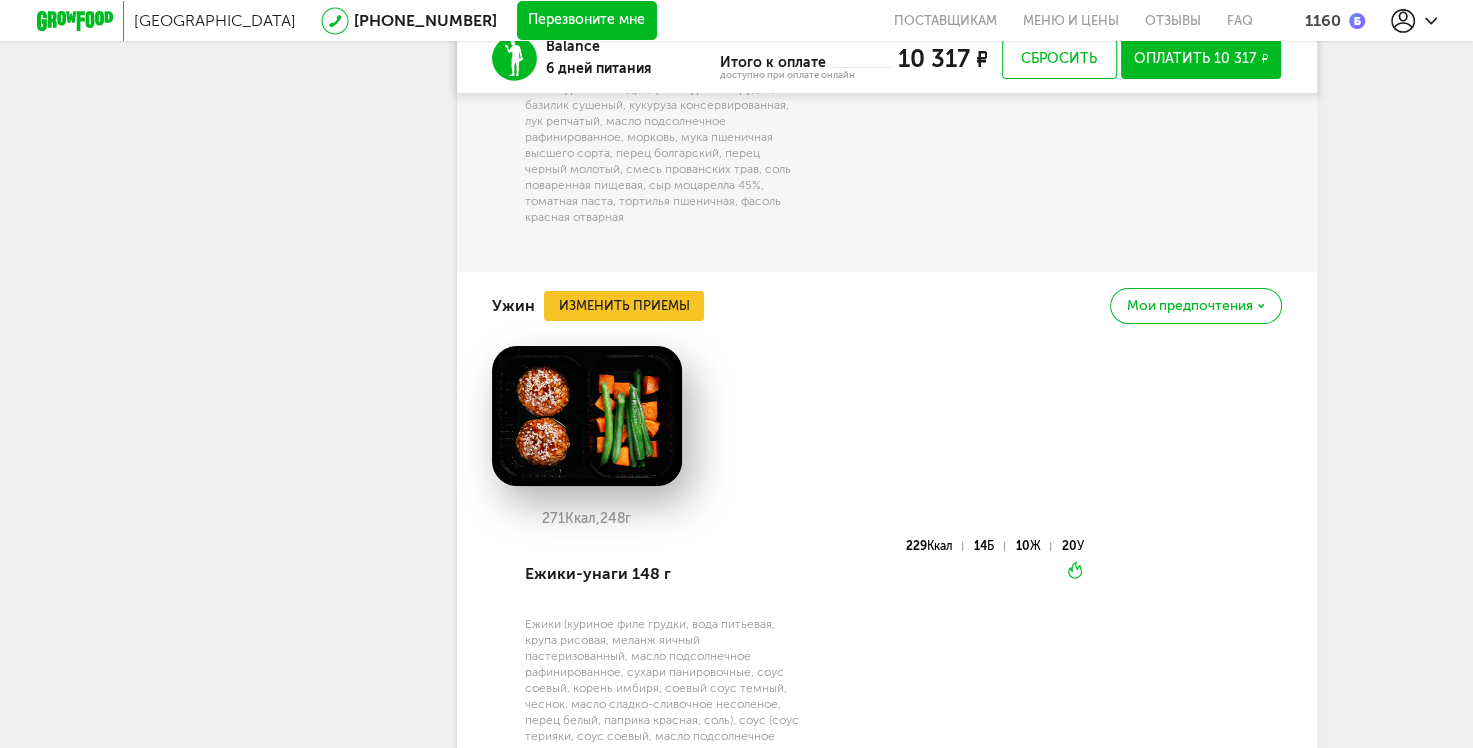 scroll, scrollTop: 7311, scrollLeft: 0, axis: vertical 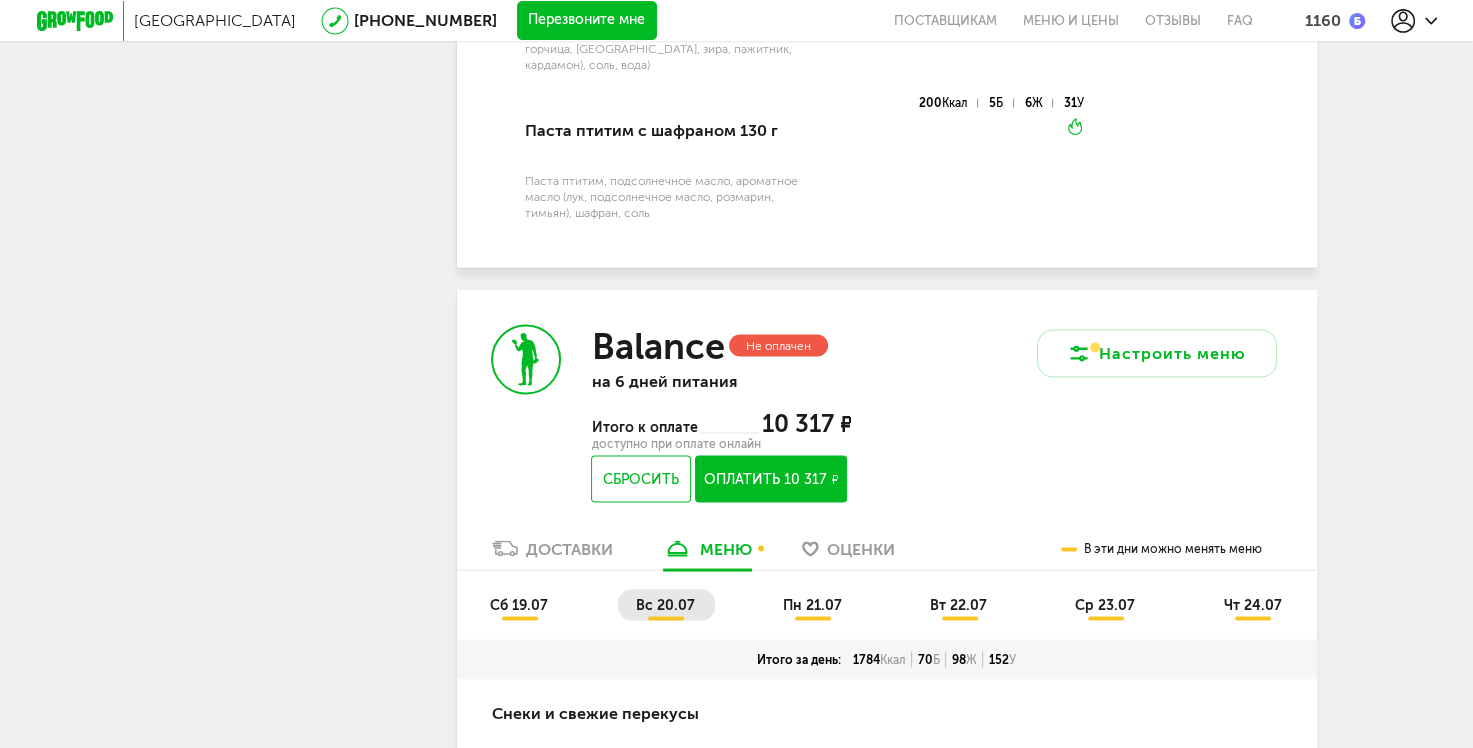 click on "пн 21.07" at bounding box center (812, 604) 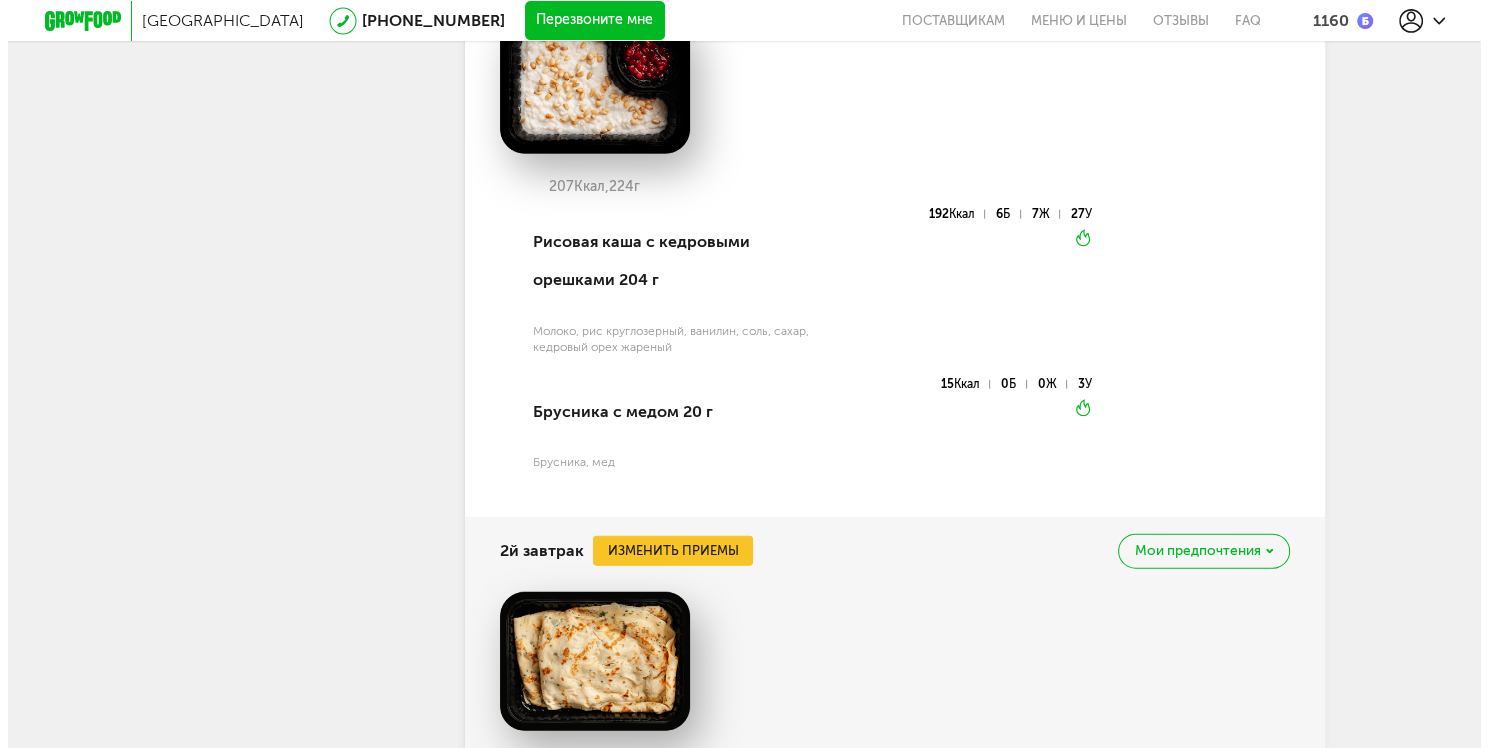 scroll, scrollTop: 4611, scrollLeft: 0, axis: vertical 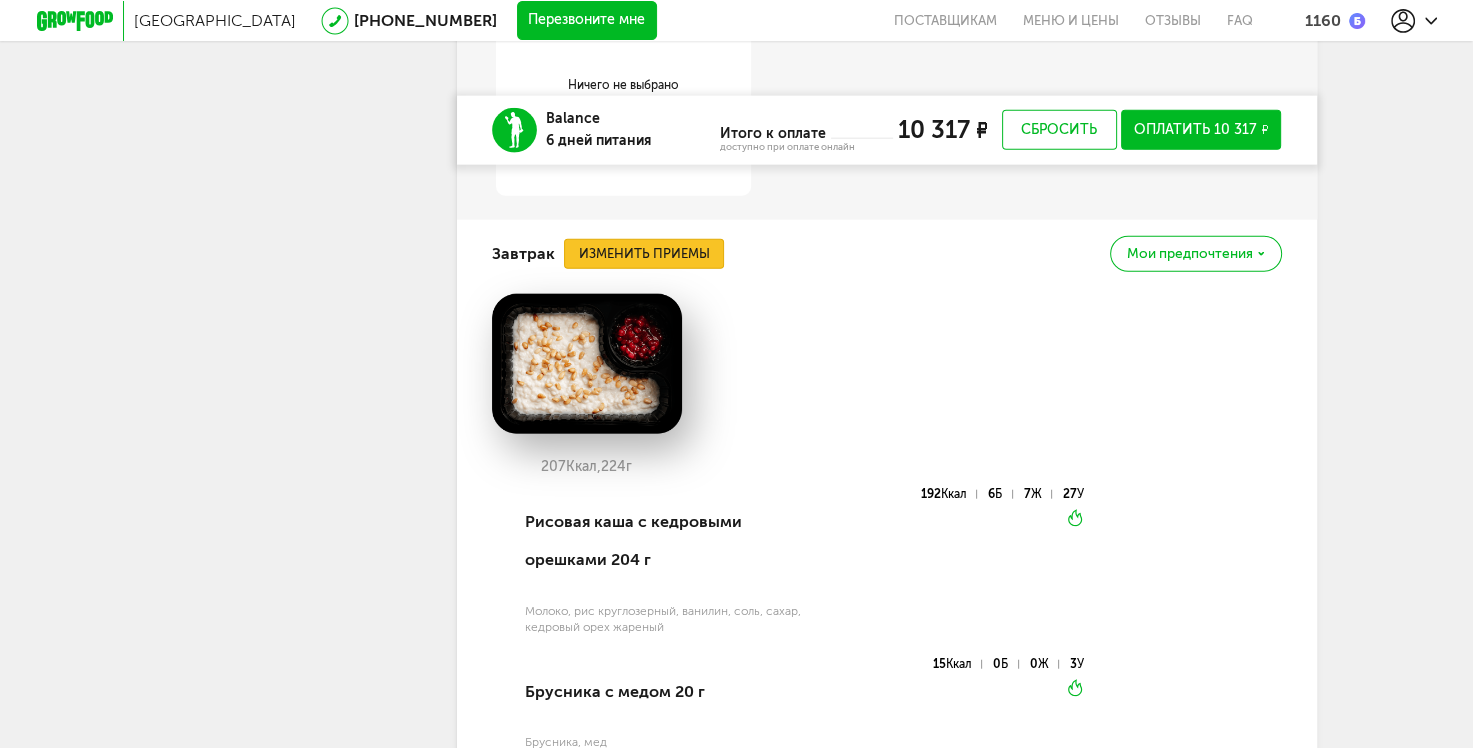click on "Изменить приемы" at bounding box center (644, 254) 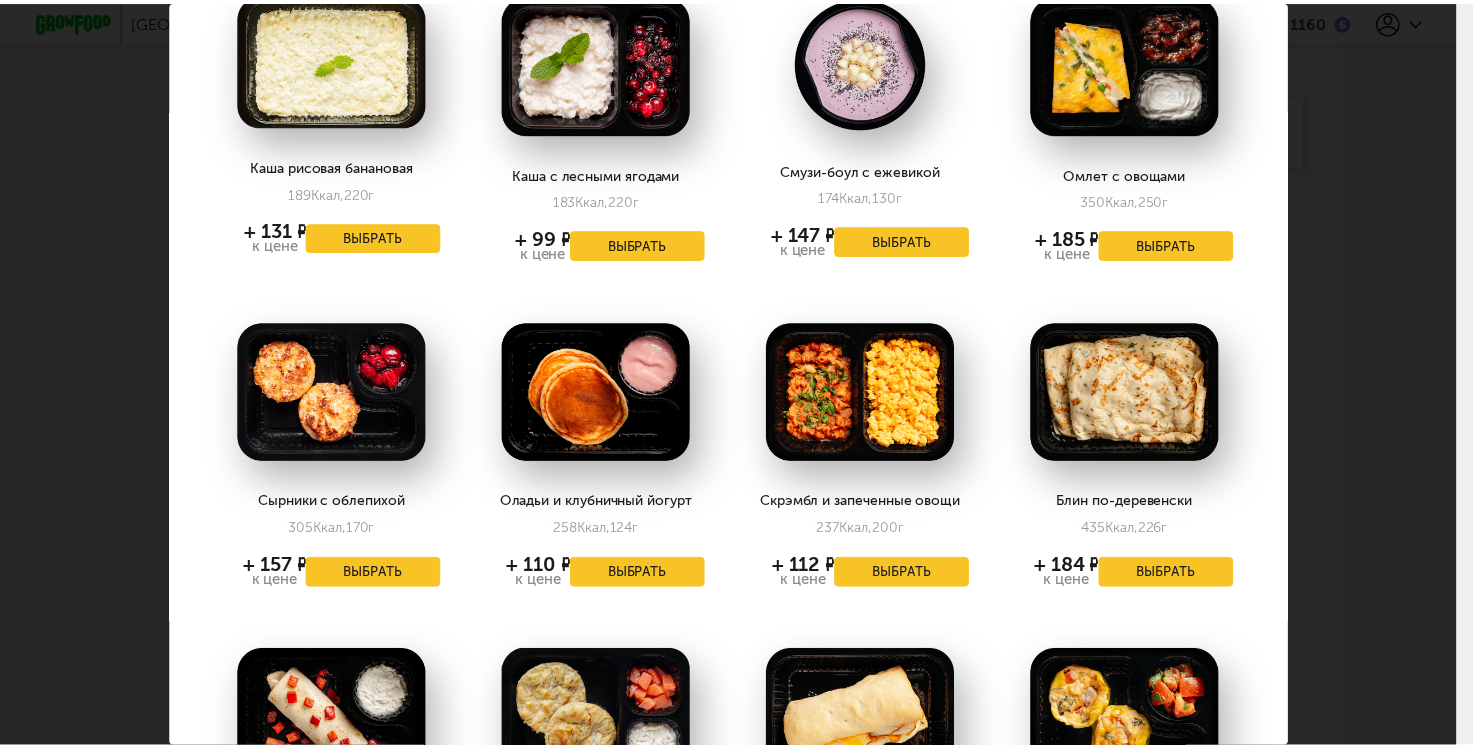 scroll, scrollTop: 100, scrollLeft: 0, axis: vertical 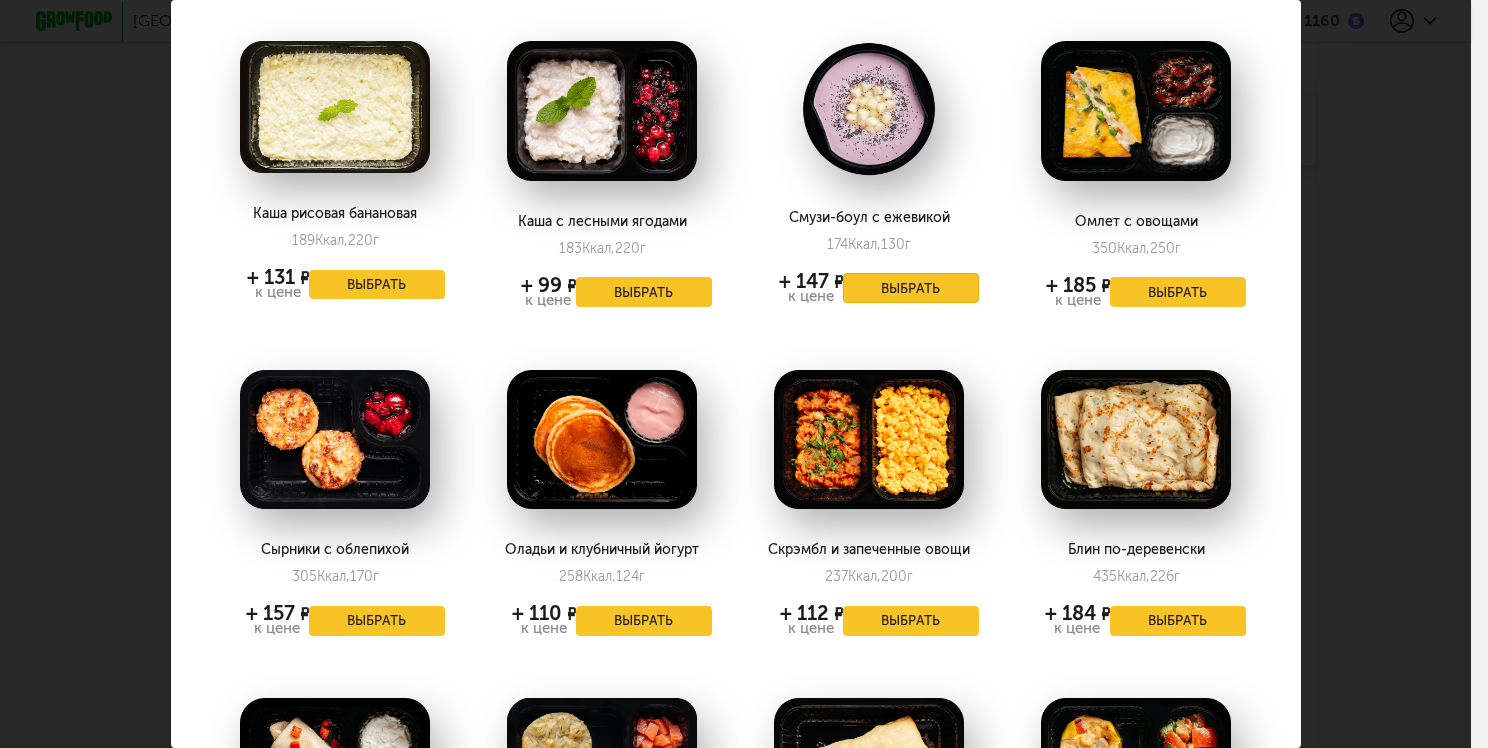 click on "Выбрать" at bounding box center (911, 288) 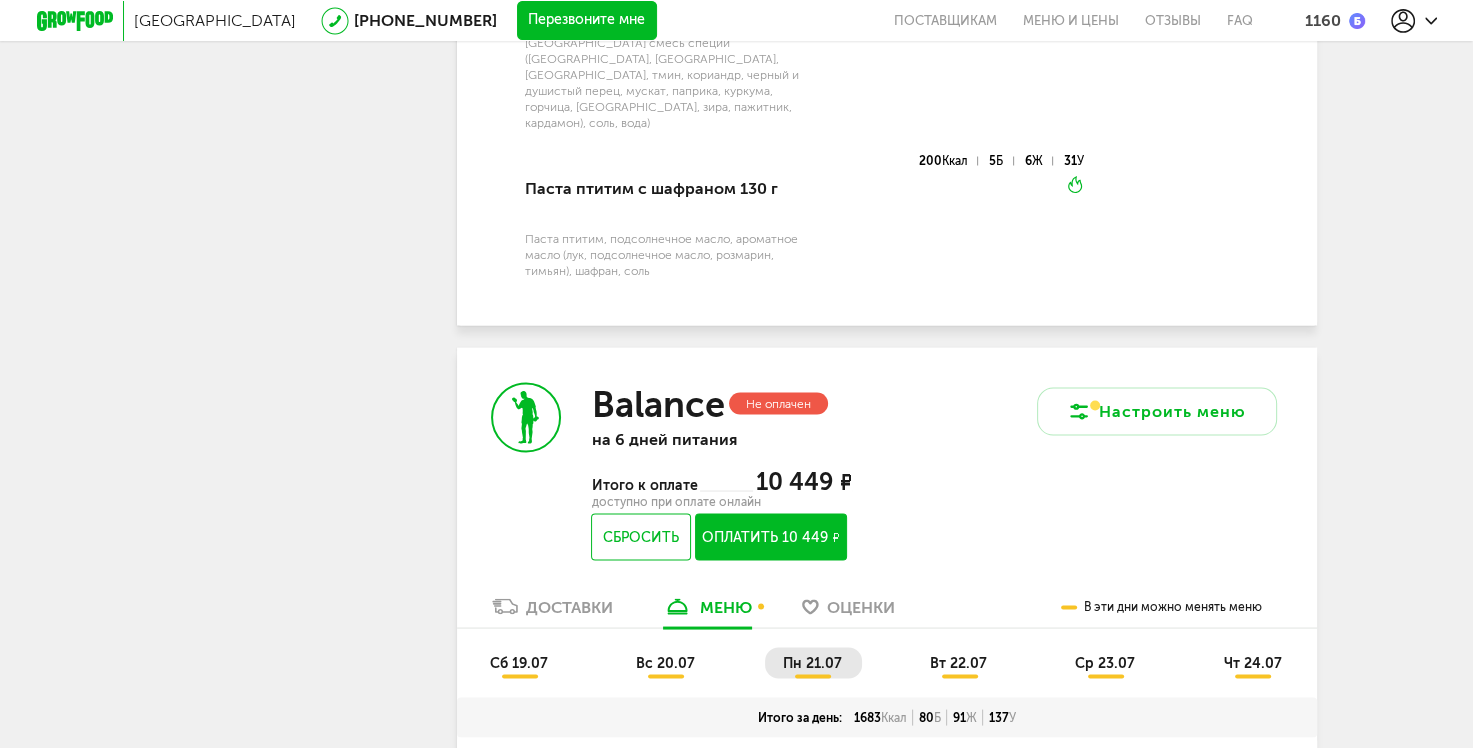 scroll, scrollTop: 3579, scrollLeft: 0, axis: vertical 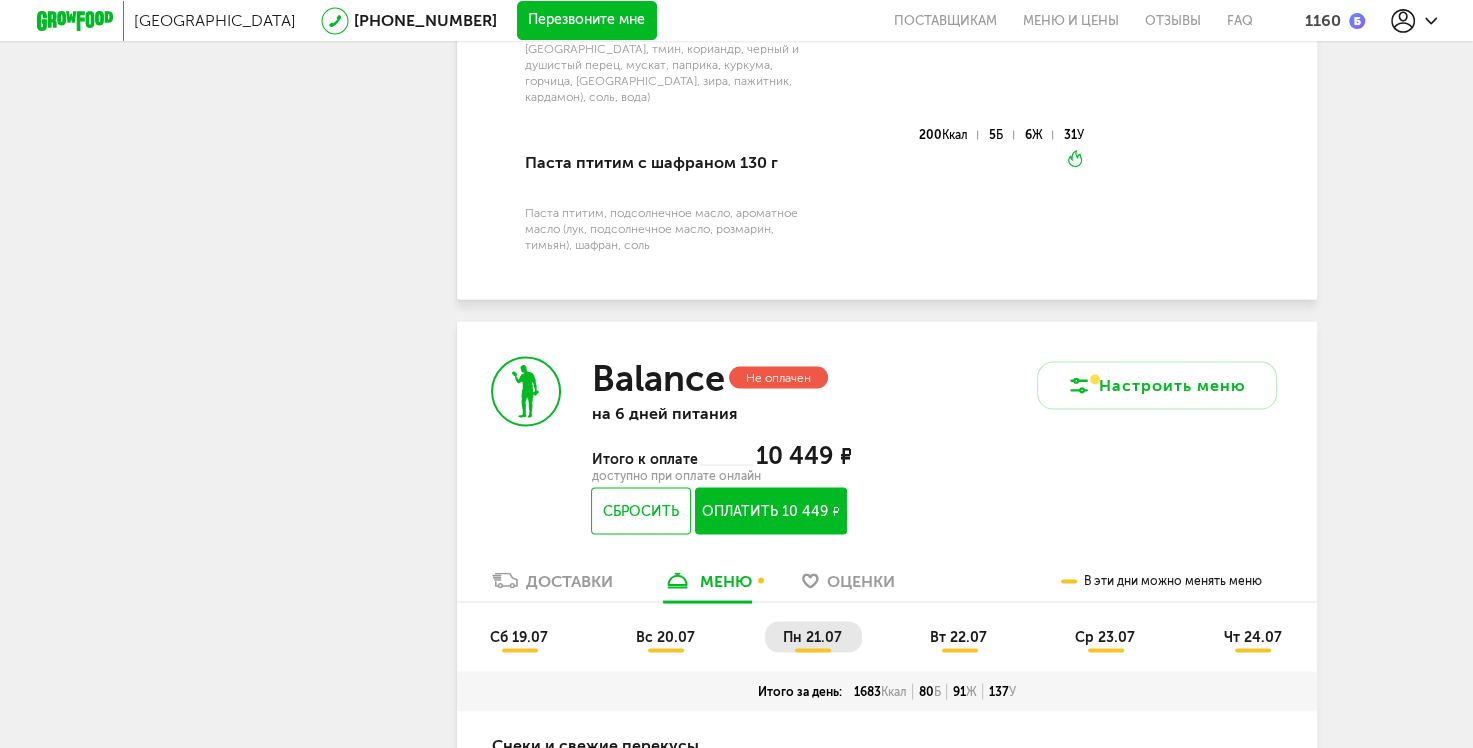 click on "вт 22.07" at bounding box center (958, 636) 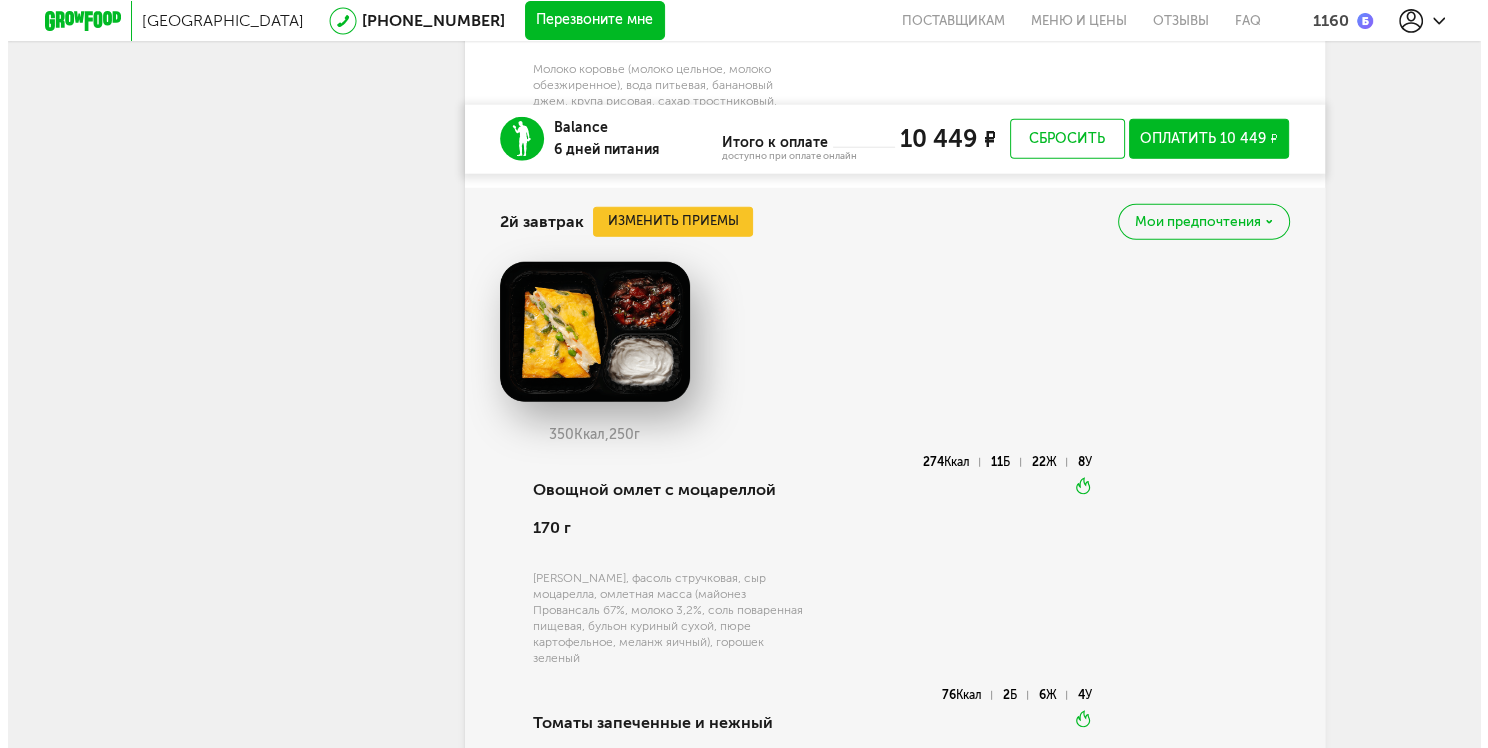 scroll, scrollTop: 5079, scrollLeft: 0, axis: vertical 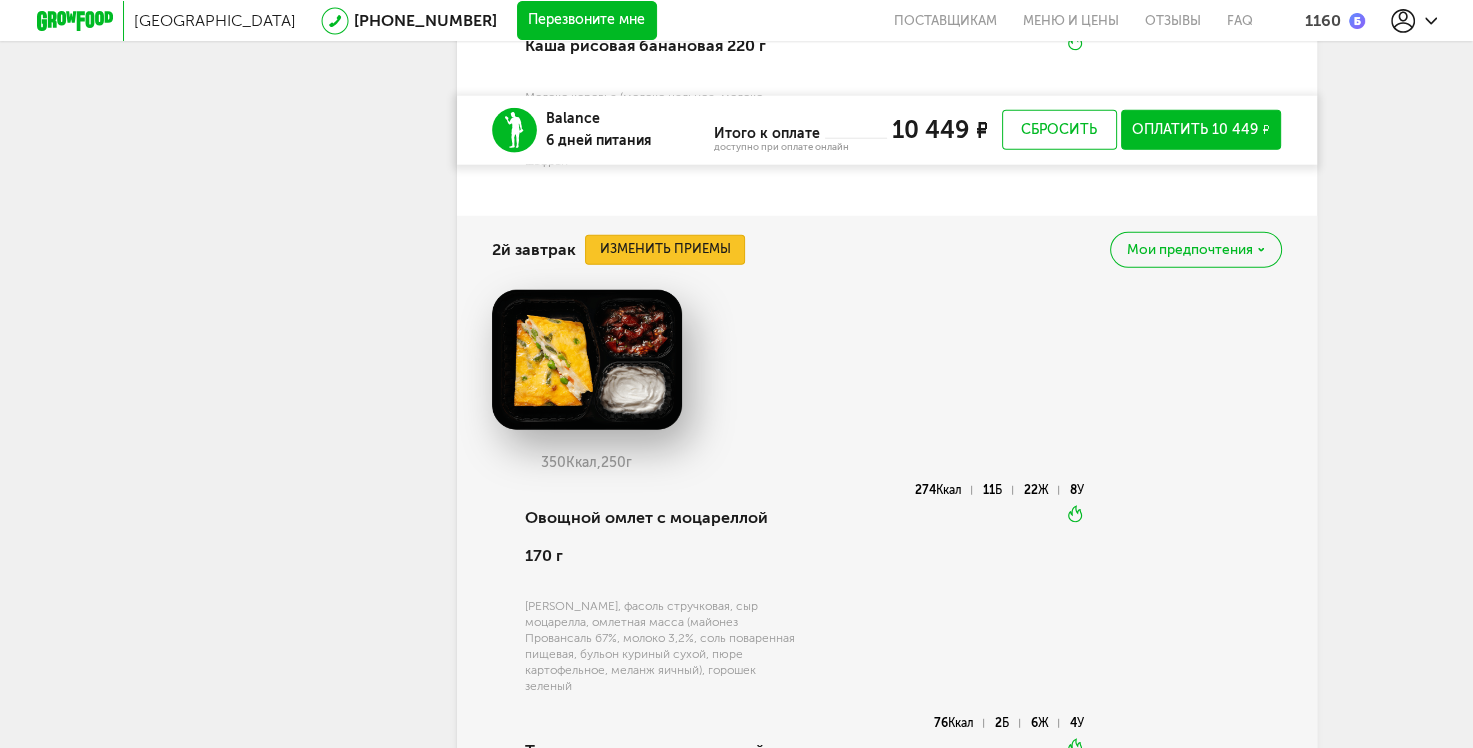 click on "Изменить приемы" at bounding box center (665, 250) 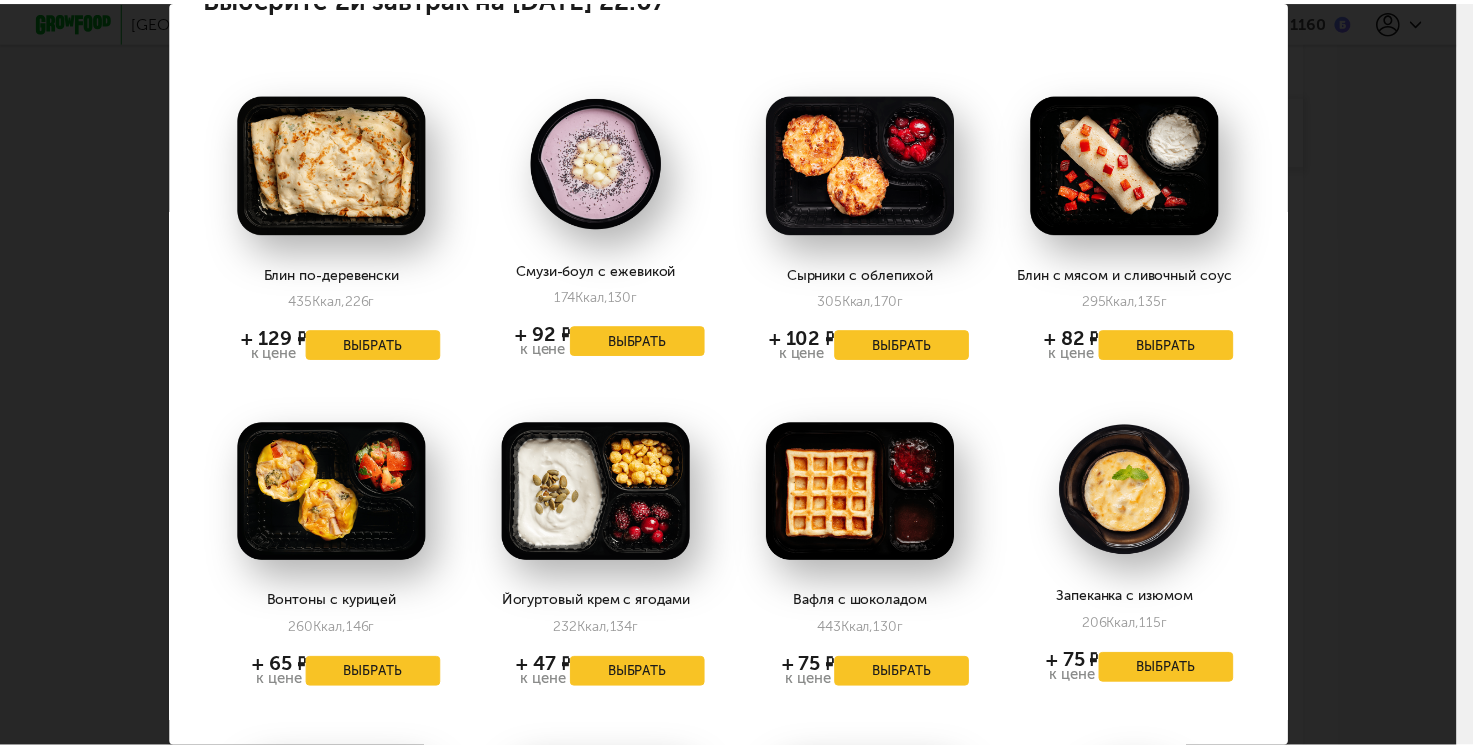 scroll, scrollTop: 200, scrollLeft: 0, axis: vertical 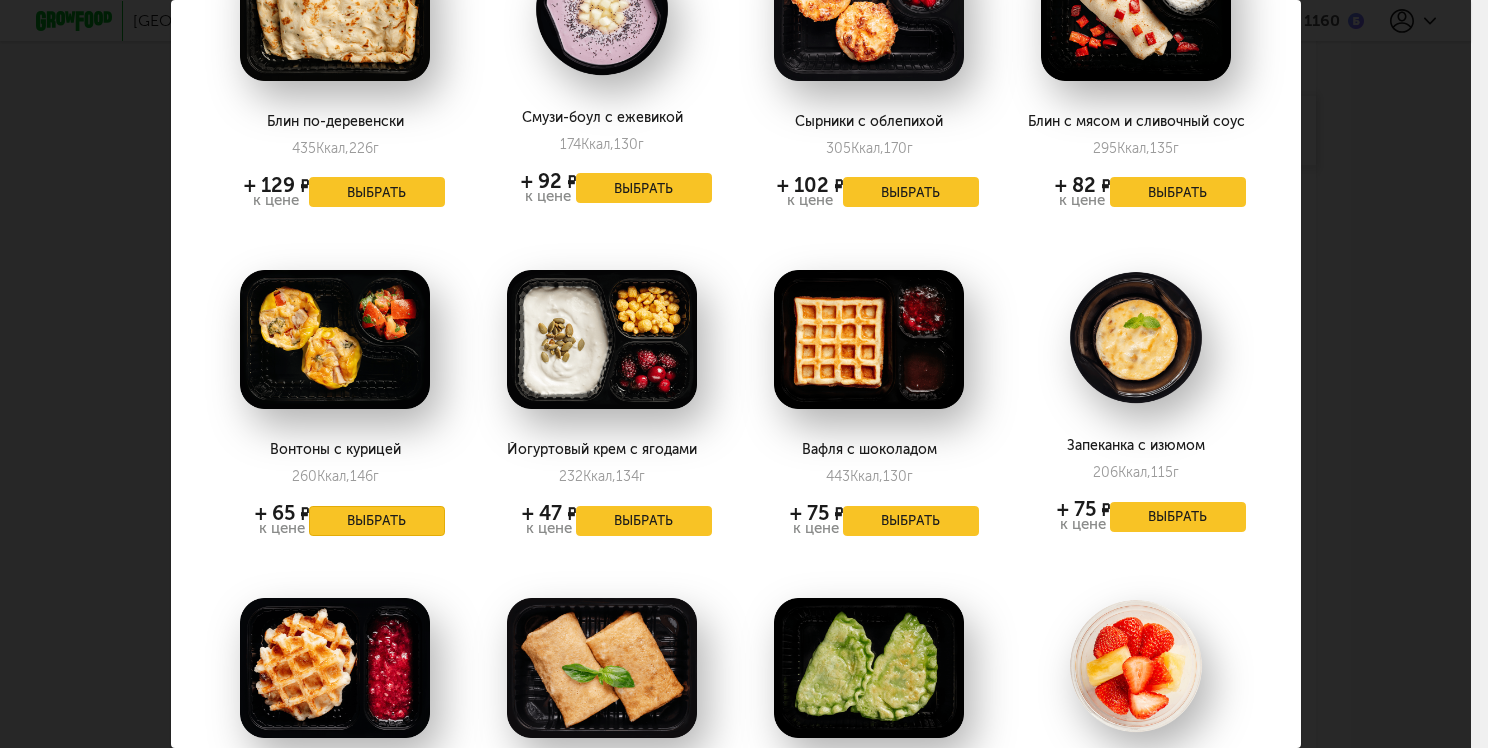 click on "Выбрать" at bounding box center (377, 521) 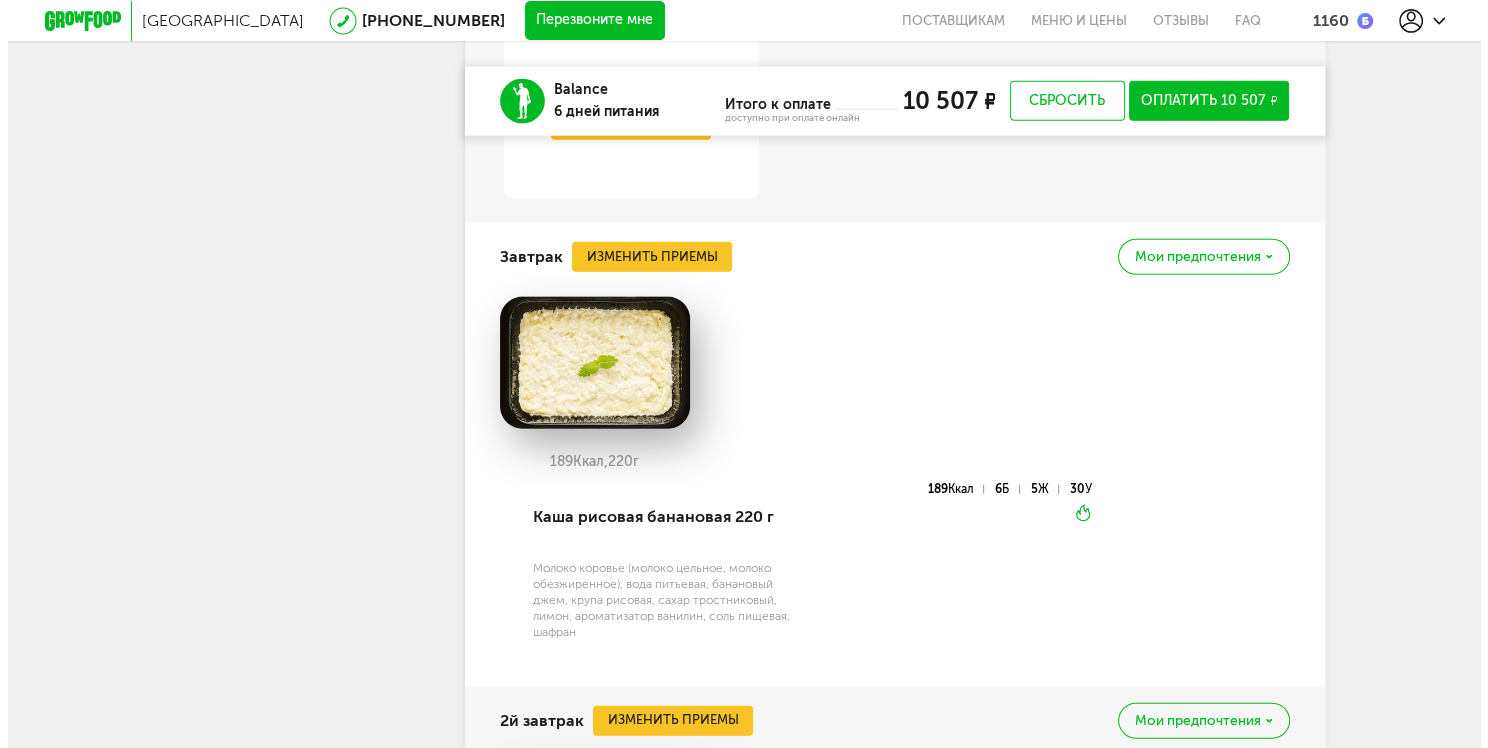 scroll, scrollTop: 4579, scrollLeft: 0, axis: vertical 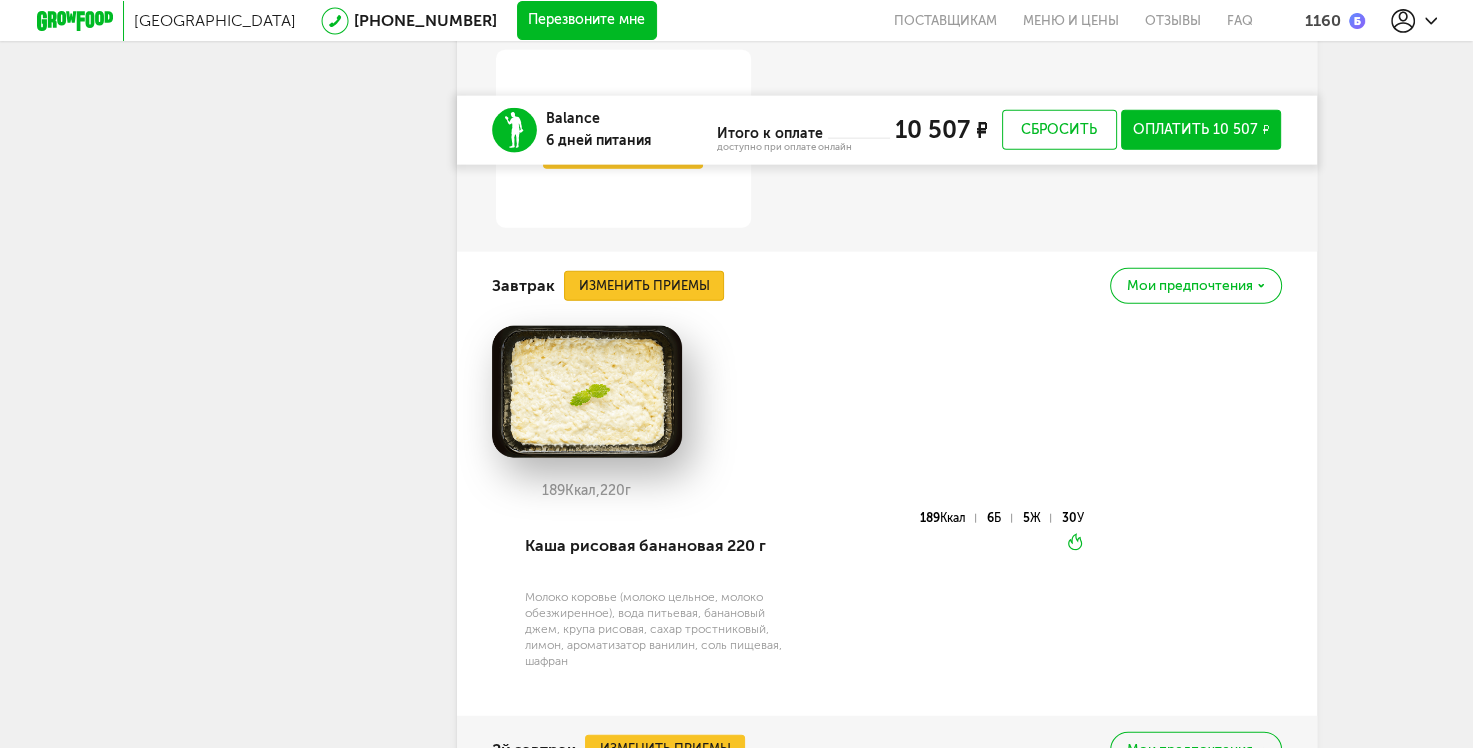 click on "Изменить приемы" at bounding box center [644, 286] 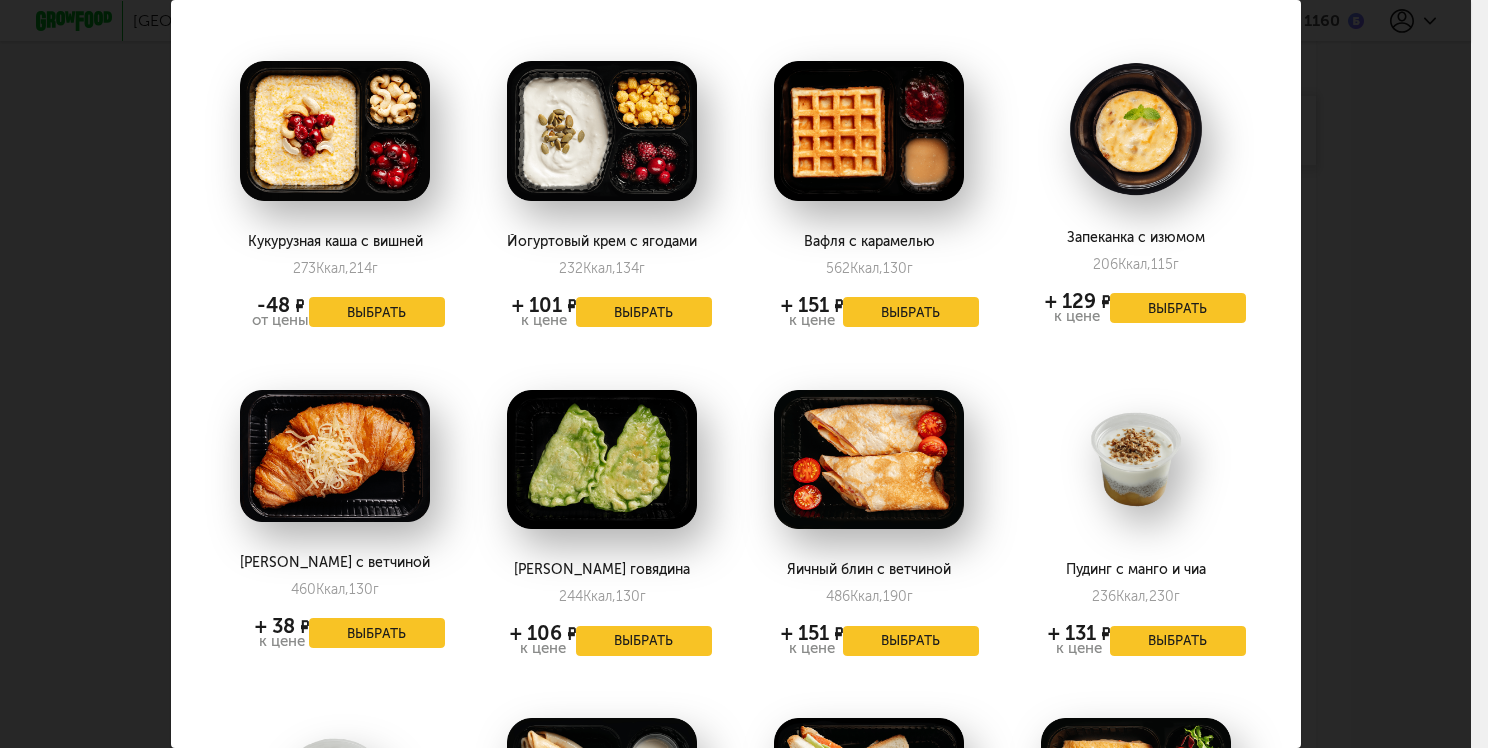 scroll, scrollTop: 1100, scrollLeft: 0, axis: vertical 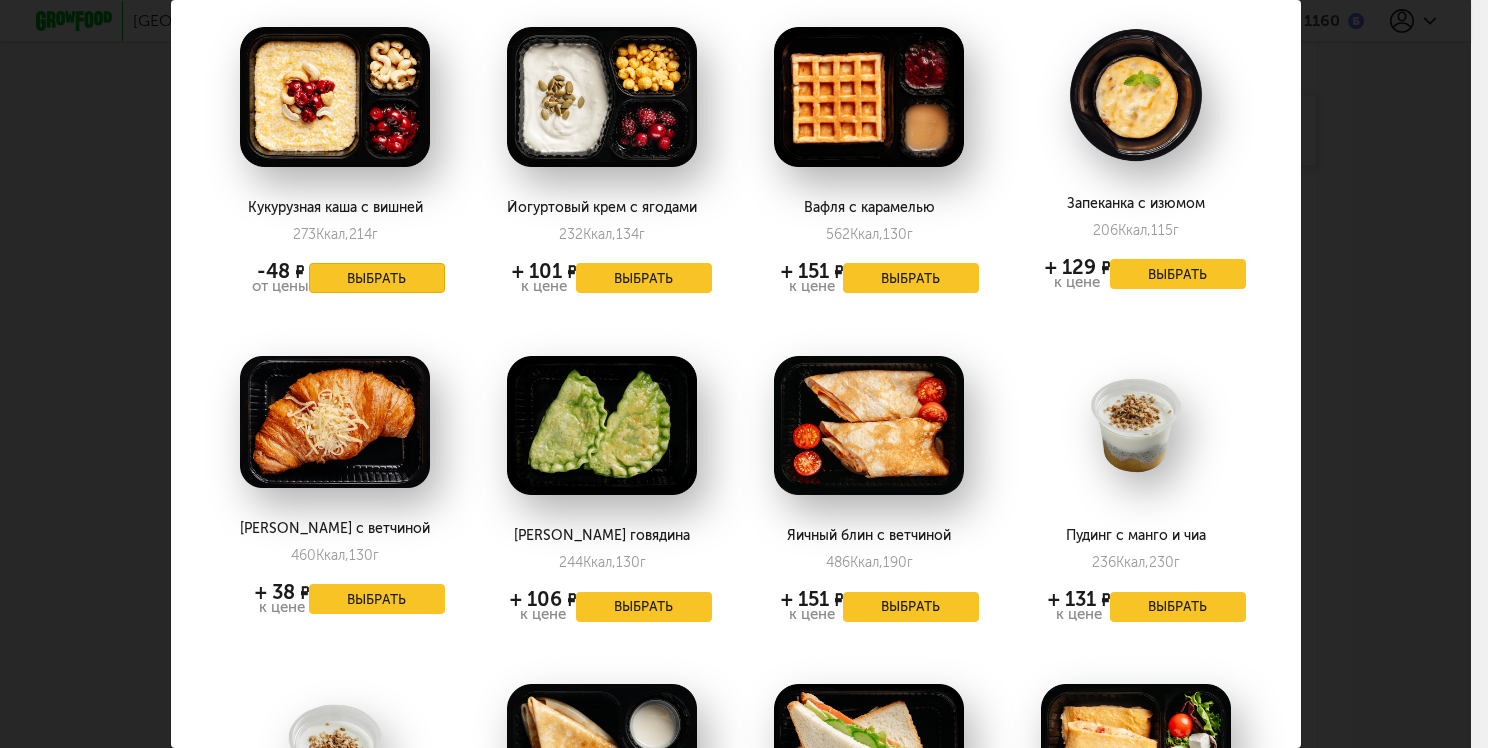 click on "Выбрать" at bounding box center (377, 278) 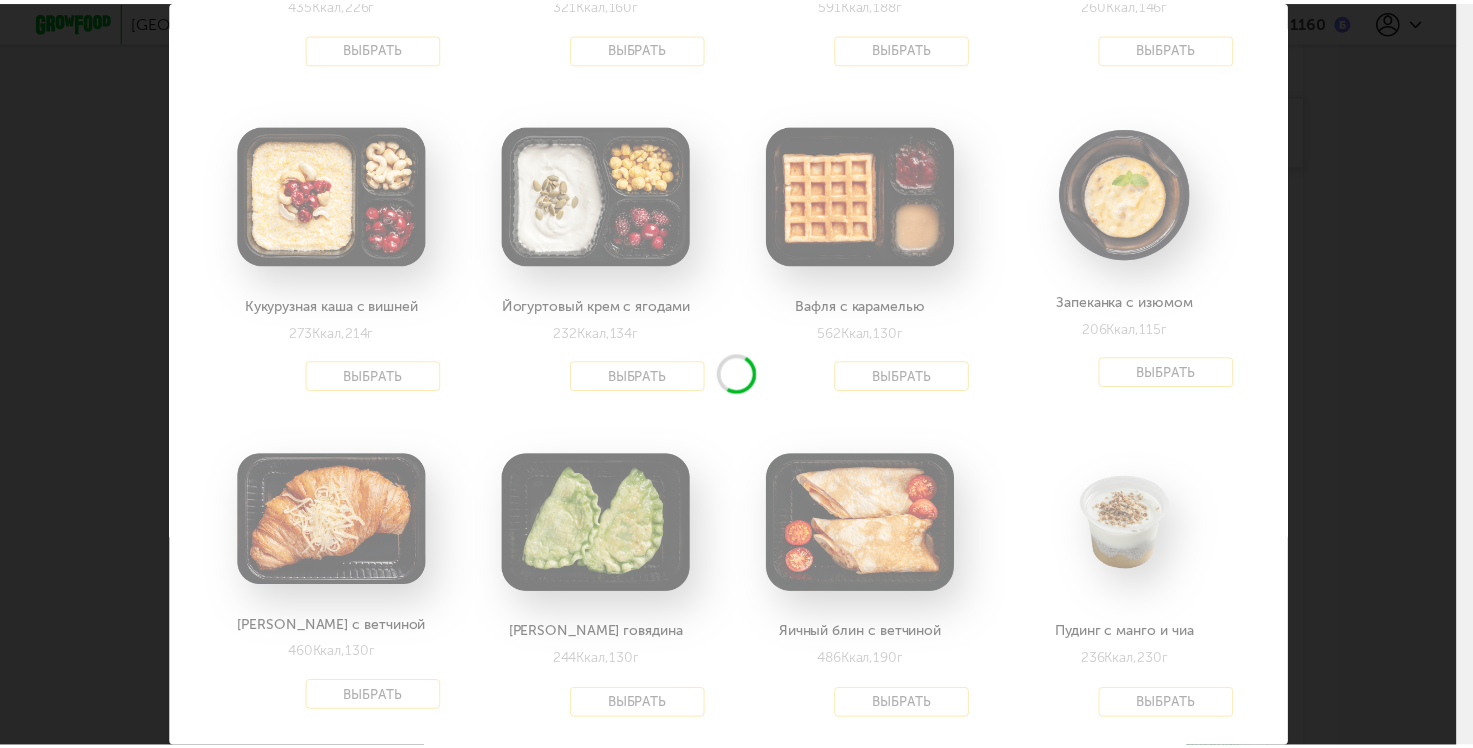 scroll, scrollTop: 1000, scrollLeft: 0, axis: vertical 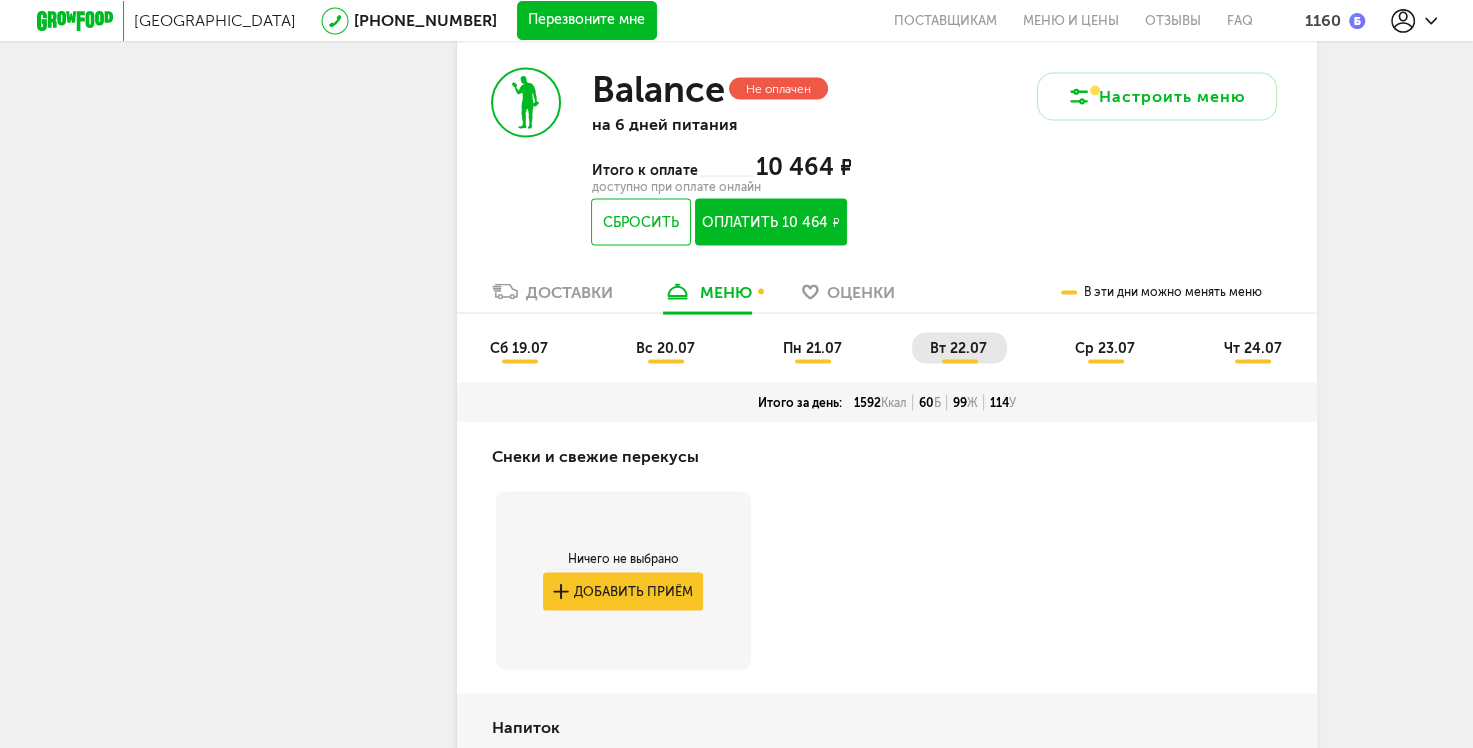 click on "ср 23.07" at bounding box center (1105, 348) 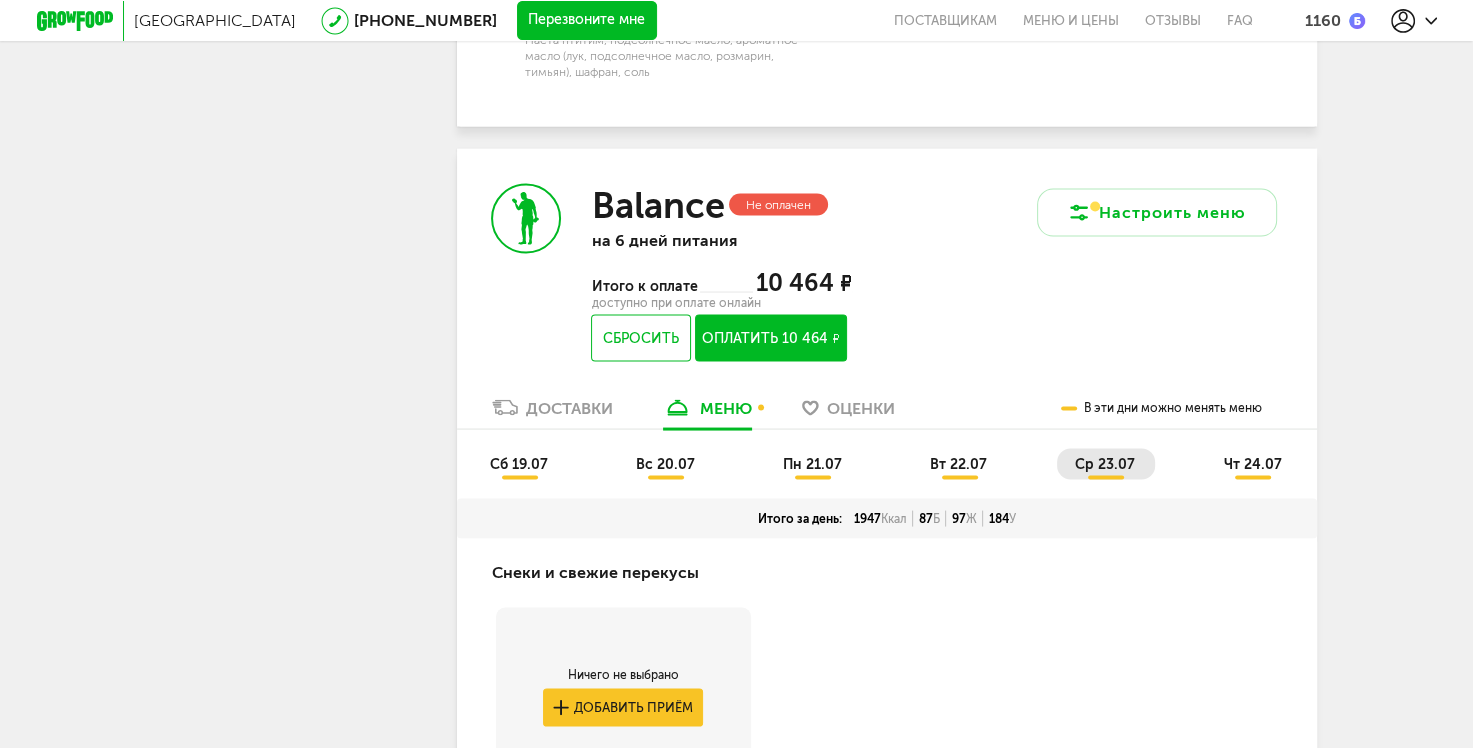 scroll, scrollTop: 3653, scrollLeft: 0, axis: vertical 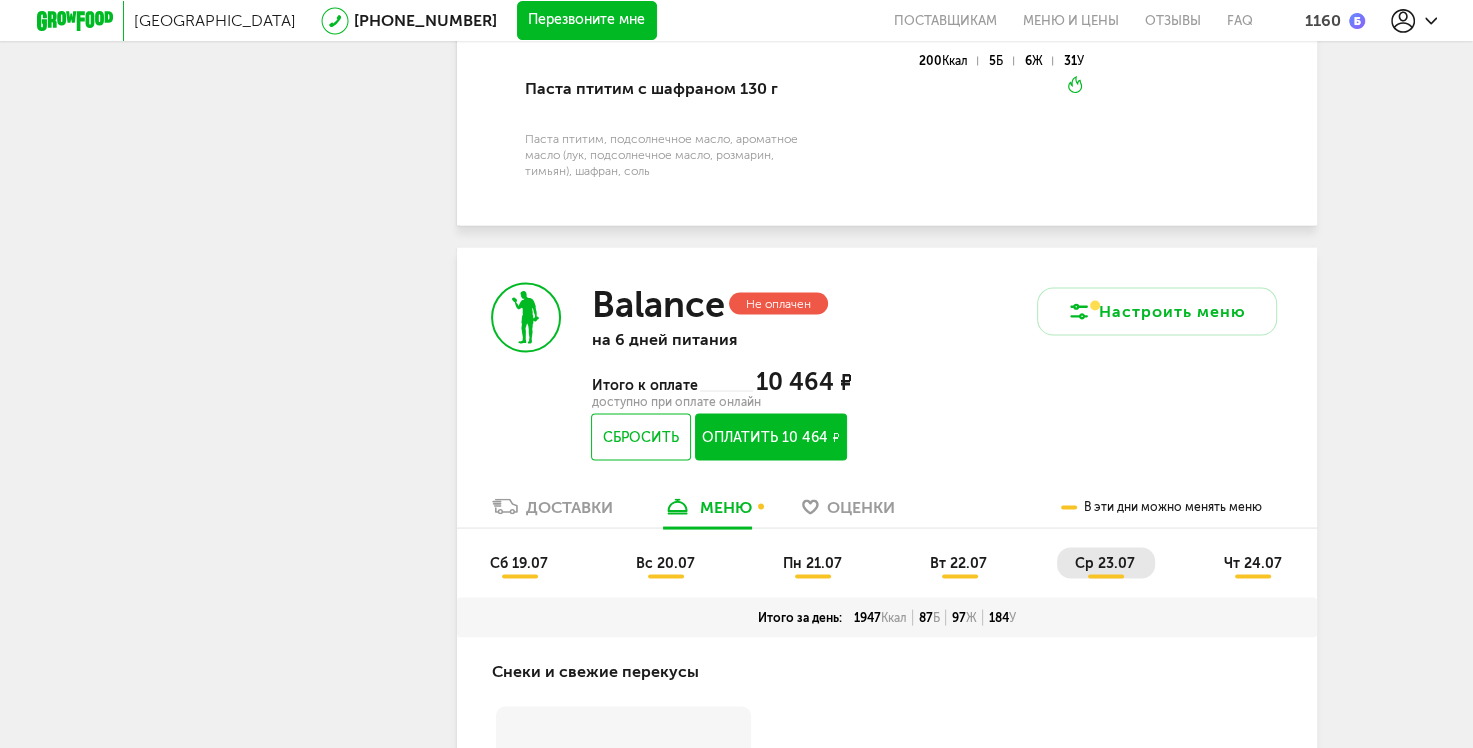 click on "чт 24.07" at bounding box center (1252, 562) 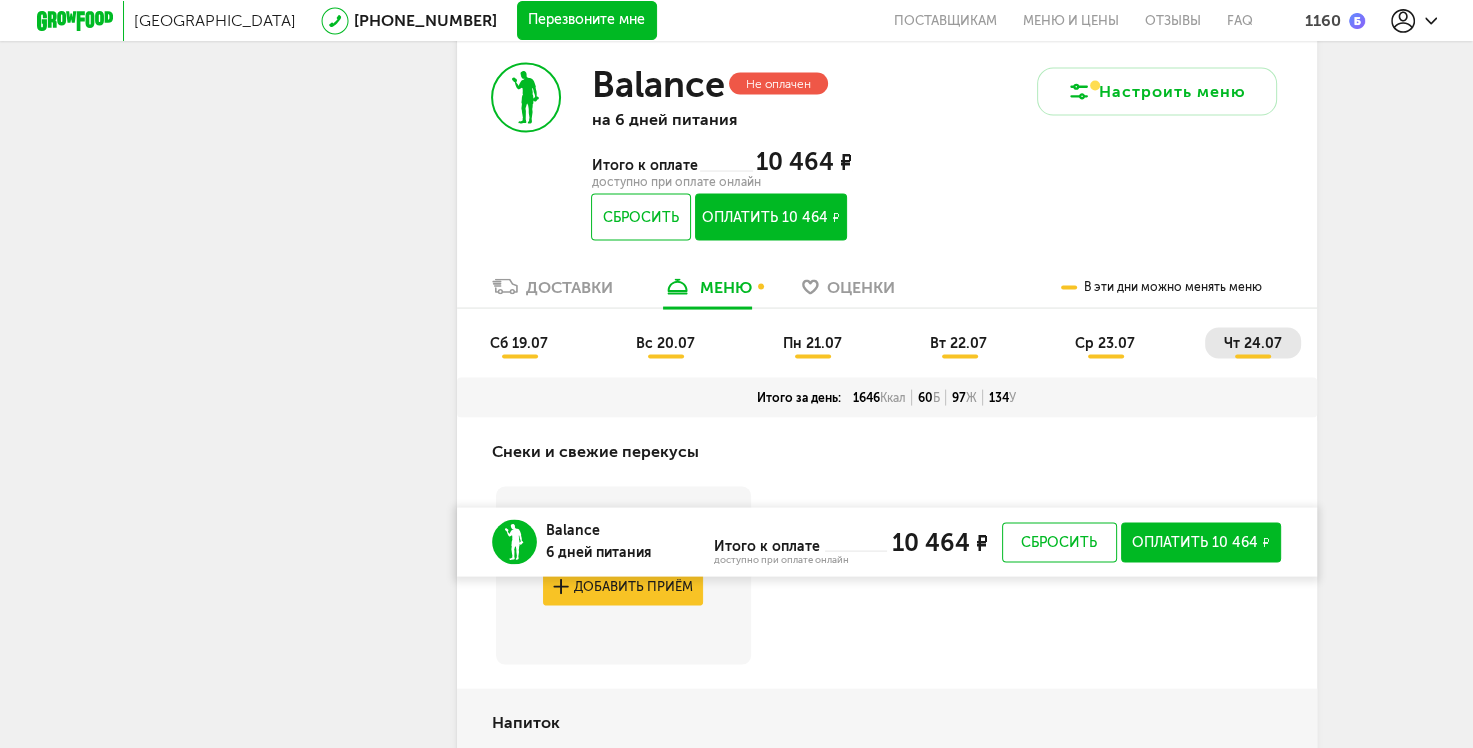 scroll, scrollTop: 3836, scrollLeft: 0, axis: vertical 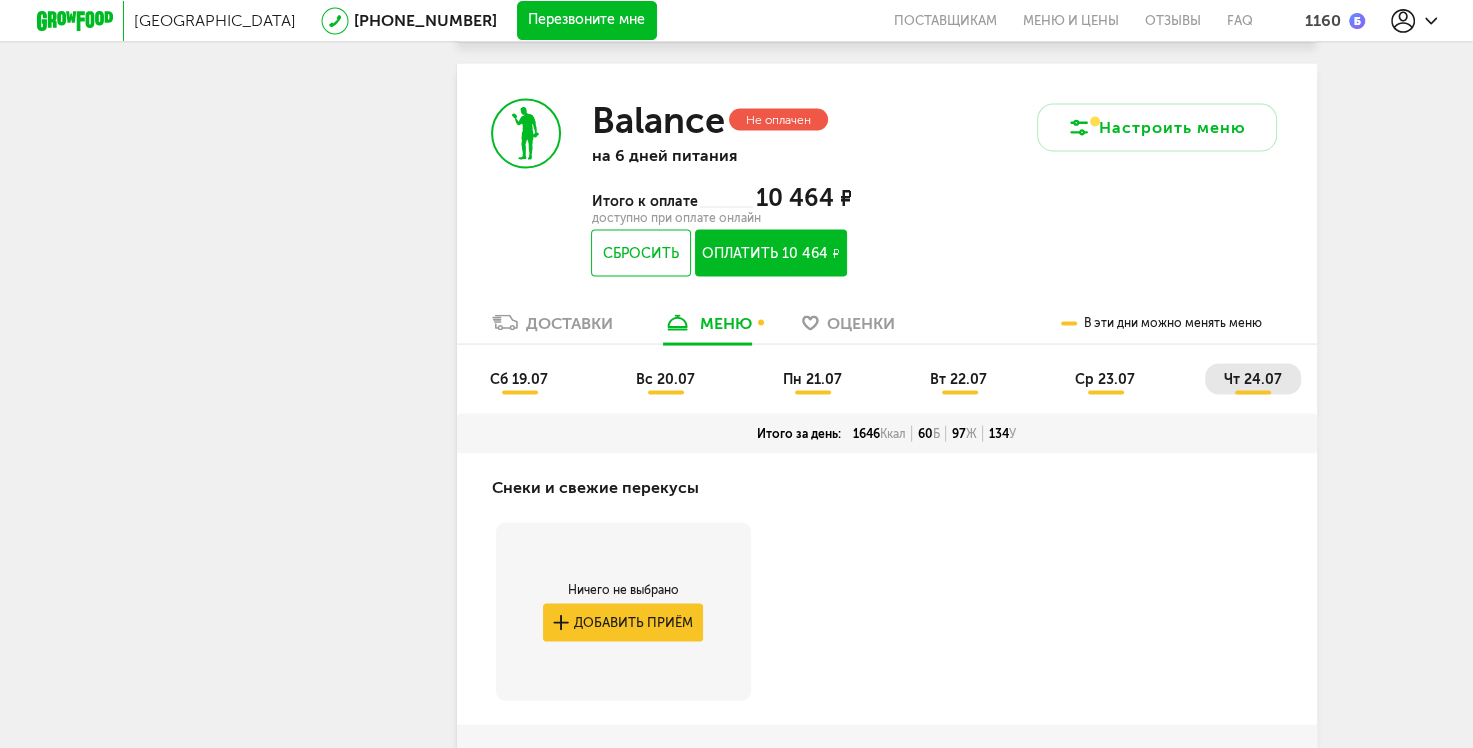 click on "сб 19.07" at bounding box center [519, 379] 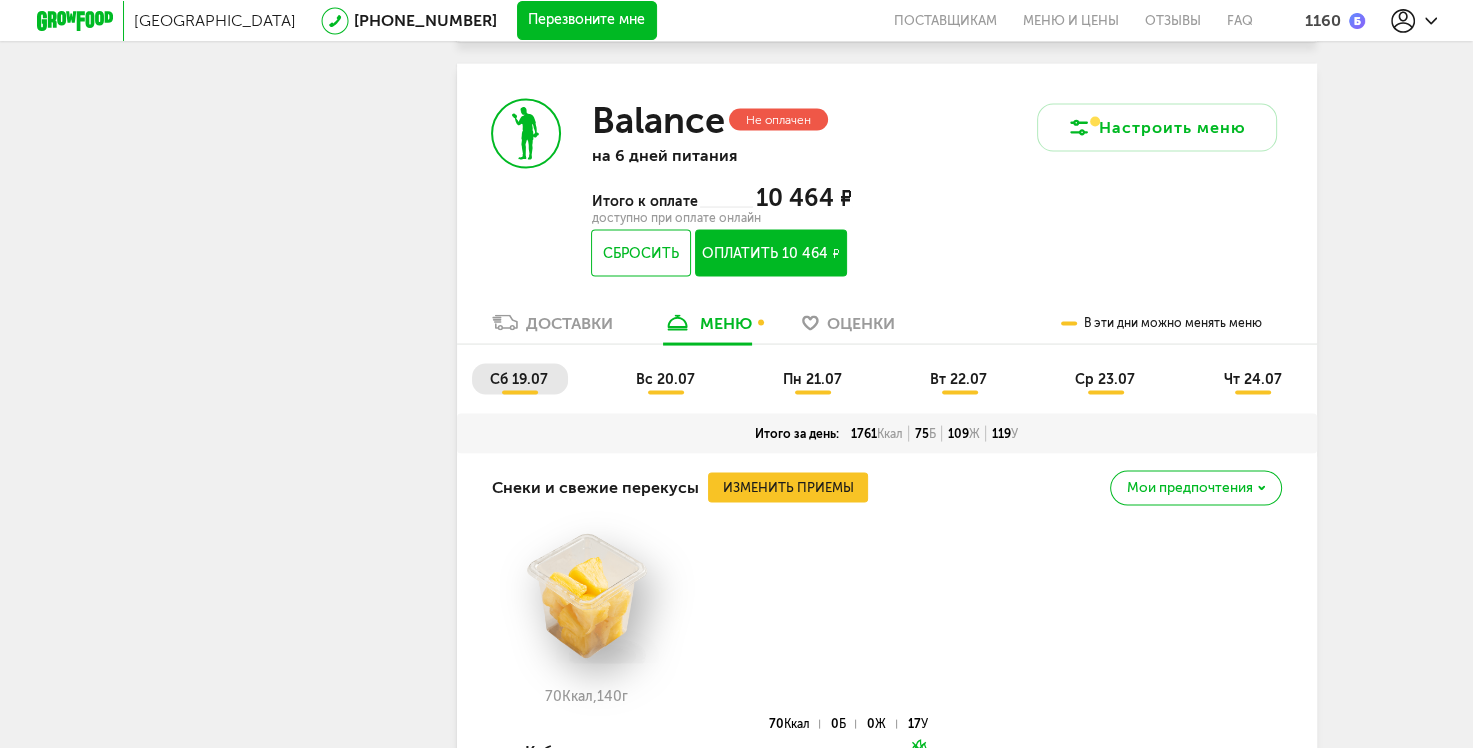 click on "вс 20.07" at bounding box center [665, 379] 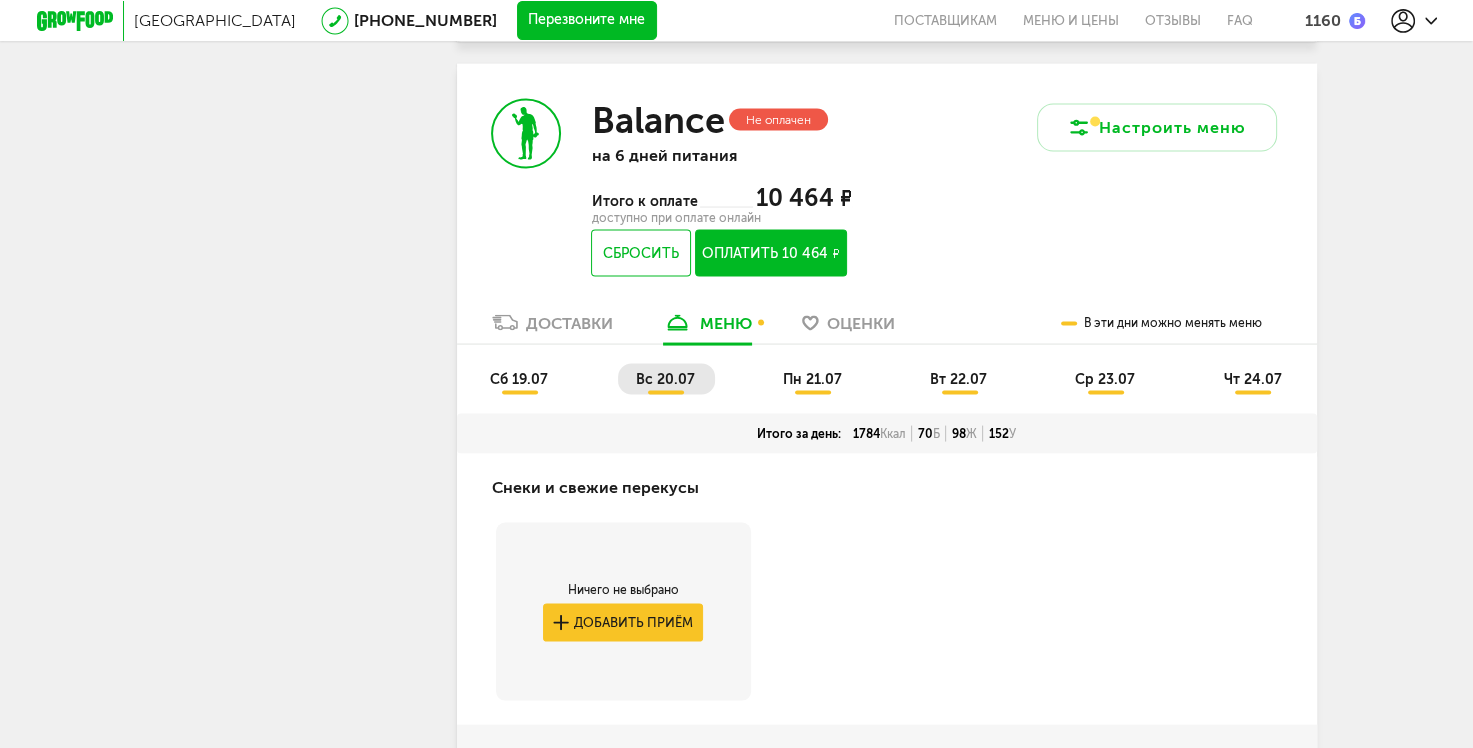 click on "пн 21.07" at bounding box center (813, 379) 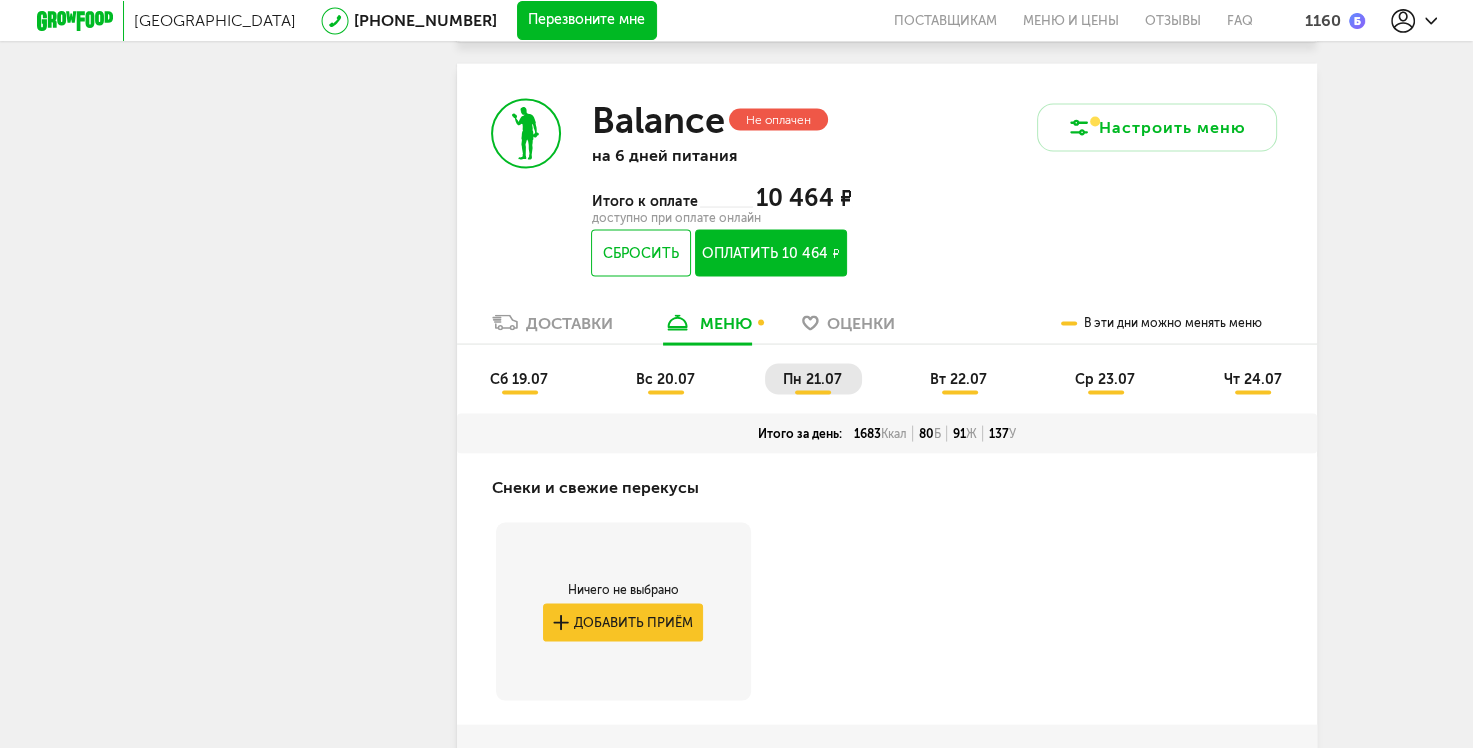 click on "вт 22.07" at bounding box center (958, 379) 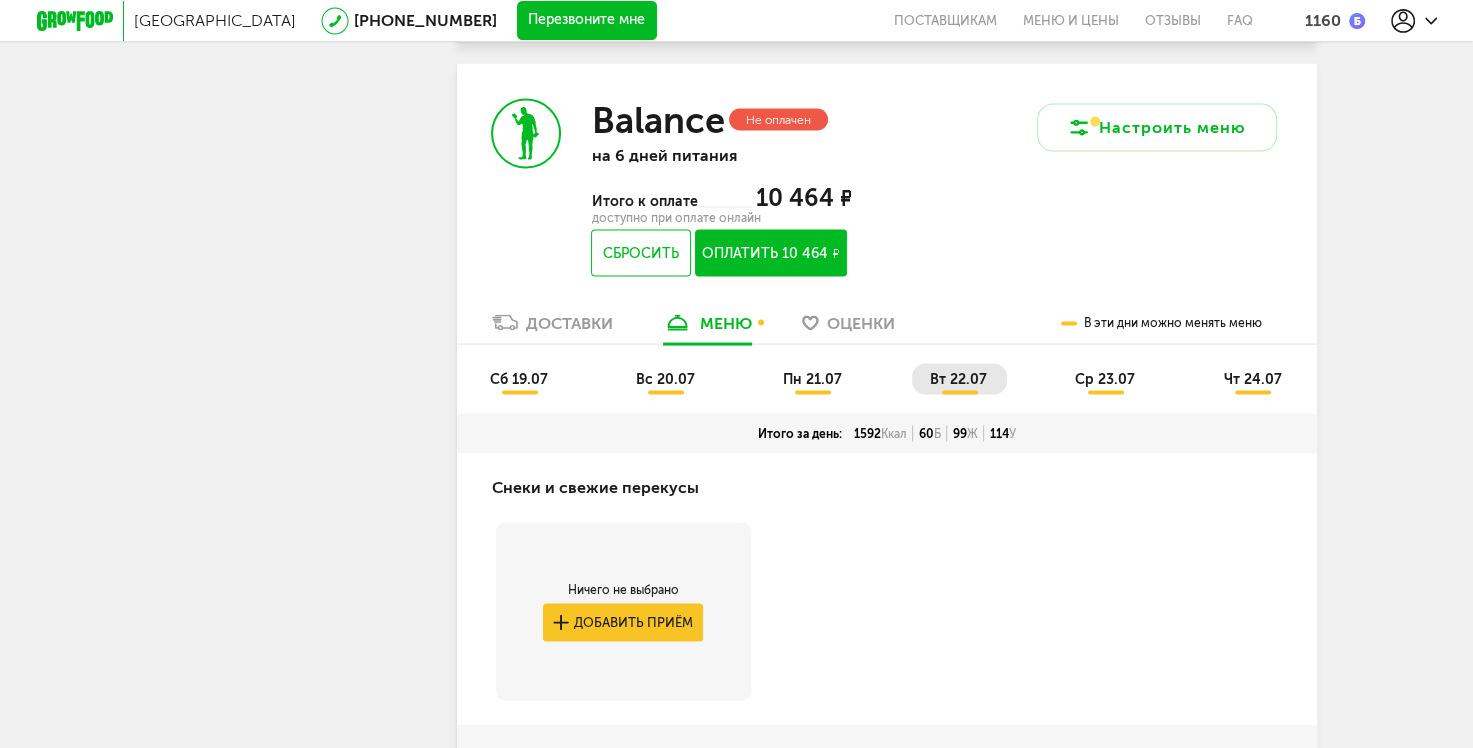 click on "ср 23.07" at bounding box center (1105, 379) 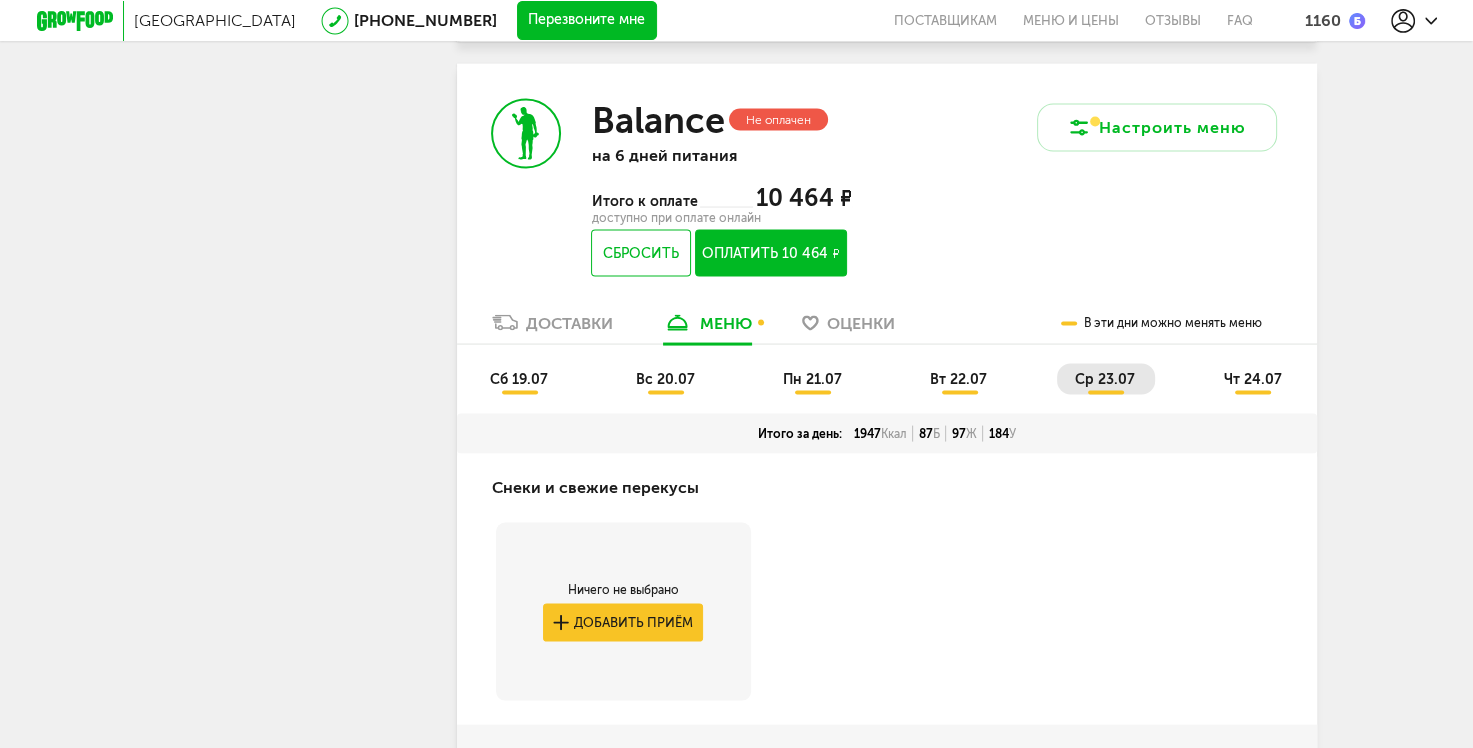click on "чт 24.07" at bounding box center (1252, 379) 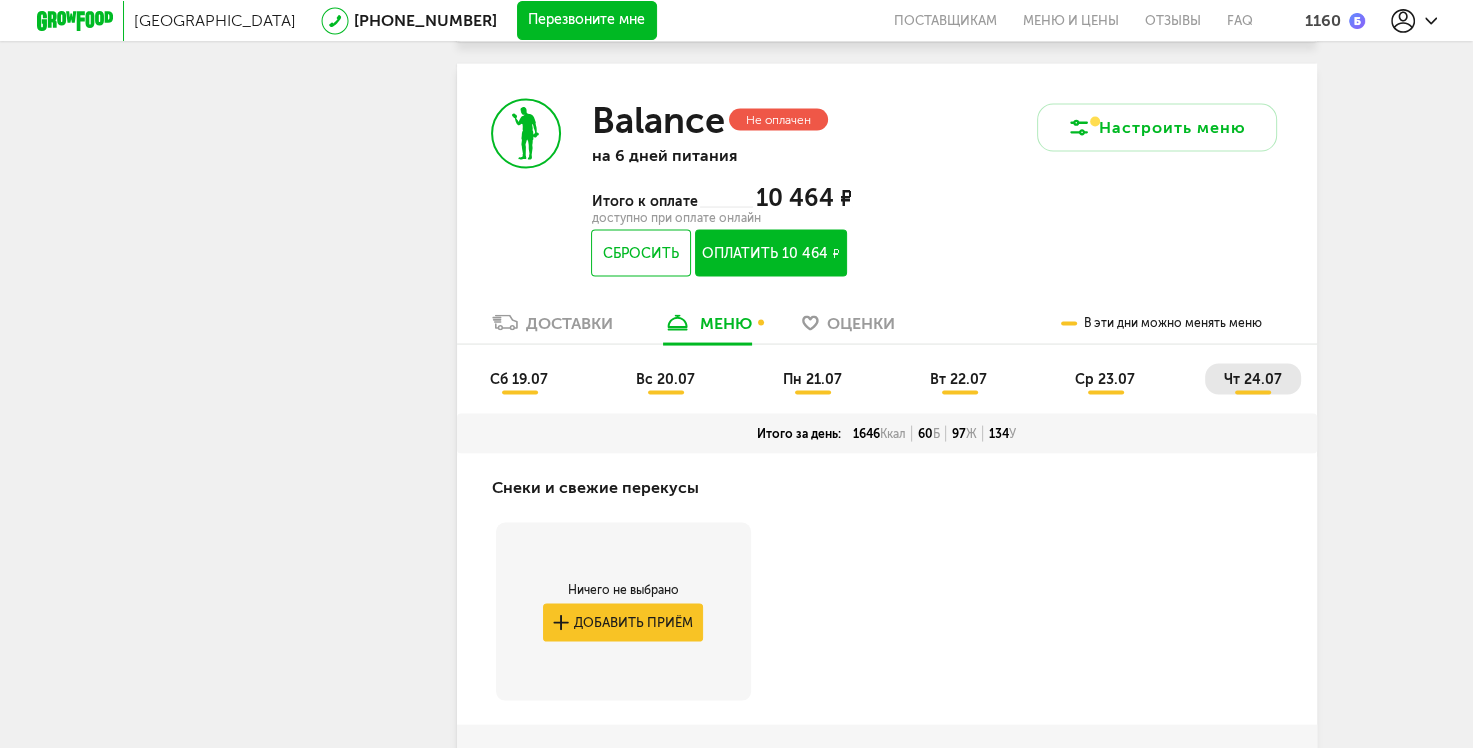 click on "ср 23.07" at bounding box center (1105, 379) 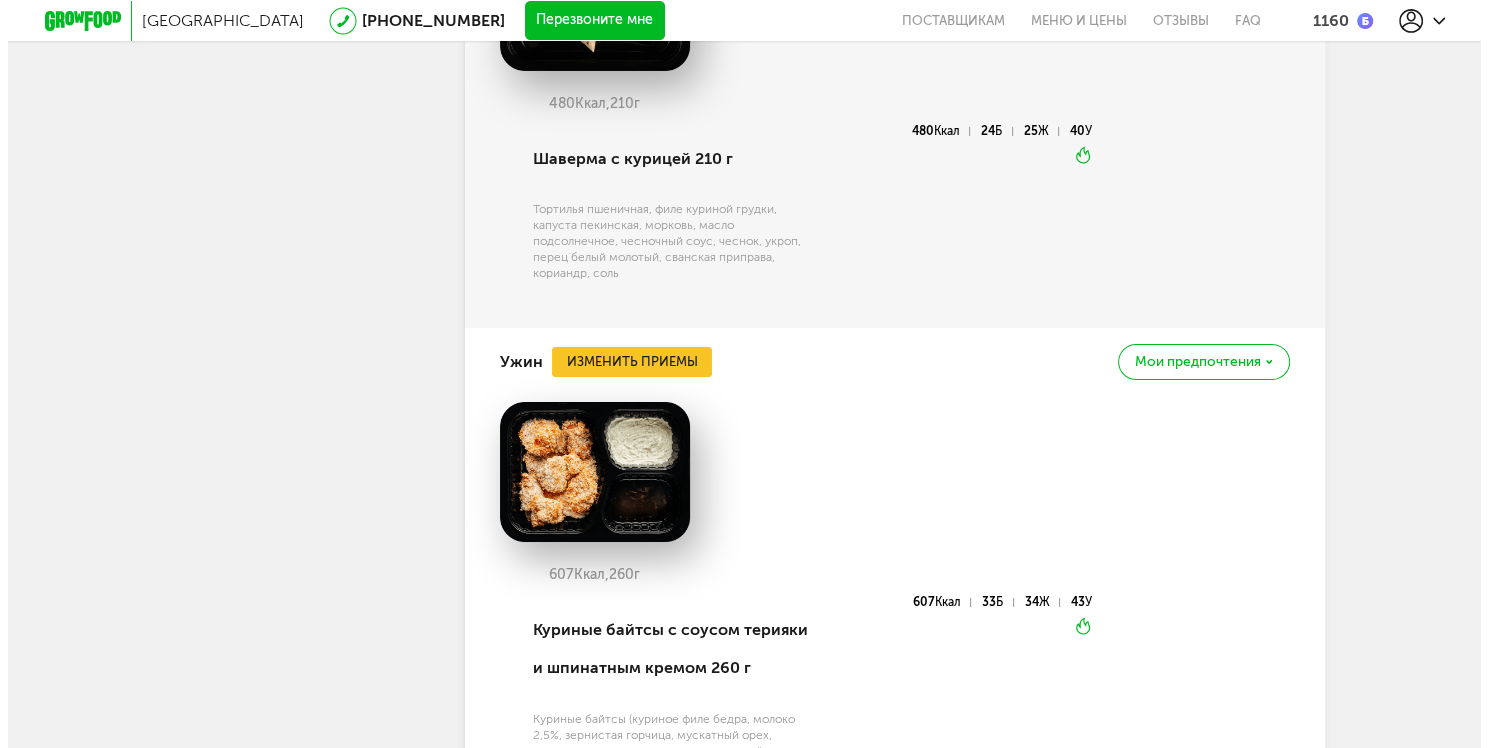 scroll, scrollTop: 7036, scrollLeft: 0, axis: vertical 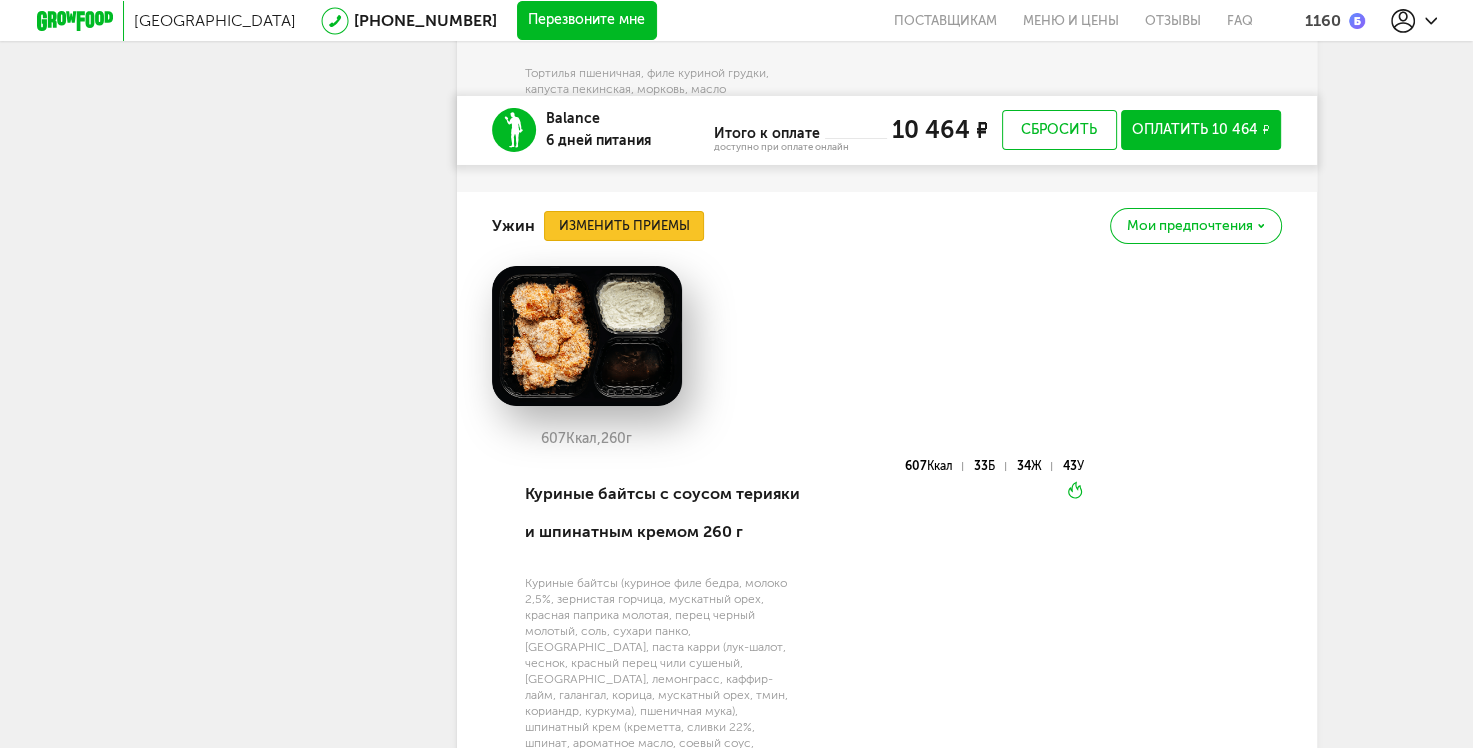 click on "Изменить приемы" at bounding box center [624, 226] 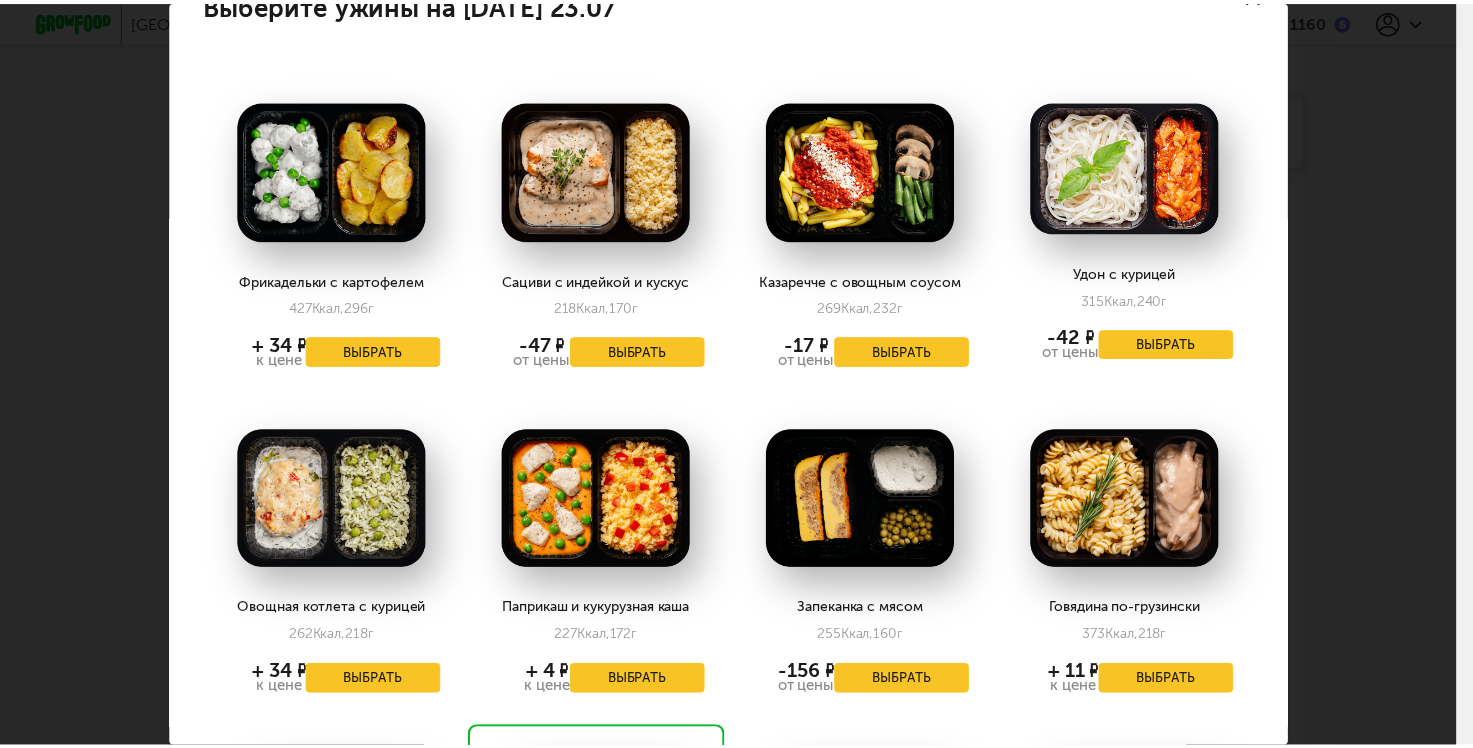 scroll, scrollTop: 0, scrollLeft: 0, axis: both 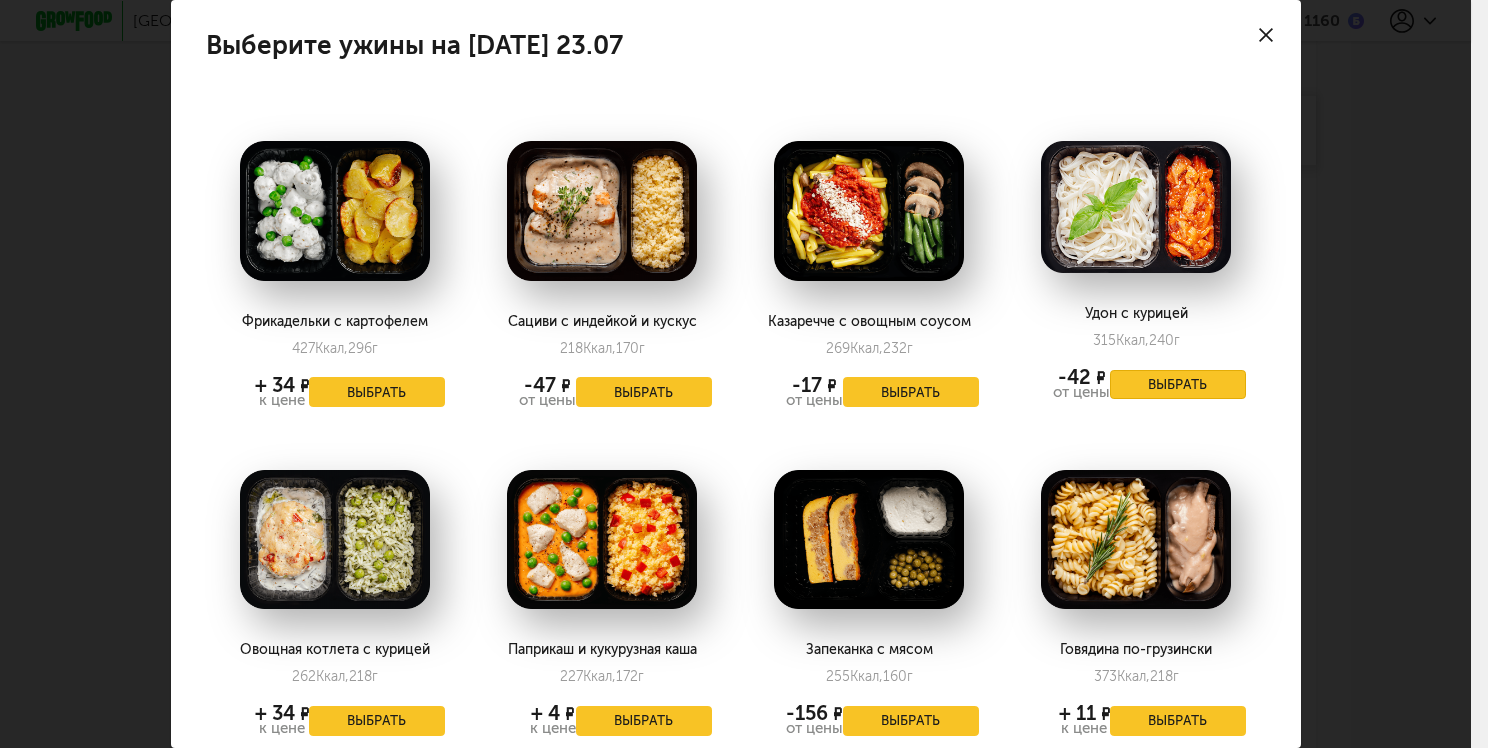 click on "Выбрать" at bounding box center (1178, 385) 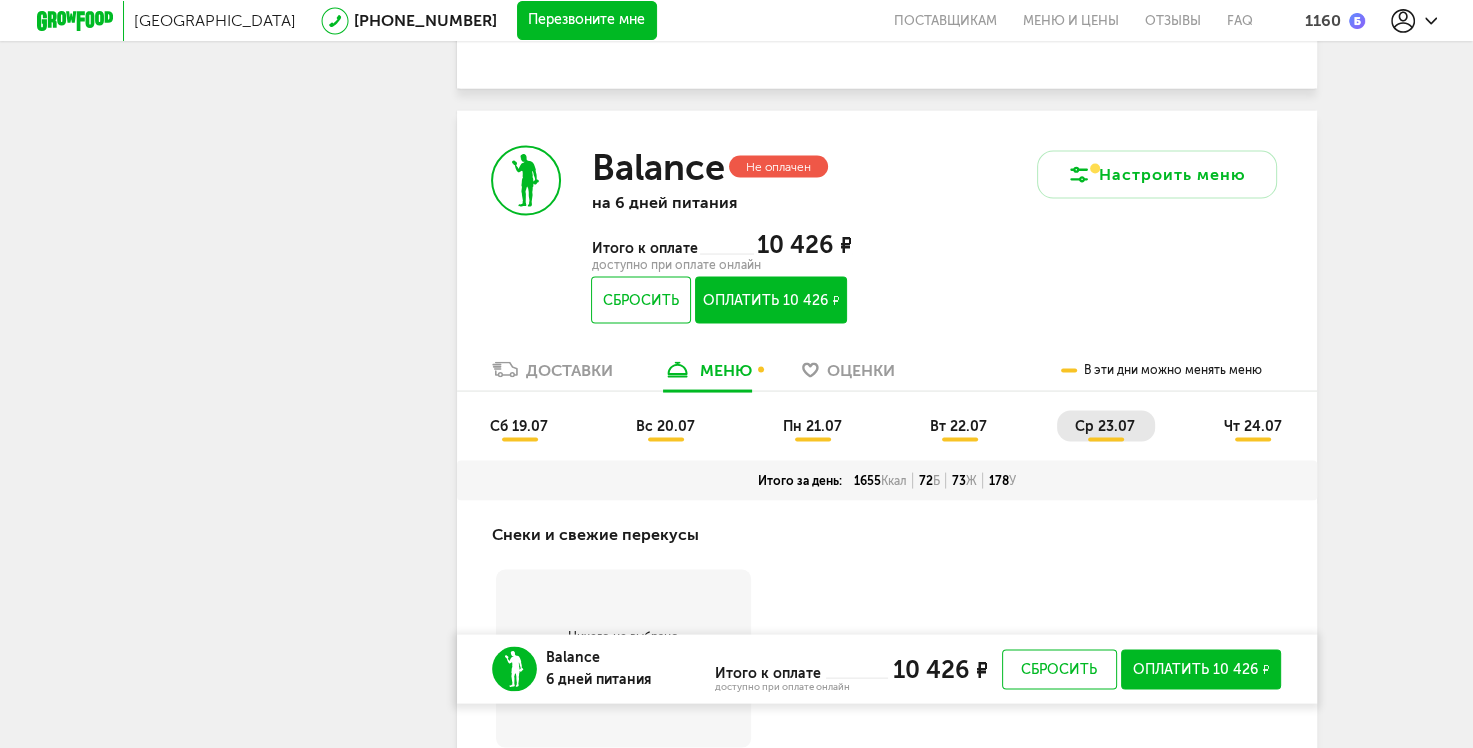 scroll, scrollTop: 3742, scrollLeft: 0, axis: vertical 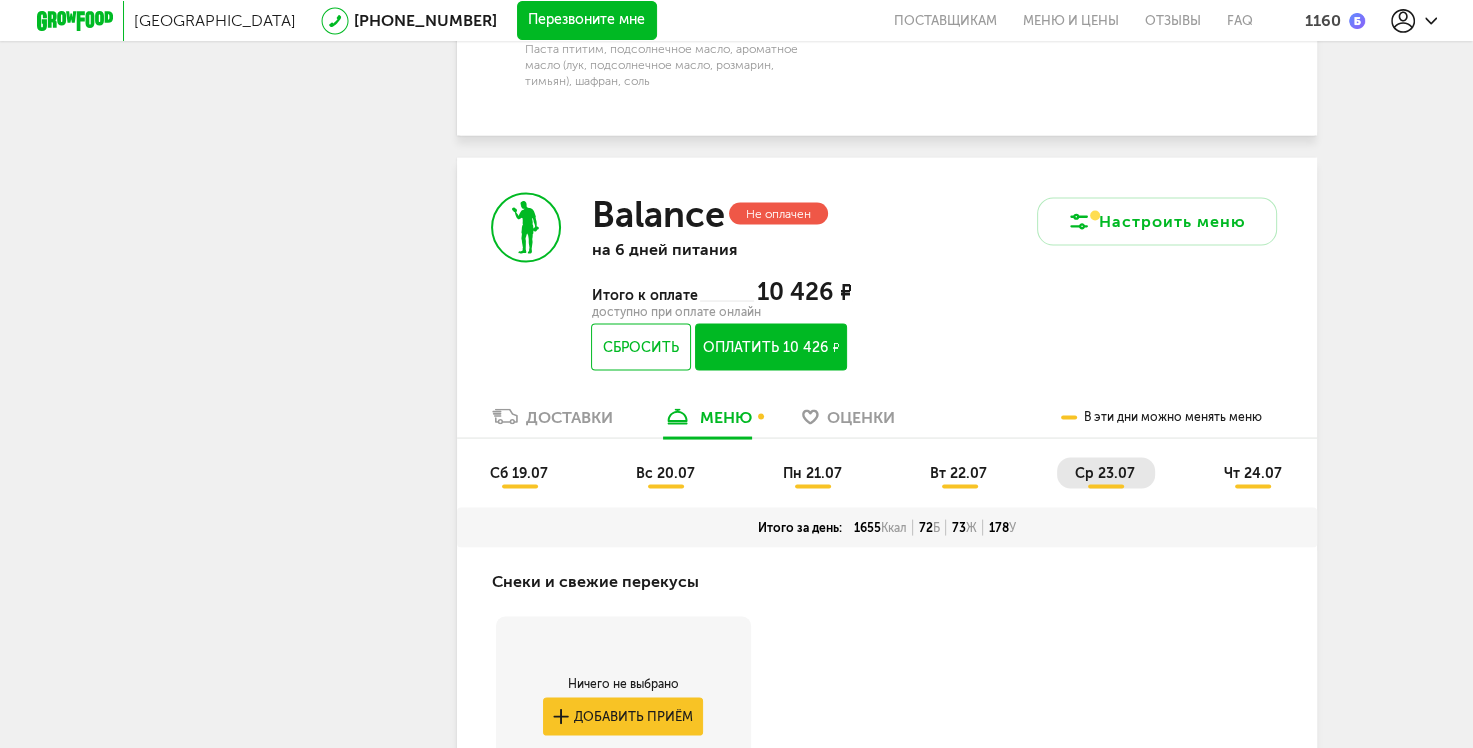 click on "сб 19.07" at bounding box center (519, 473) 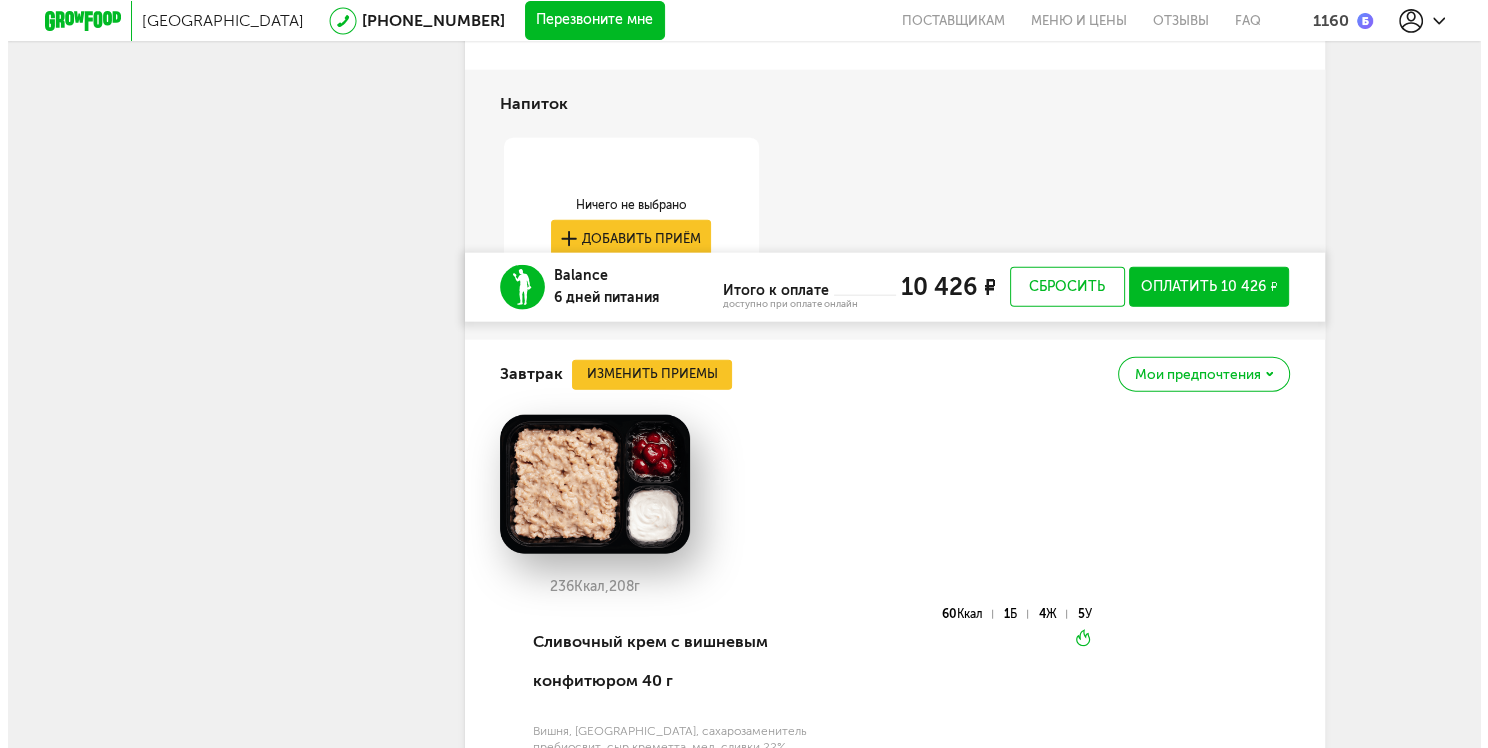 scroll, scrollTop: 4542, scrollLeft: 0, axis: vertical 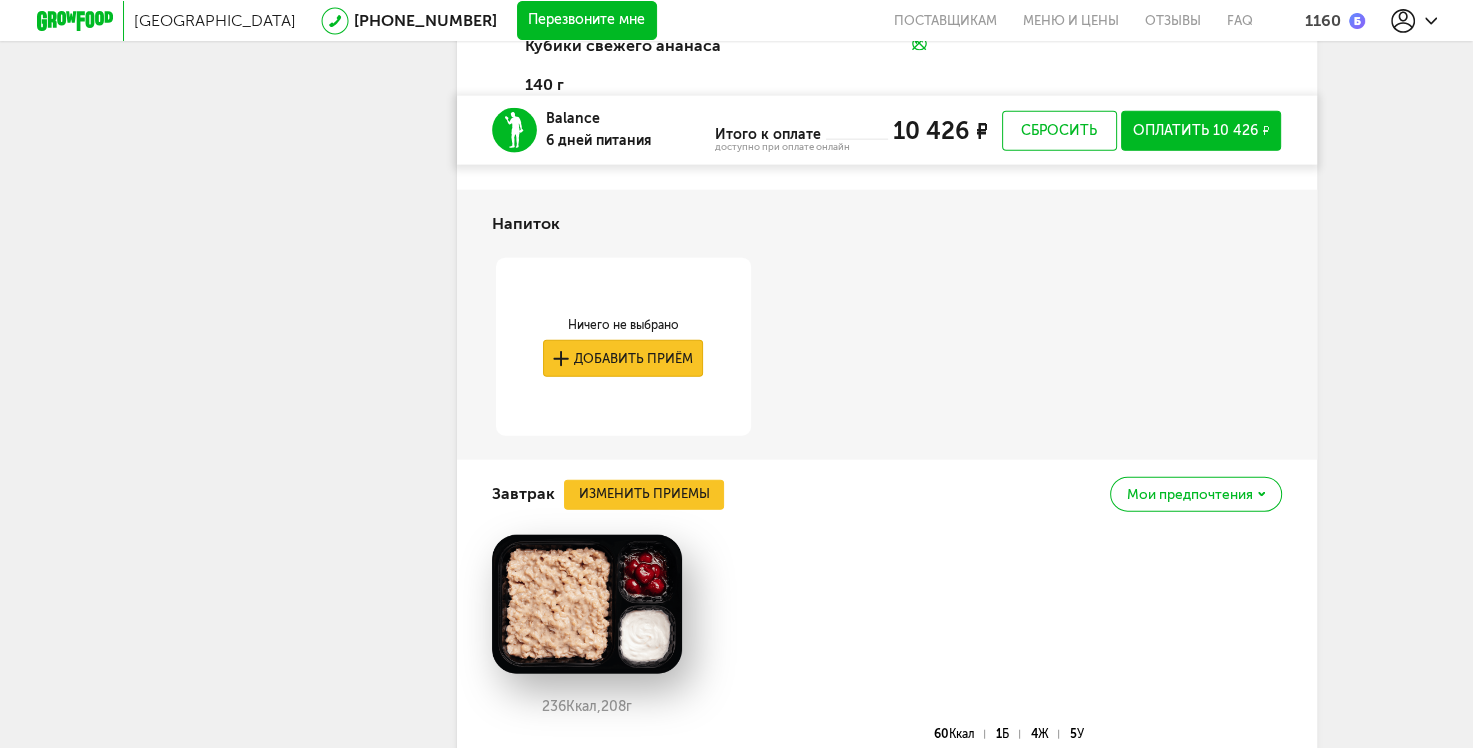 click on "Добавить приём" at bounding box center (623, 358) 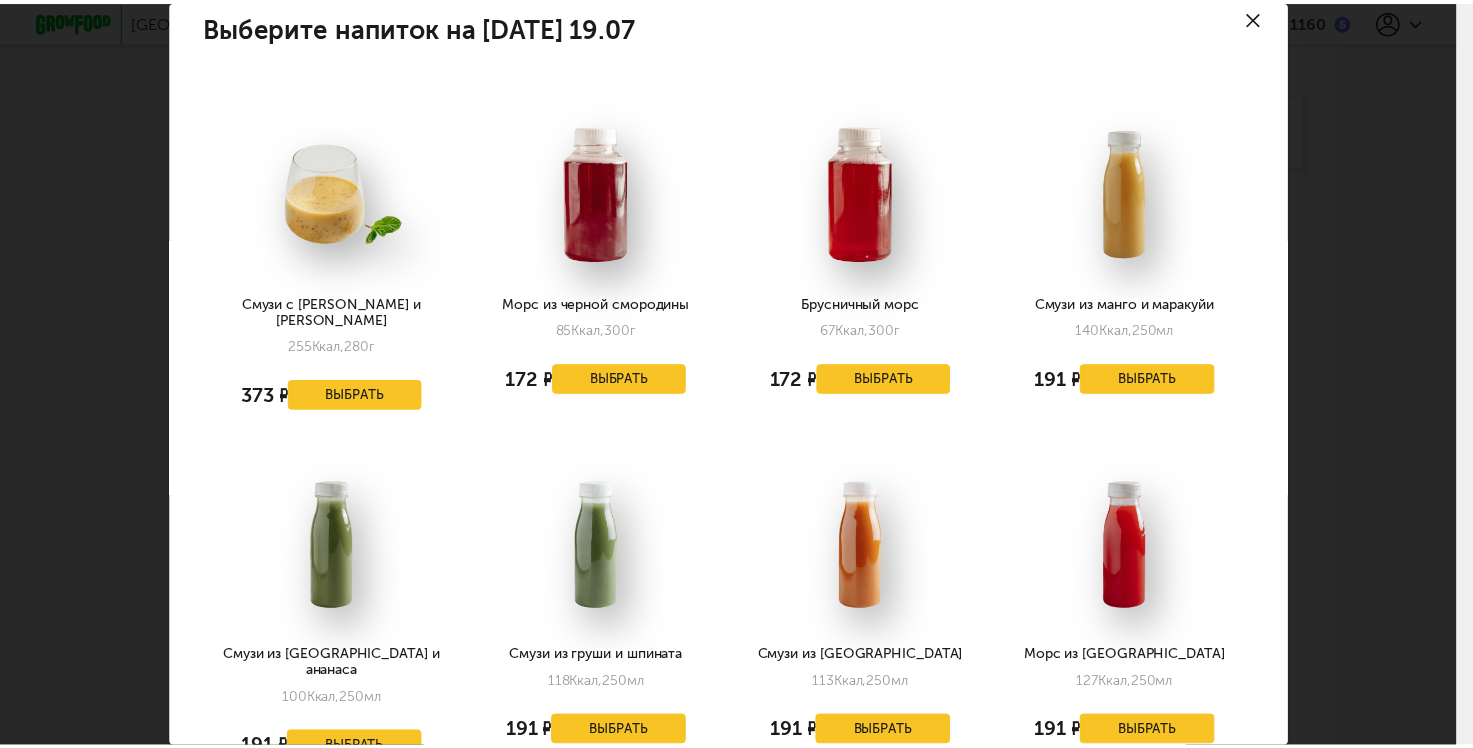 scroll, scrollTop: 0, scrollLeft: 0, axis: both 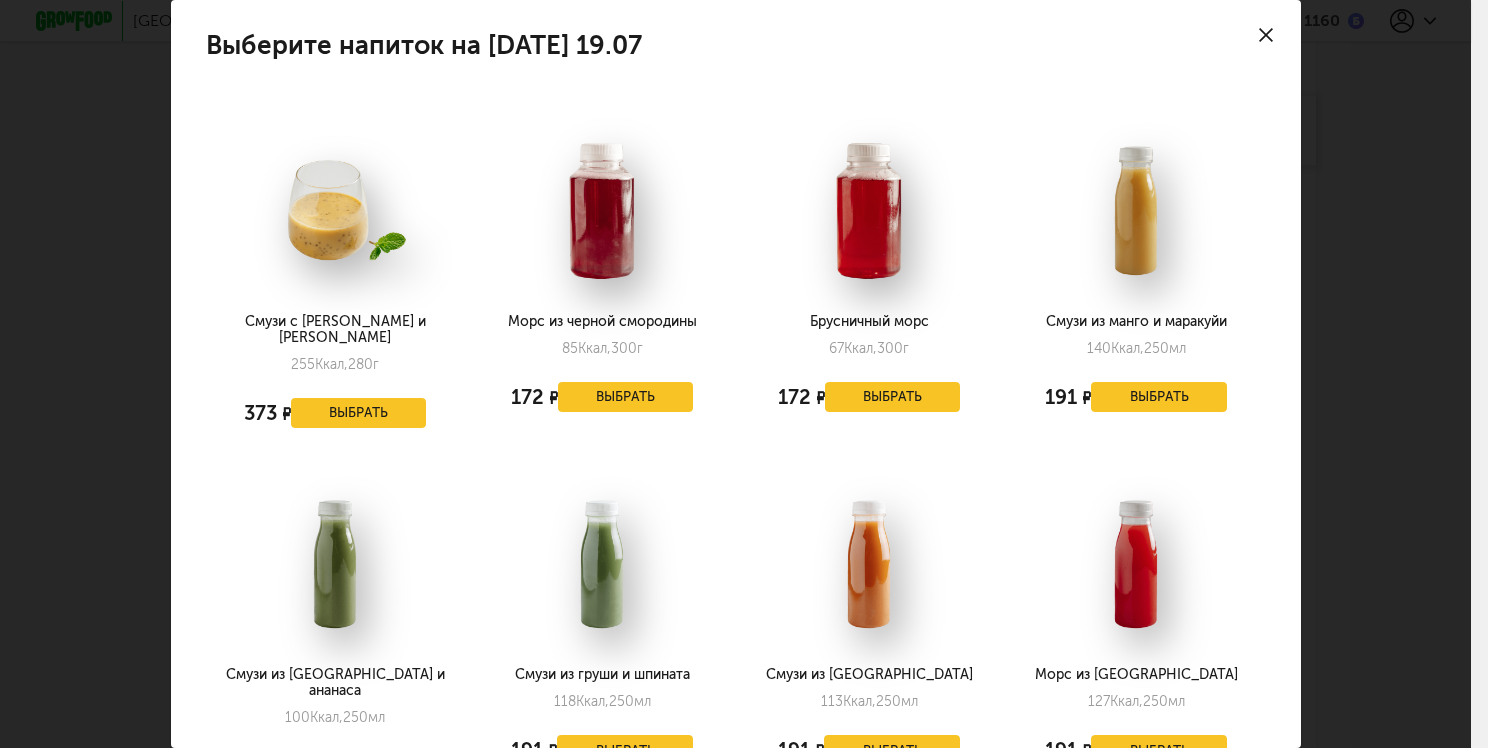 click on "Выберите напиток на [DATE] 19.07
Смузи с манго и маракуйей
255  Ккал,
280  г   373 ₽         Выбрать             Морс из черной смородины
85  Ккал,
300  г   172 ₽         Выбрать             Брусничный морс
67  Ккал,
300  г   172 ₽         Выбрать             Смузи из манго и маракуйи
140  Ккал,
250  мл   191 ₽         Выбрать             Смузи из киви и ананаса
100  Ккал,
250  мл   191 ₽         Выбрать             Смузи из груши и шпината
118  Ккал,
250  мл   191 ₽         Выбрать             Смузи из моркови
113  Ккал,
250  мл   191 ₽         Выбрать" at bounding box center (735, 374) 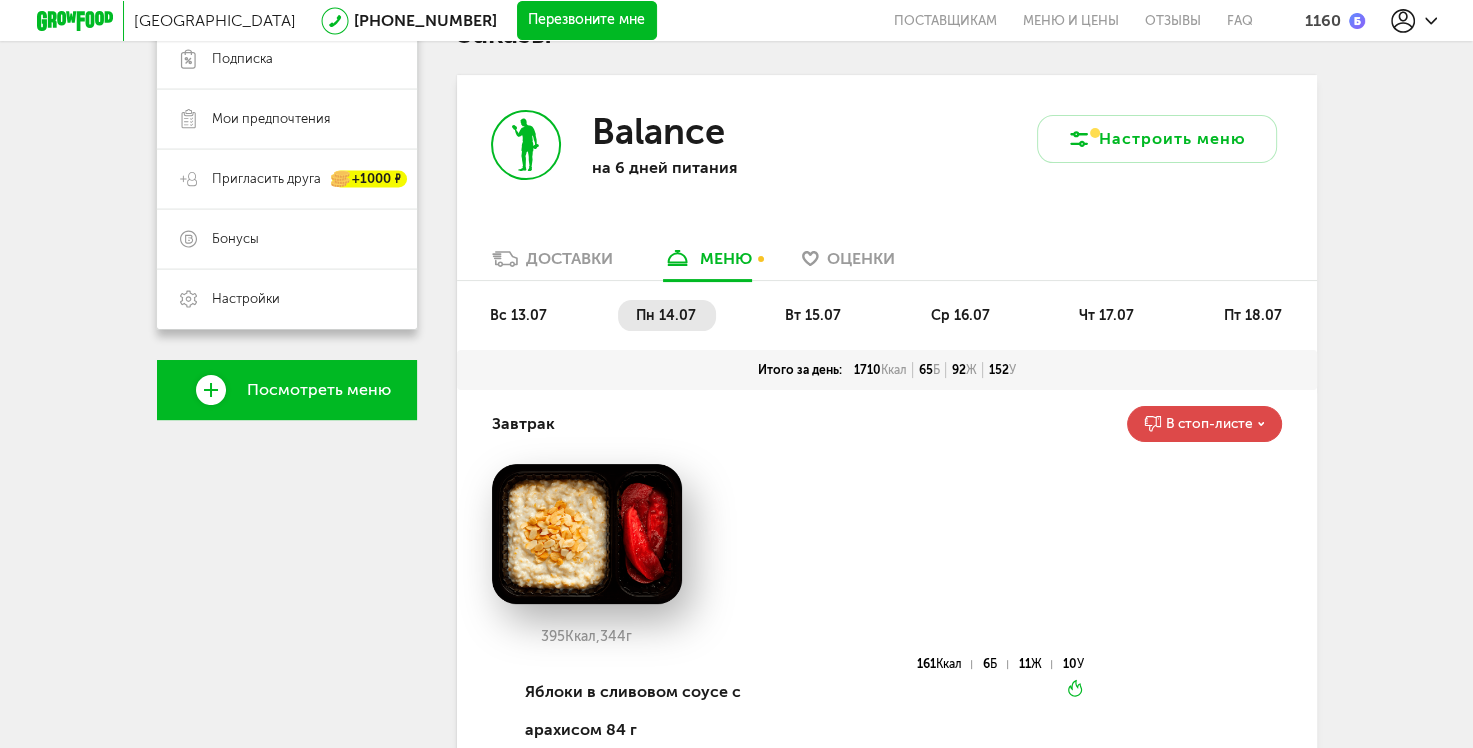 scroll, scrollTop: 300, scrollLeft: 0, axis: vertical 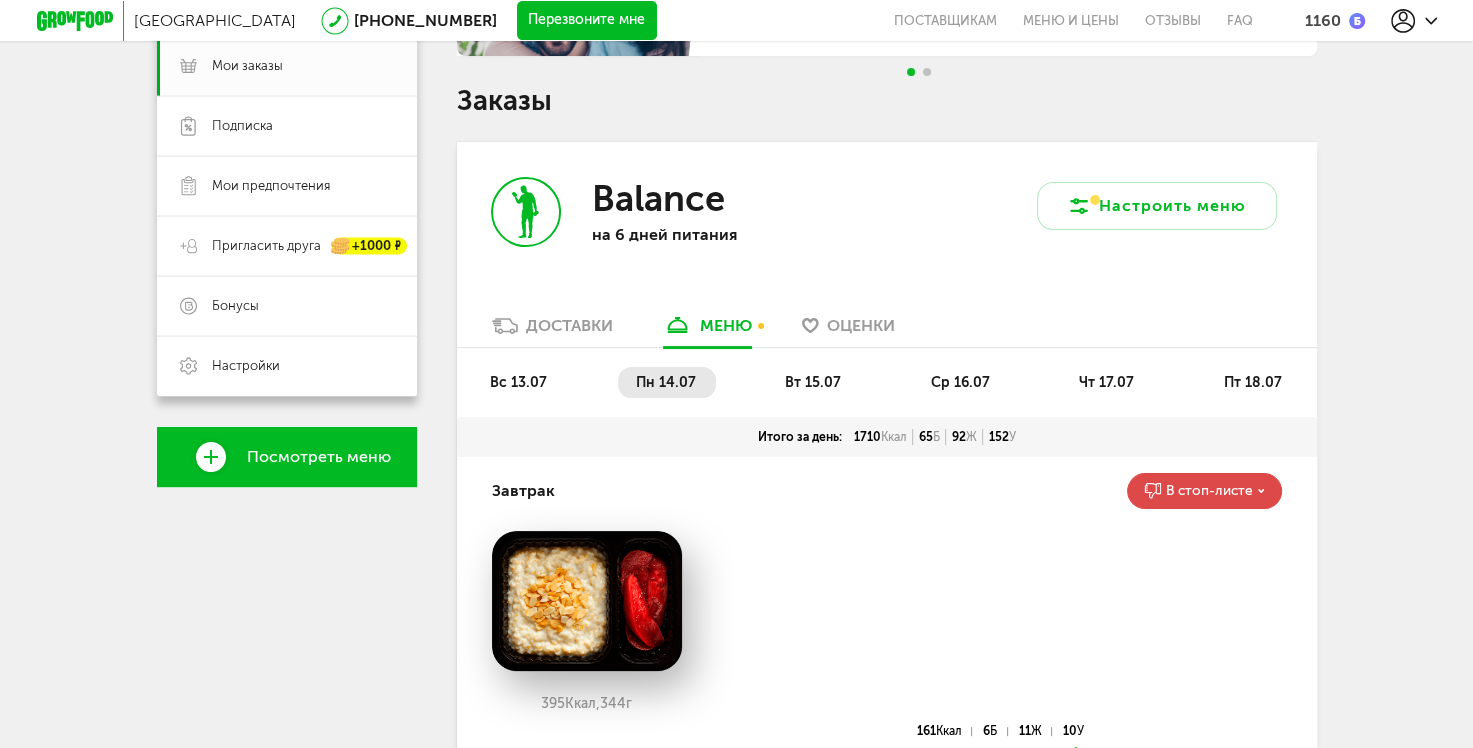 click on "вс 13.07" at bounding box center [519, 382] 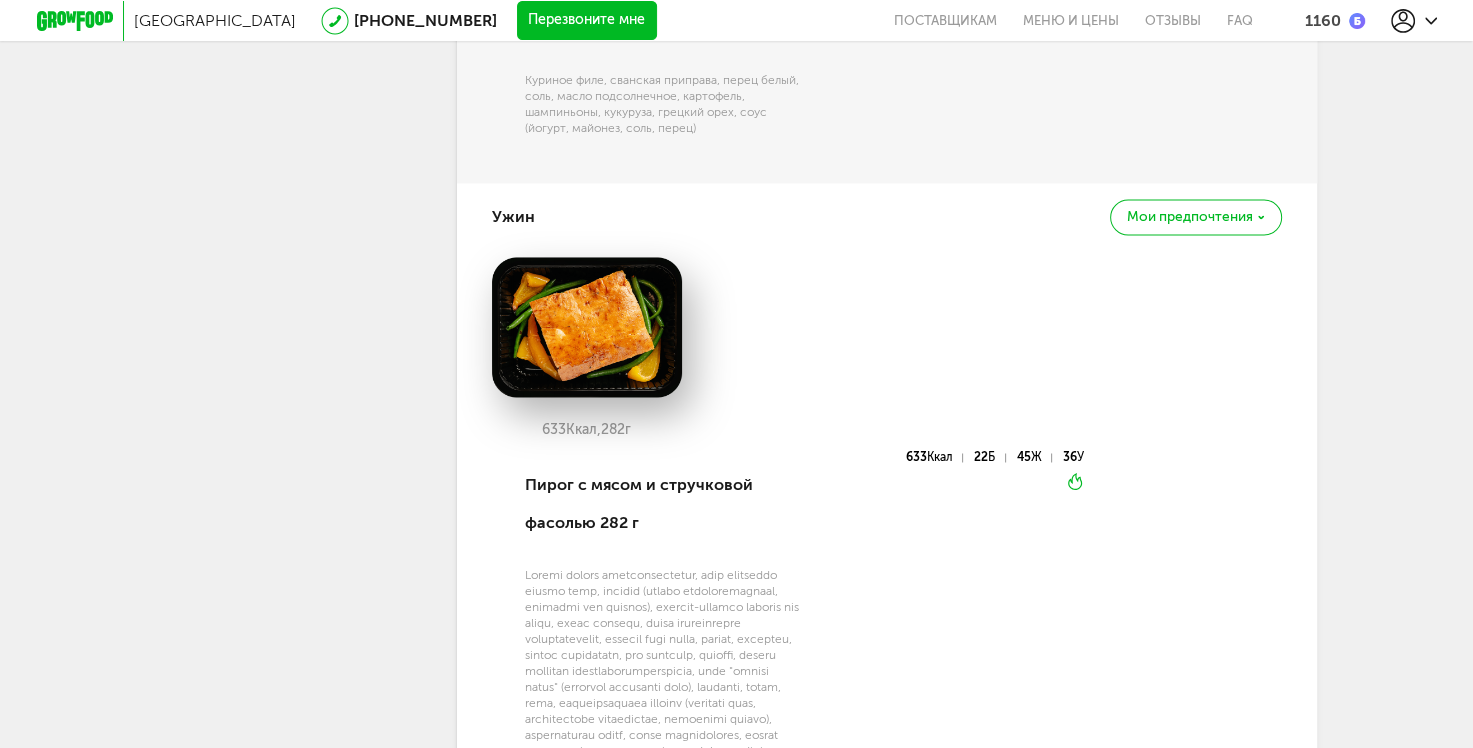 scroll, scrollTop: 3100, scrollLeft: 0, axis: vertical 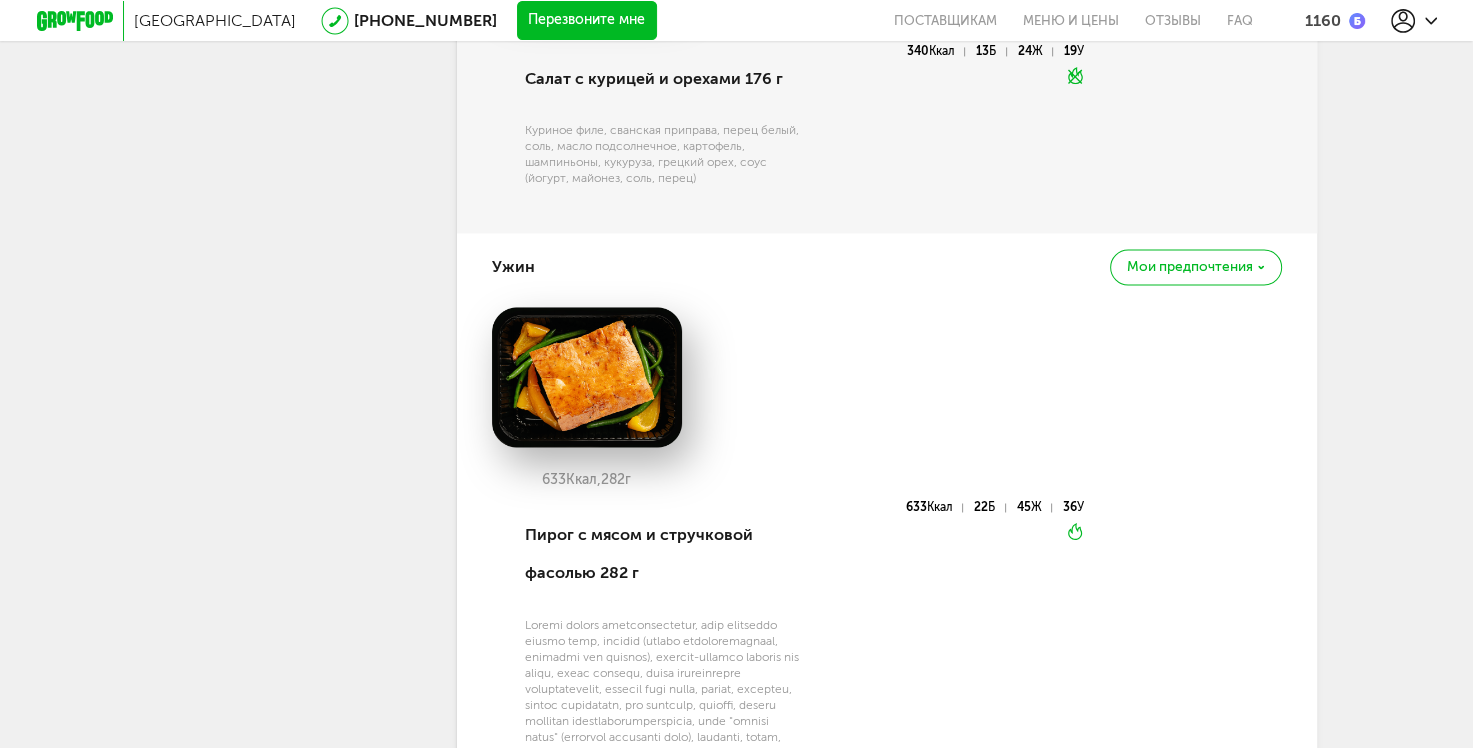 click on "Мои предпочтения" at bounding box center (1195, 266) 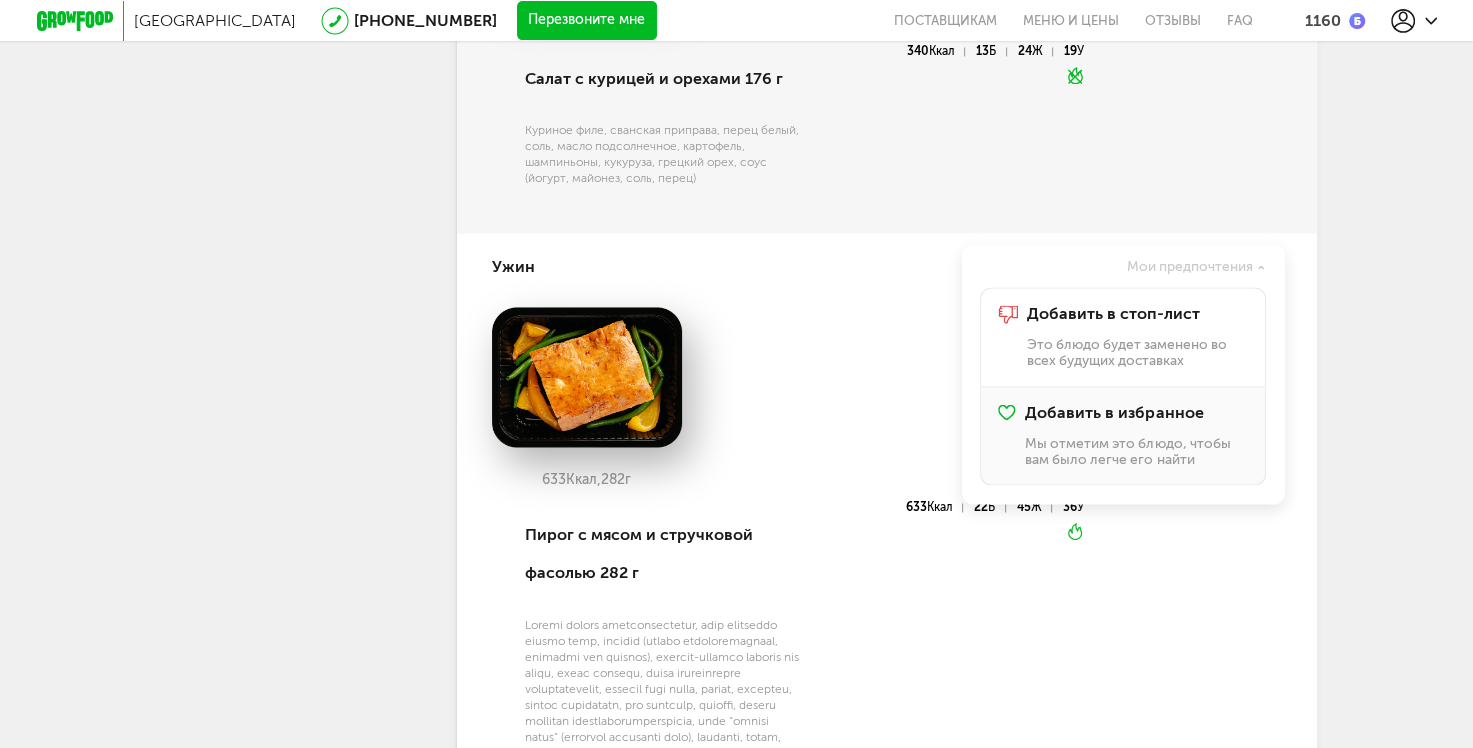 click 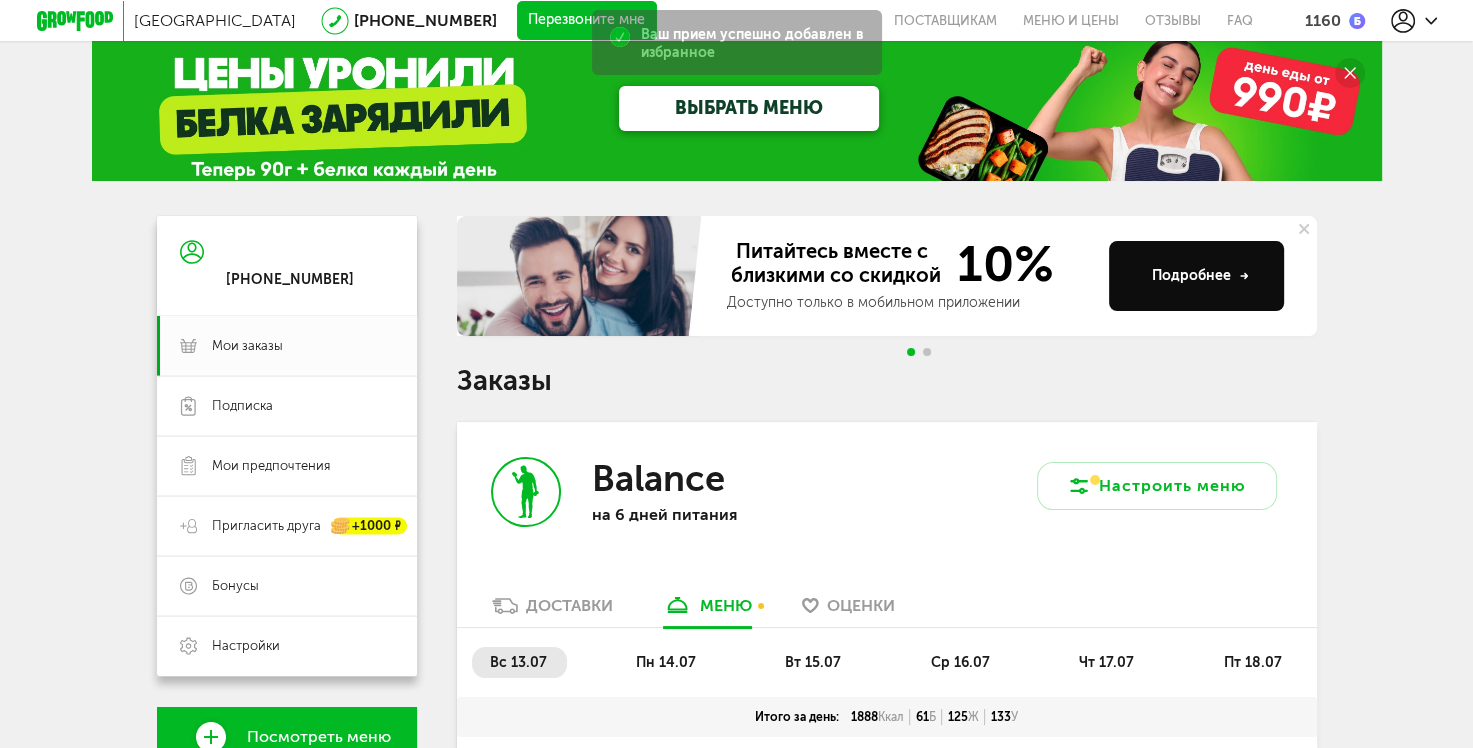 scroll, scrollTop: 0, scrollLeft: 0, axis: both 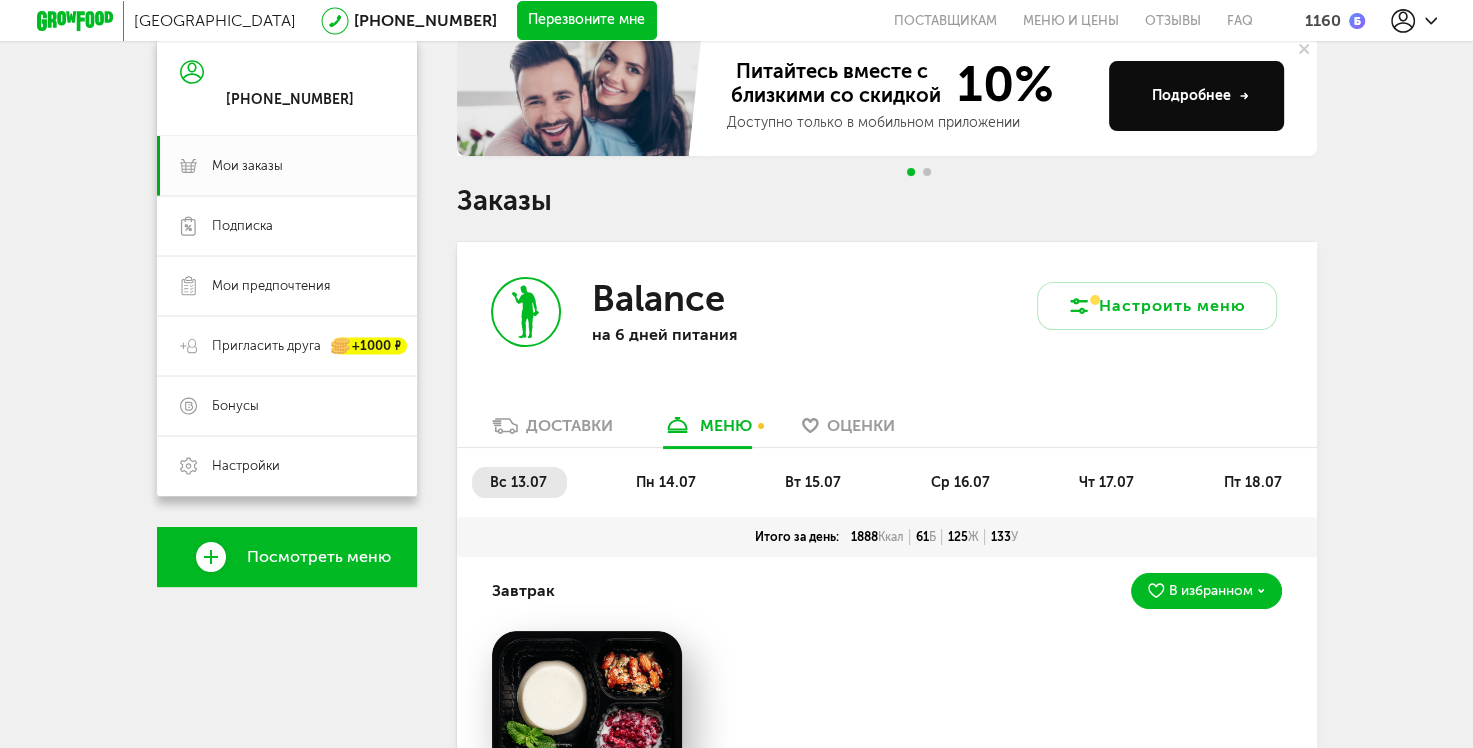 click on "пн 14.07" at bounding box center [666, 482] 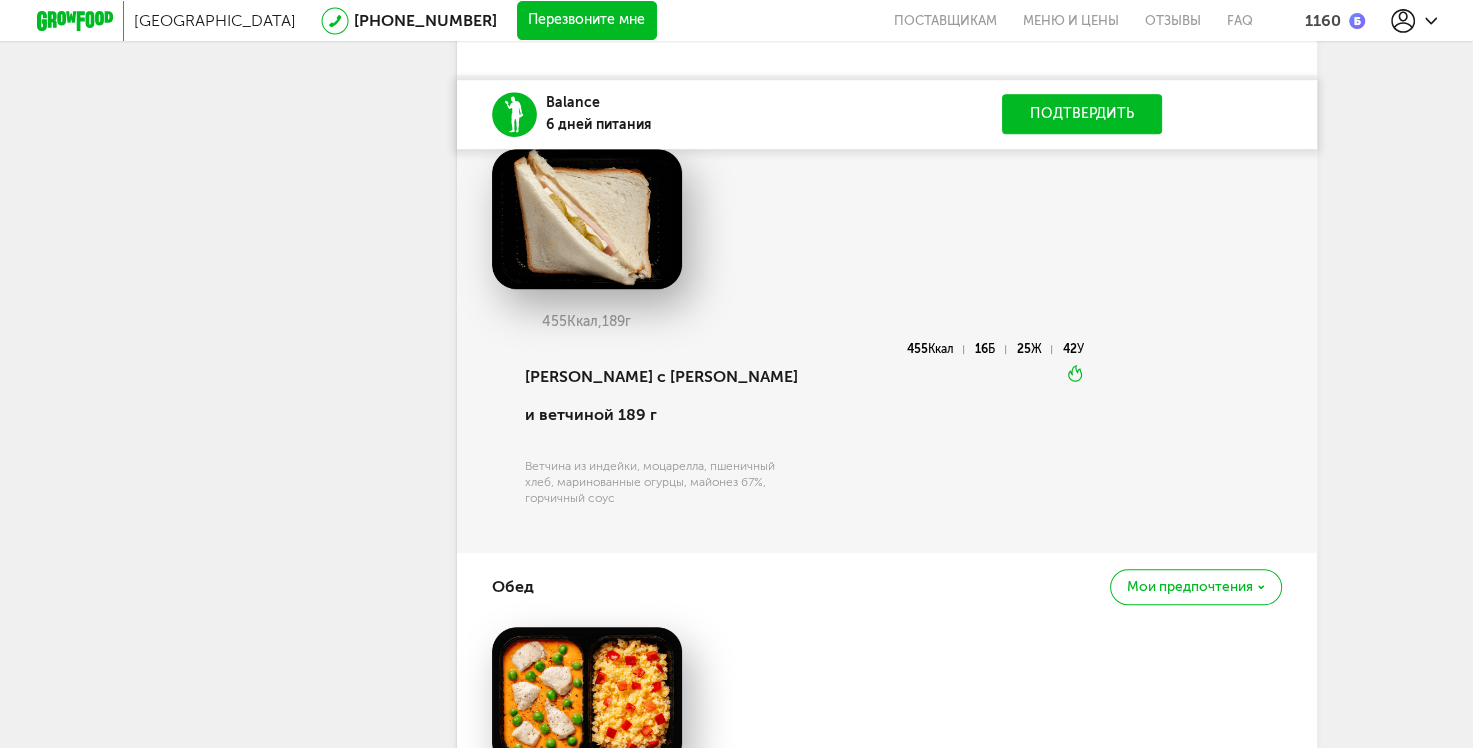 scroll, scrollTop: 1300, scrollLeft: 0, axis: vertical 